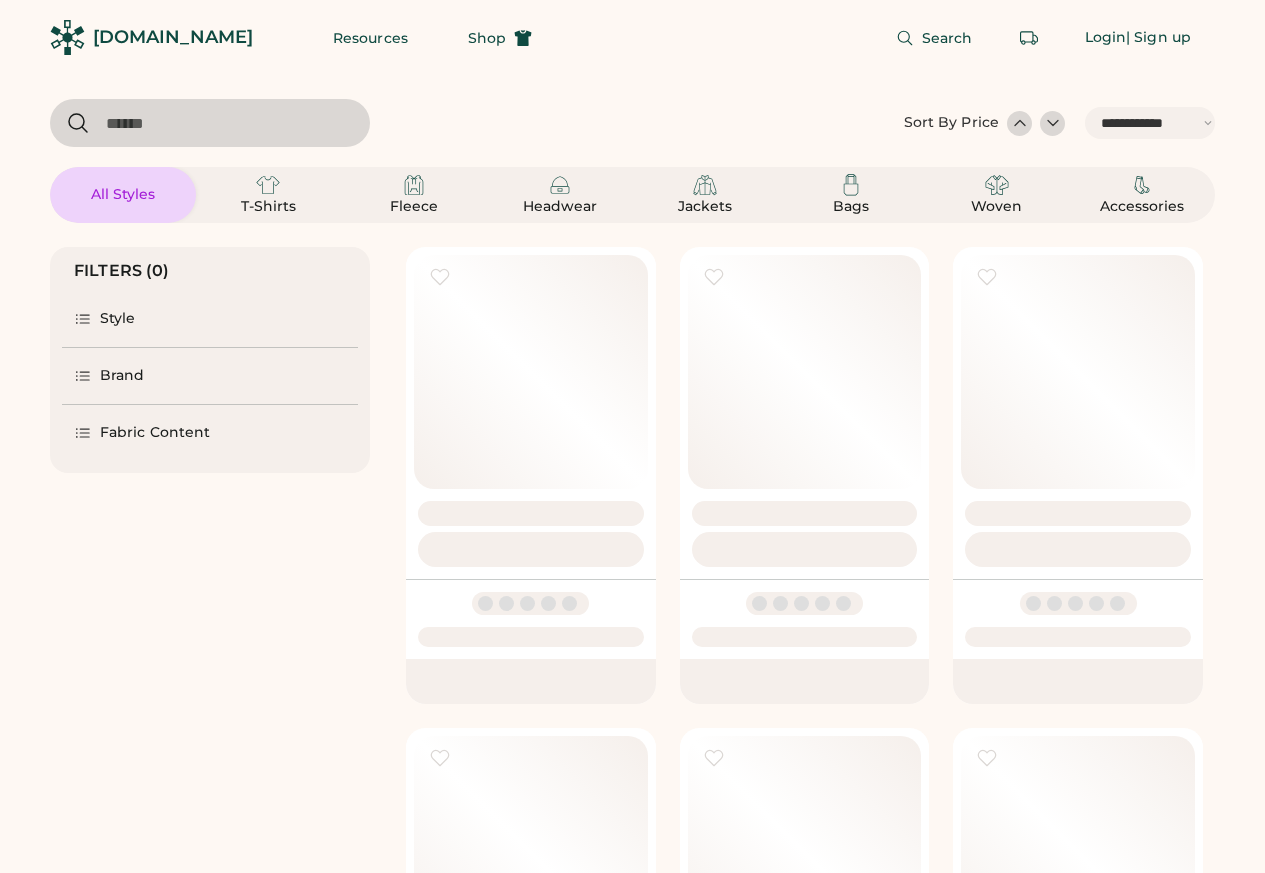 select on "*****" 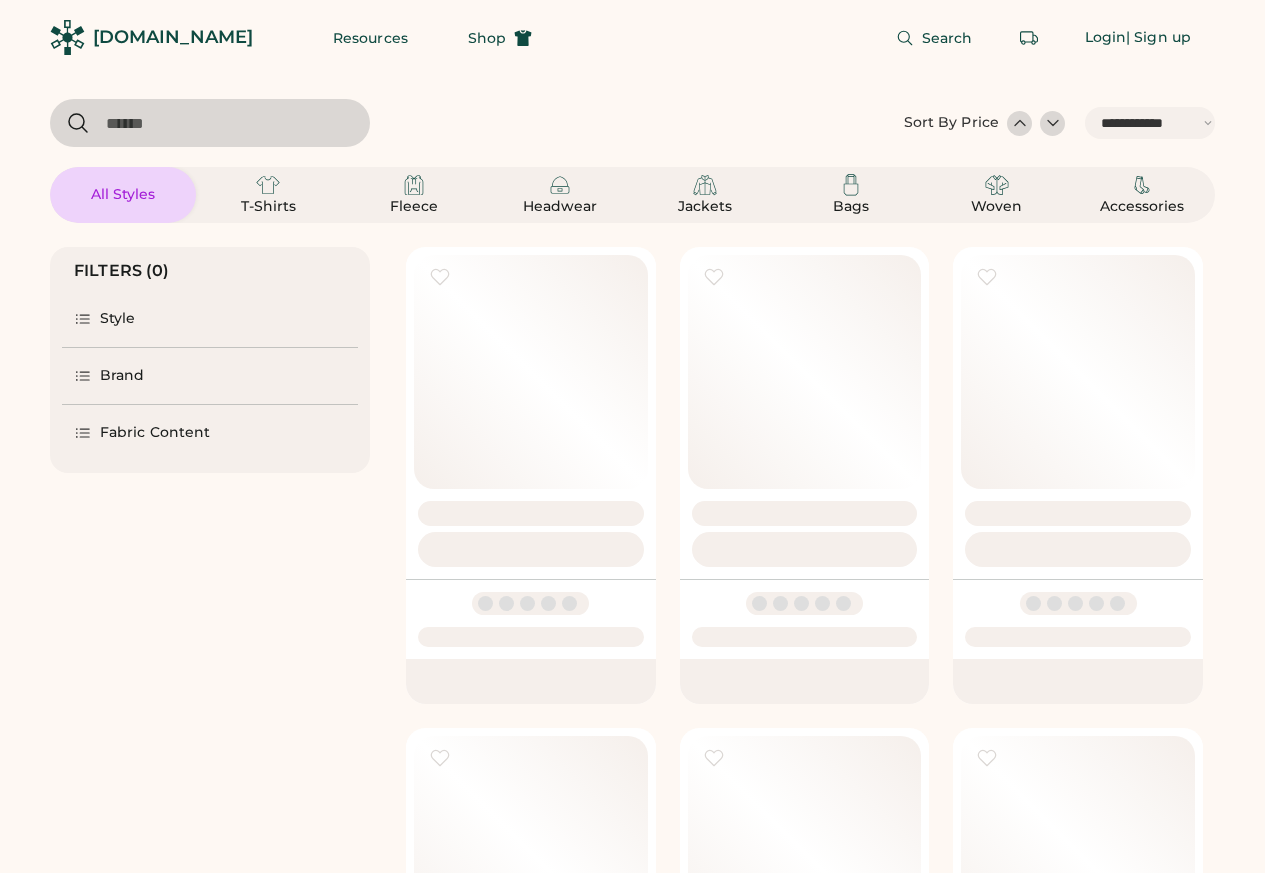 scroll, scrollTop: 0, scrollLeft: 0, axis: both 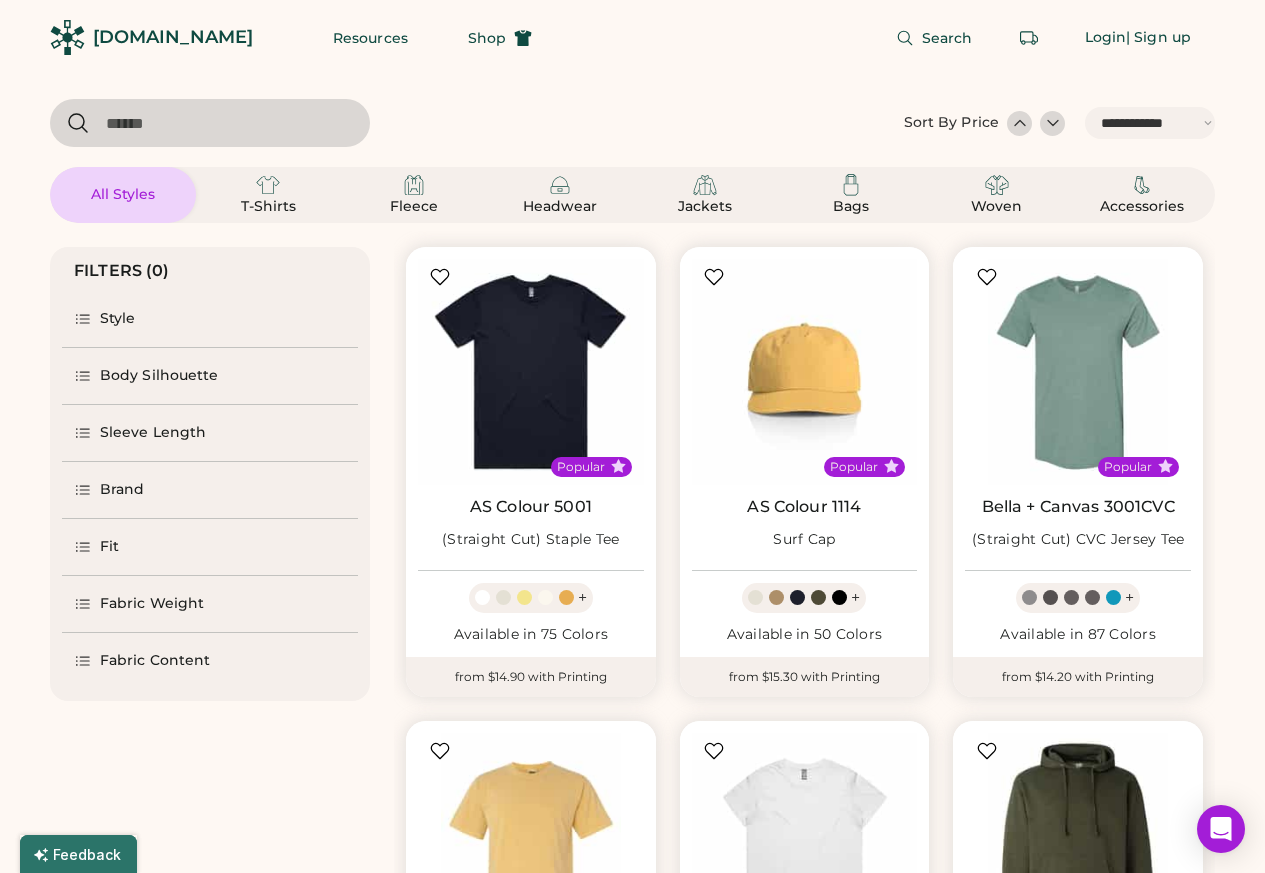 click at bounding box center (210, 123) 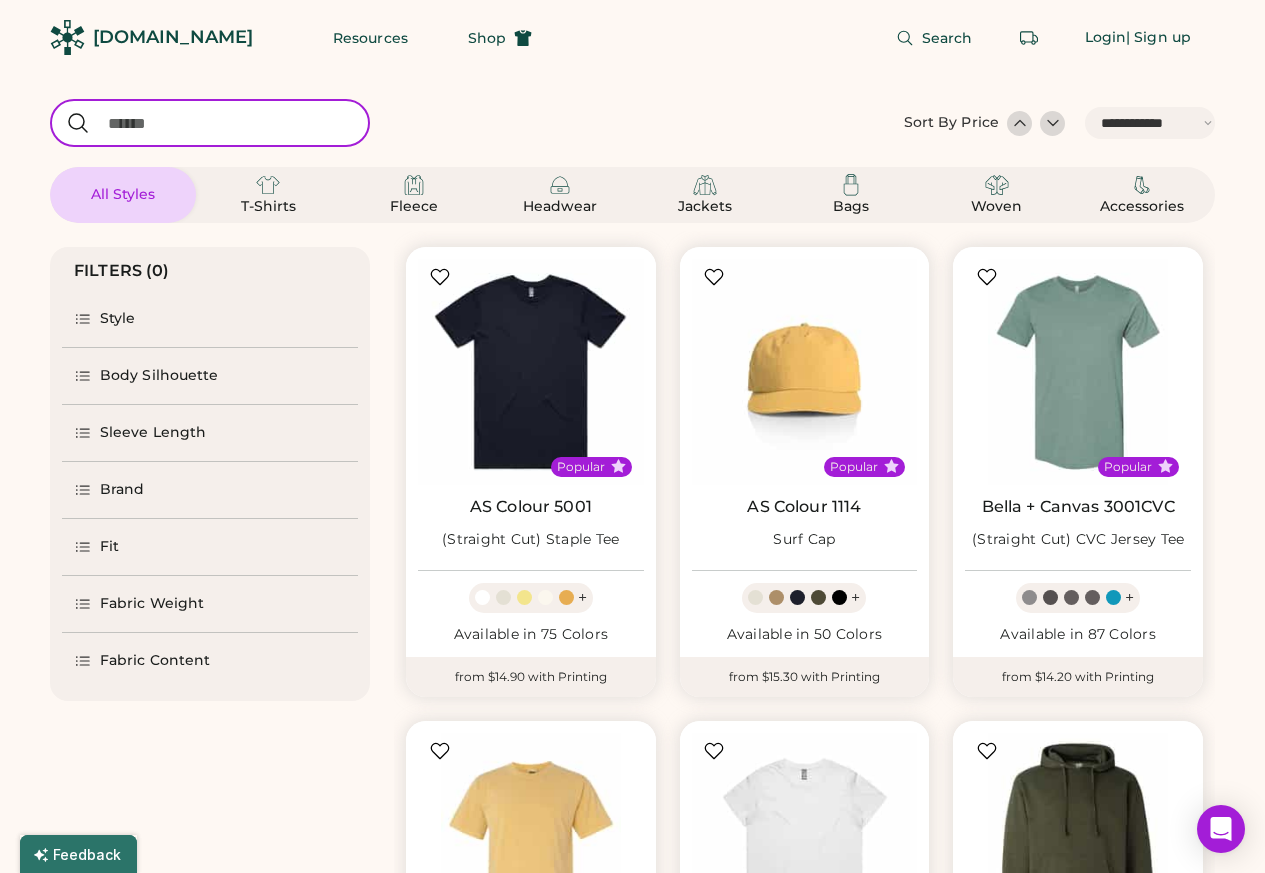 paste on "****" 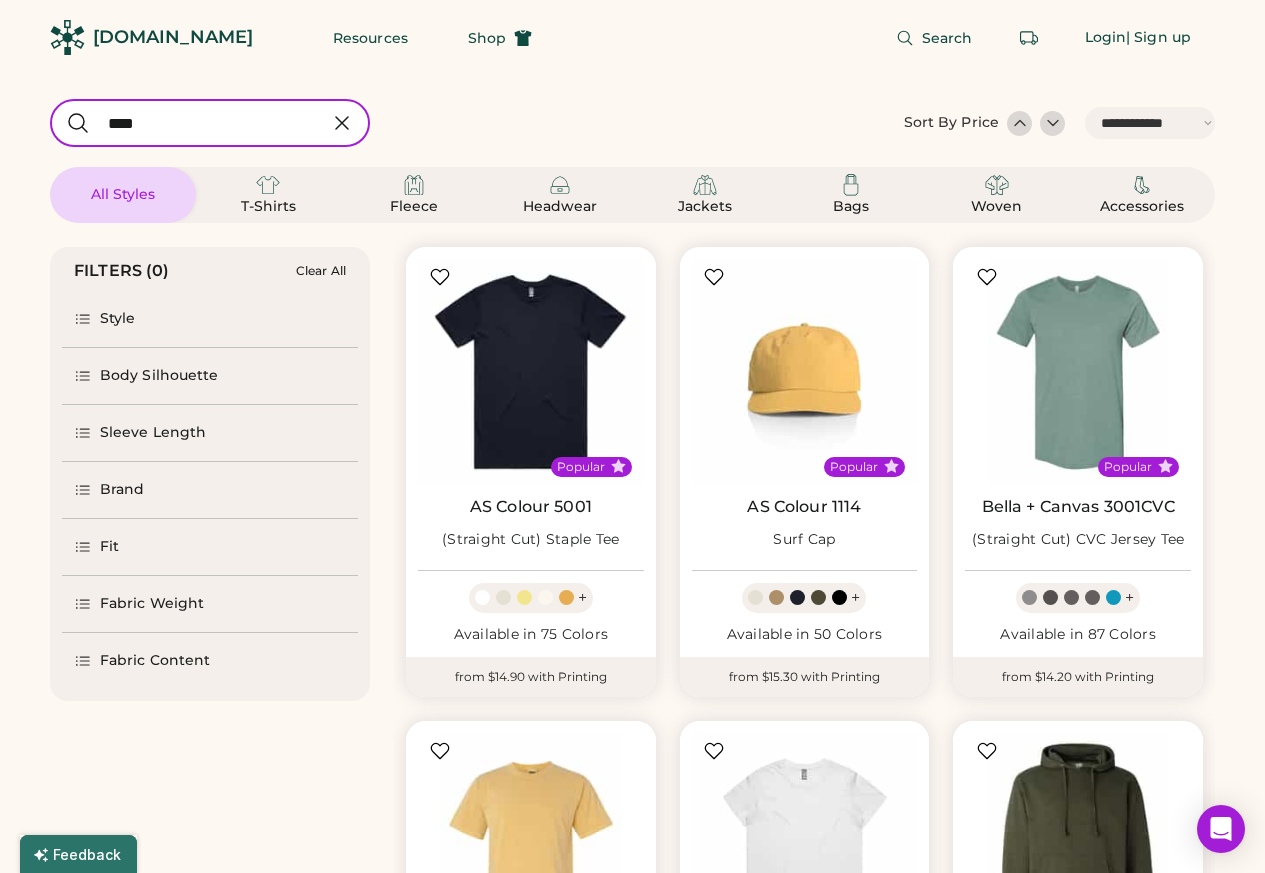 select on "*" 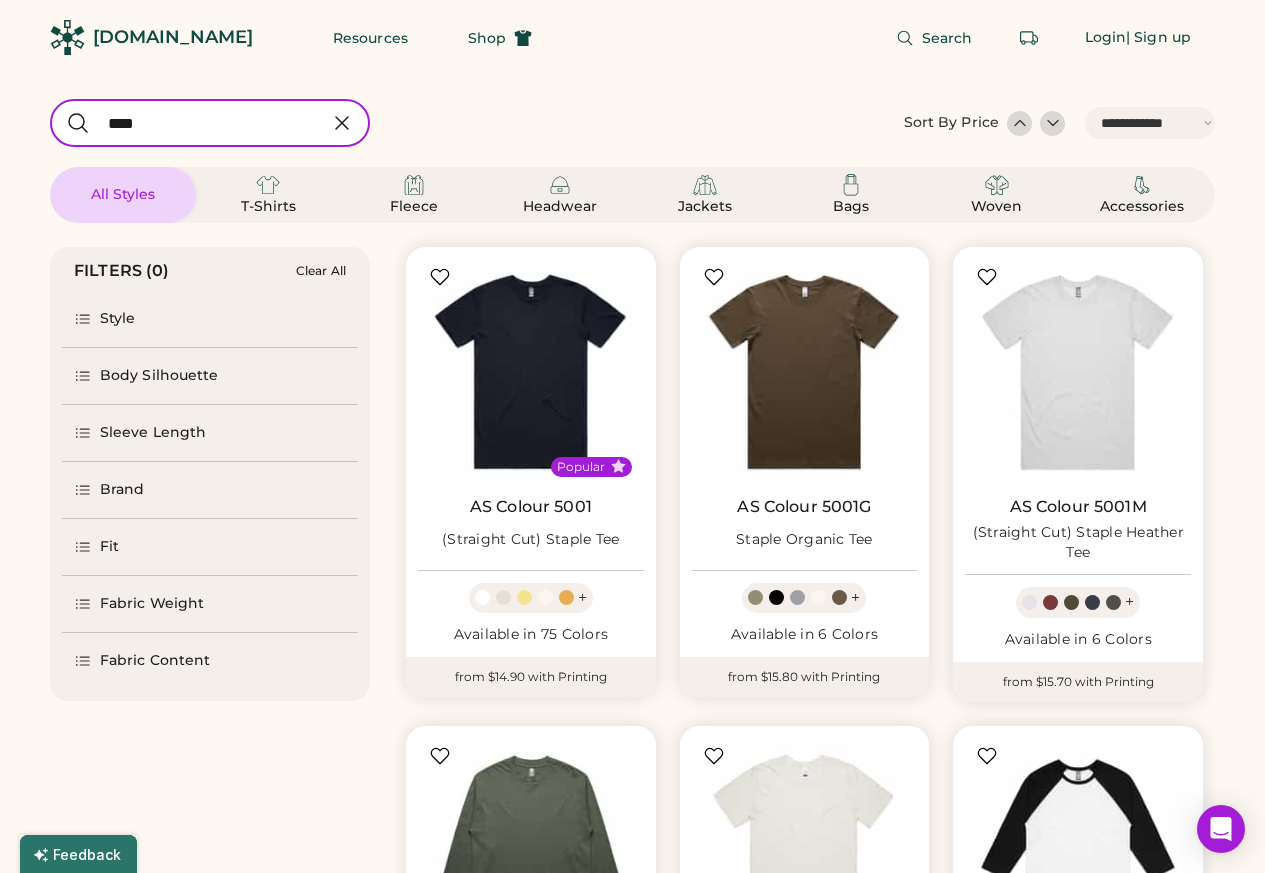type on "****" 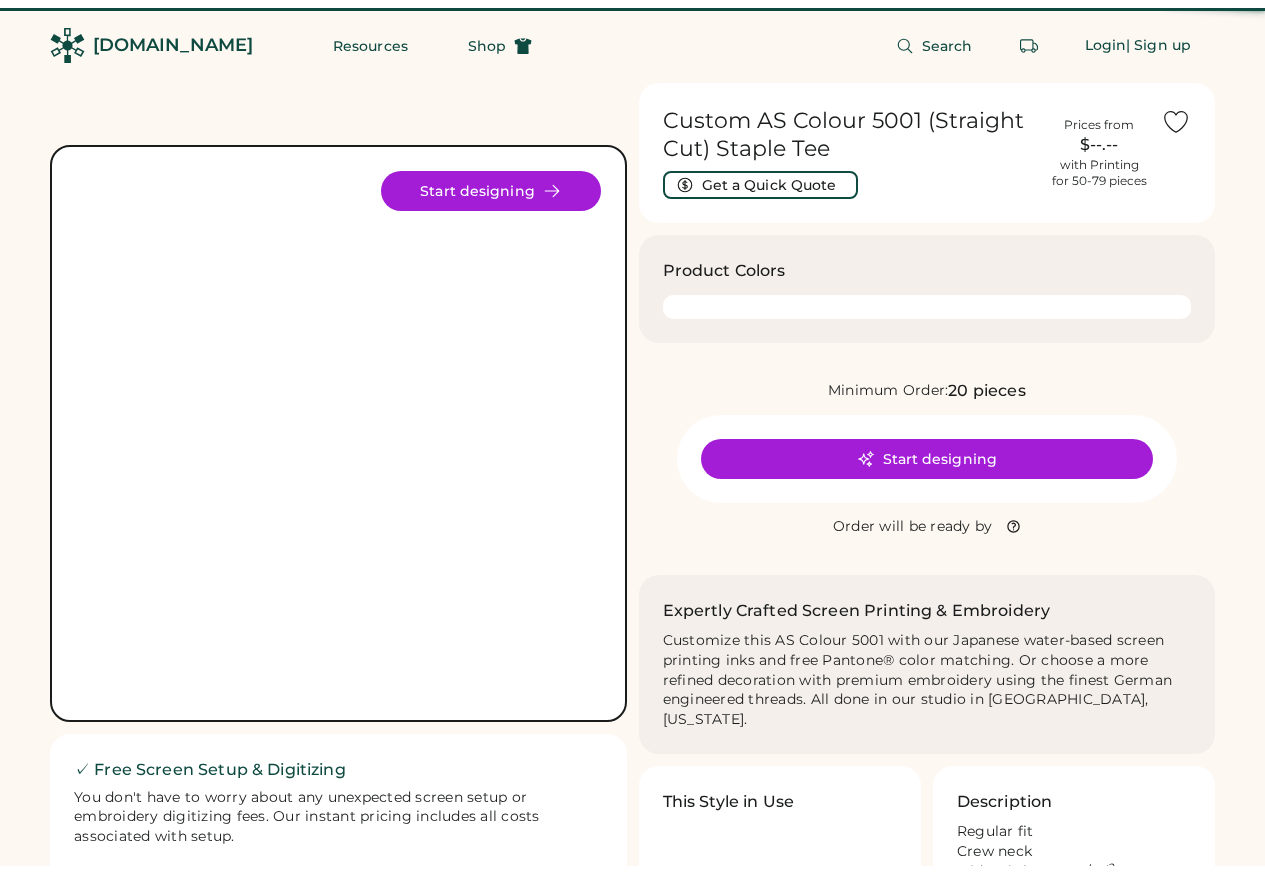 scroll, scrollTop: 0, scrollLeft: 0, axis: both 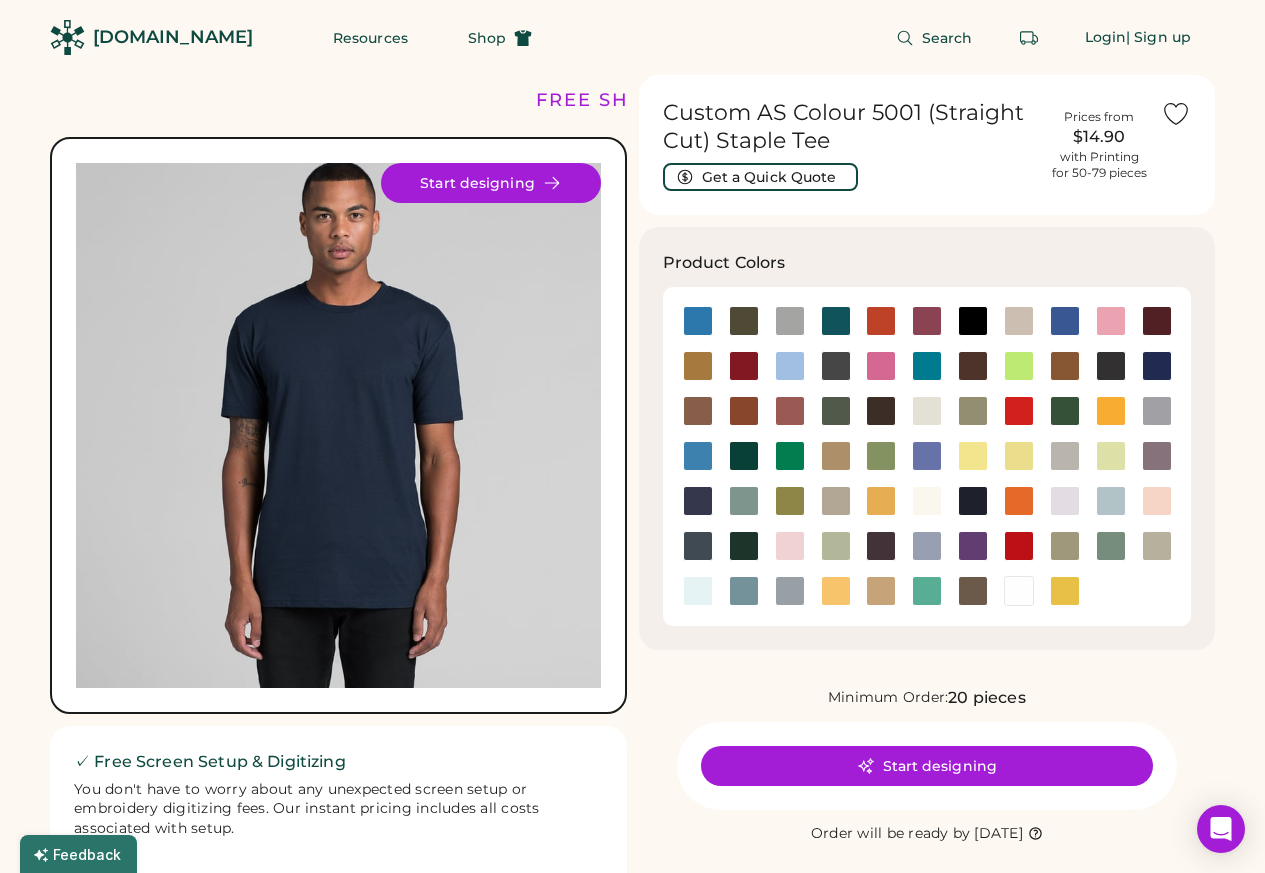 click on "Product Colors" at bounding box center (921, 263) 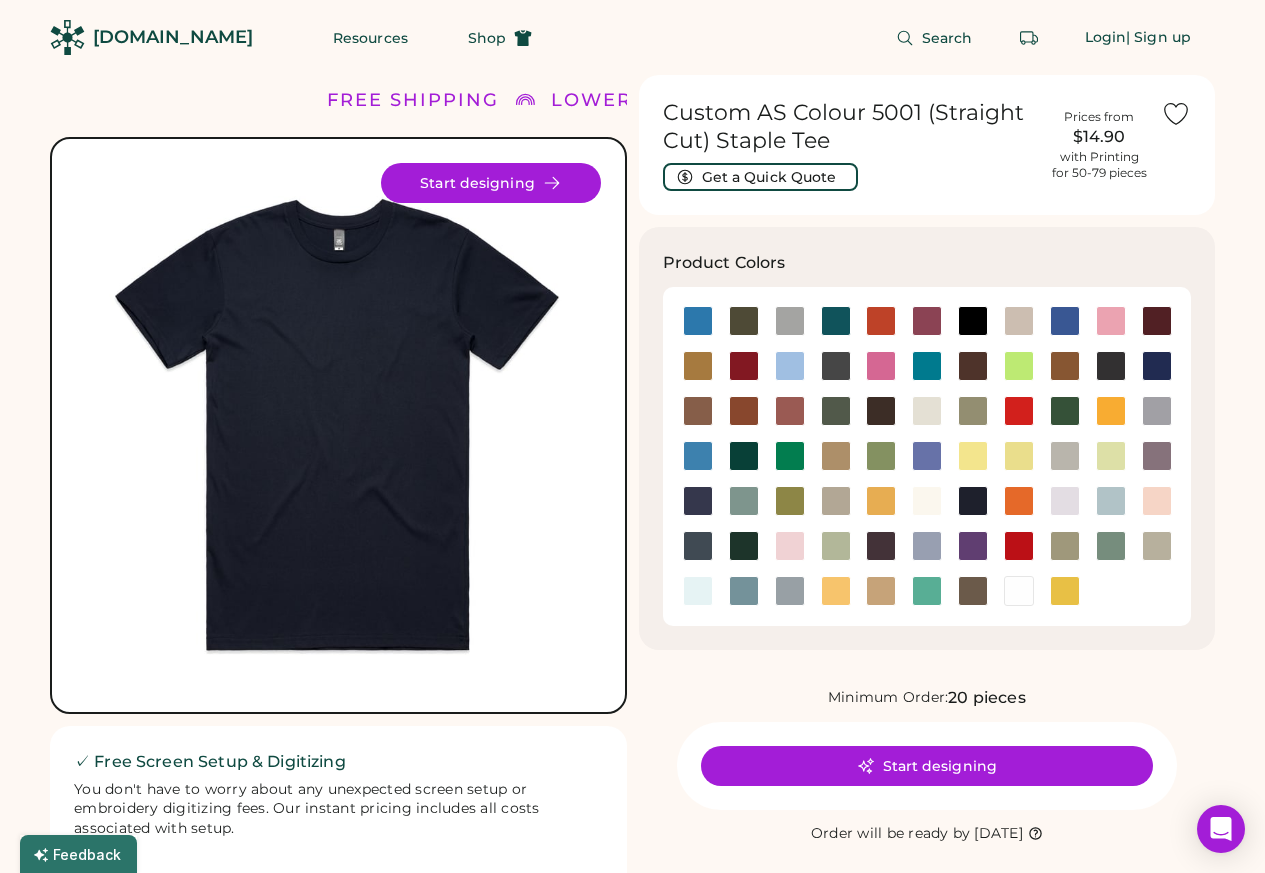 click at bounding box center [1065, 591] 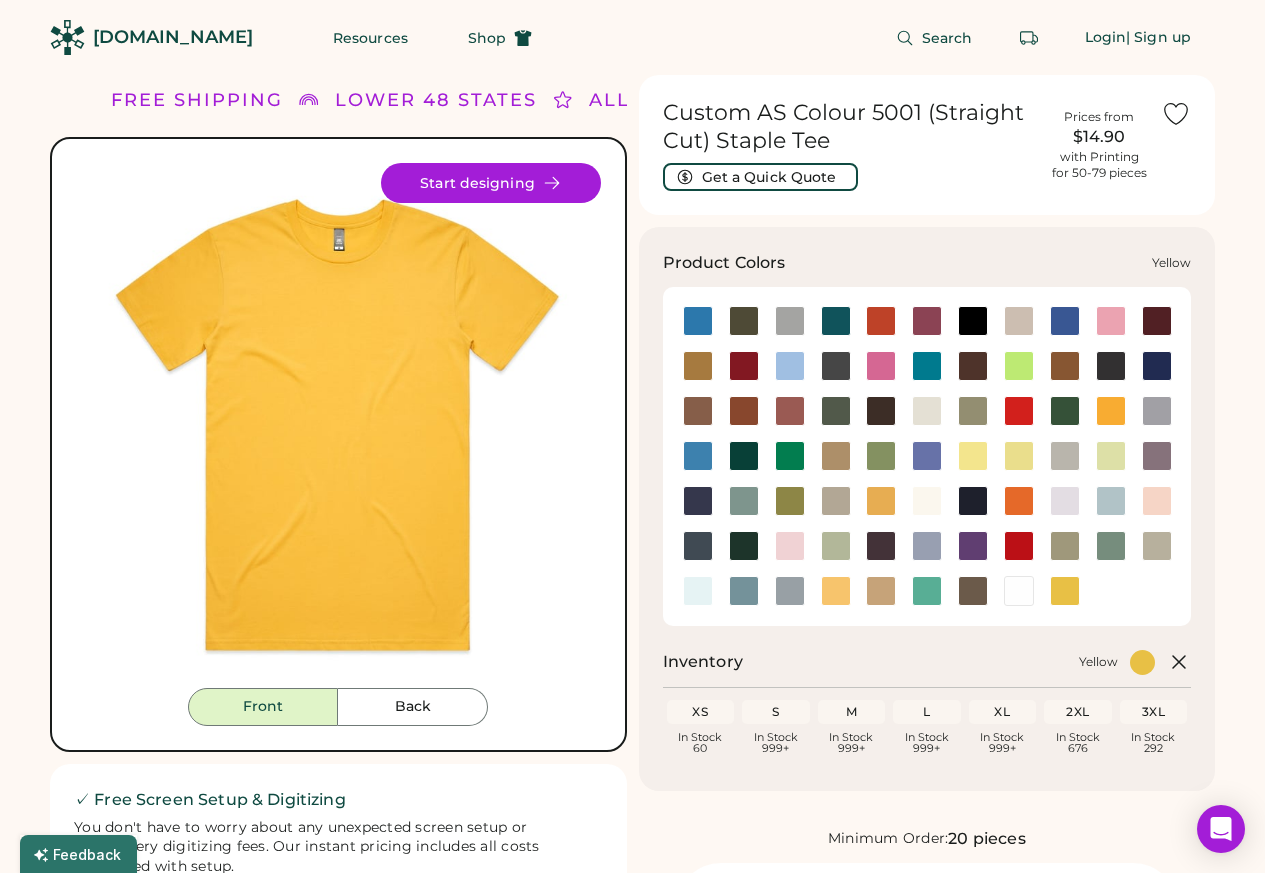 click at bounding box center (1019, 501) 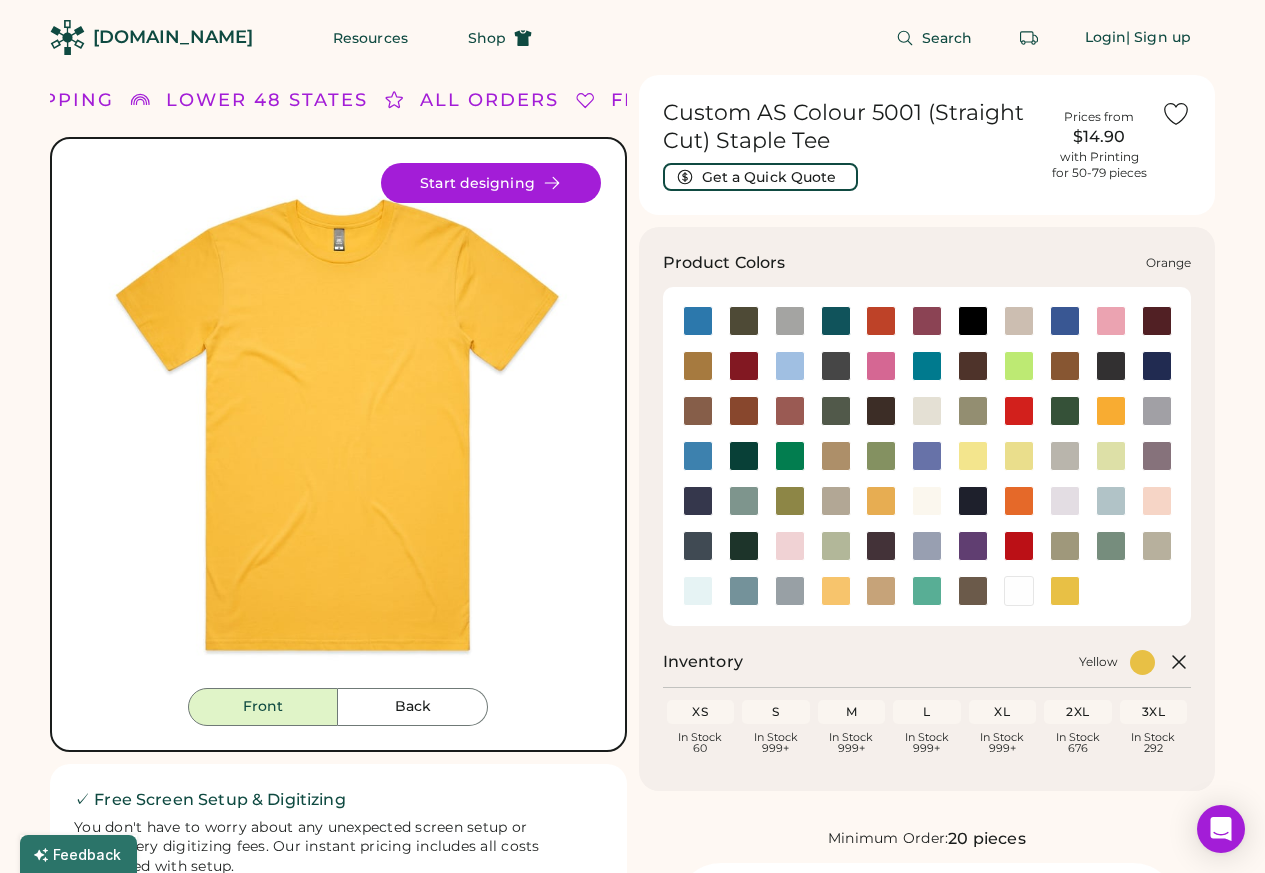 click at bounding box center [836, 546] 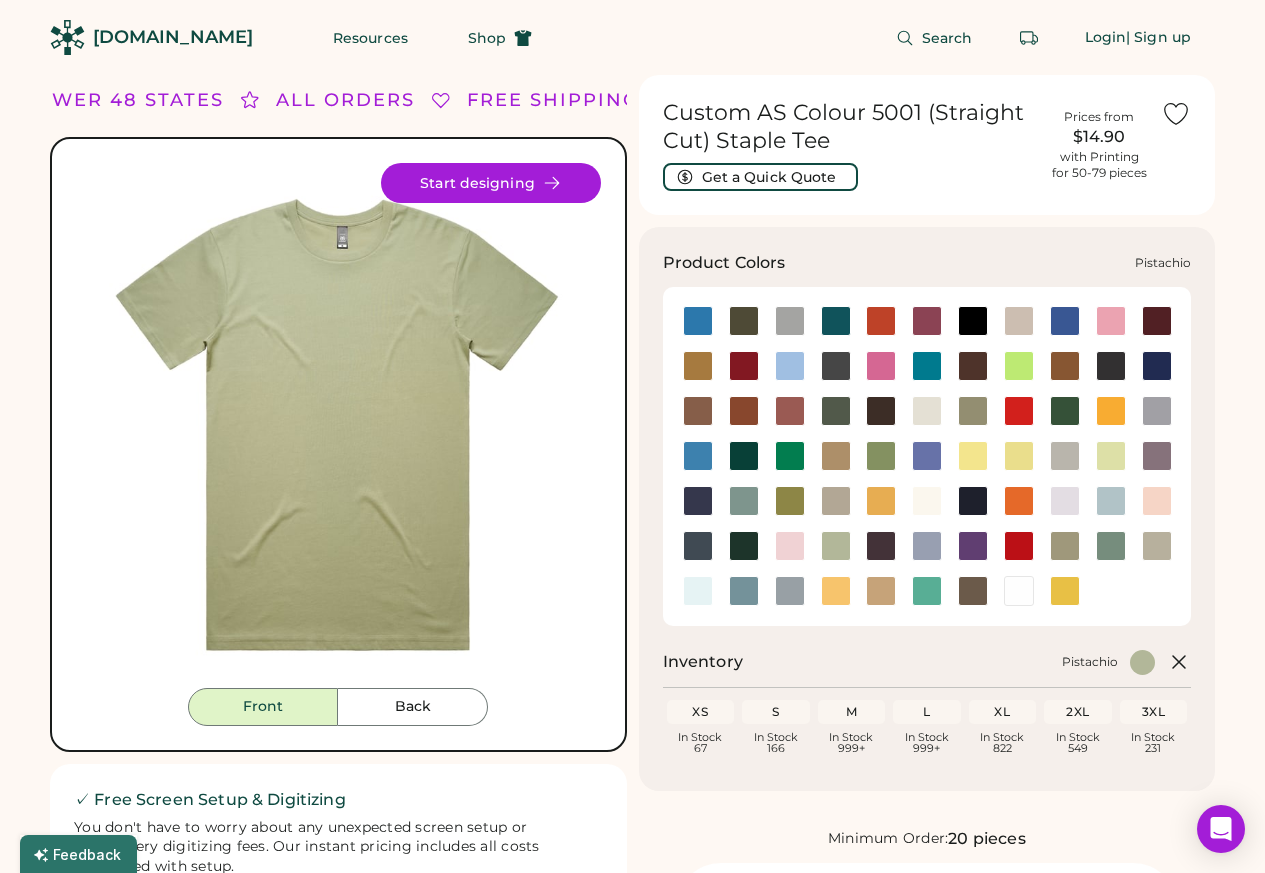 click at bounding box center (836, 591) 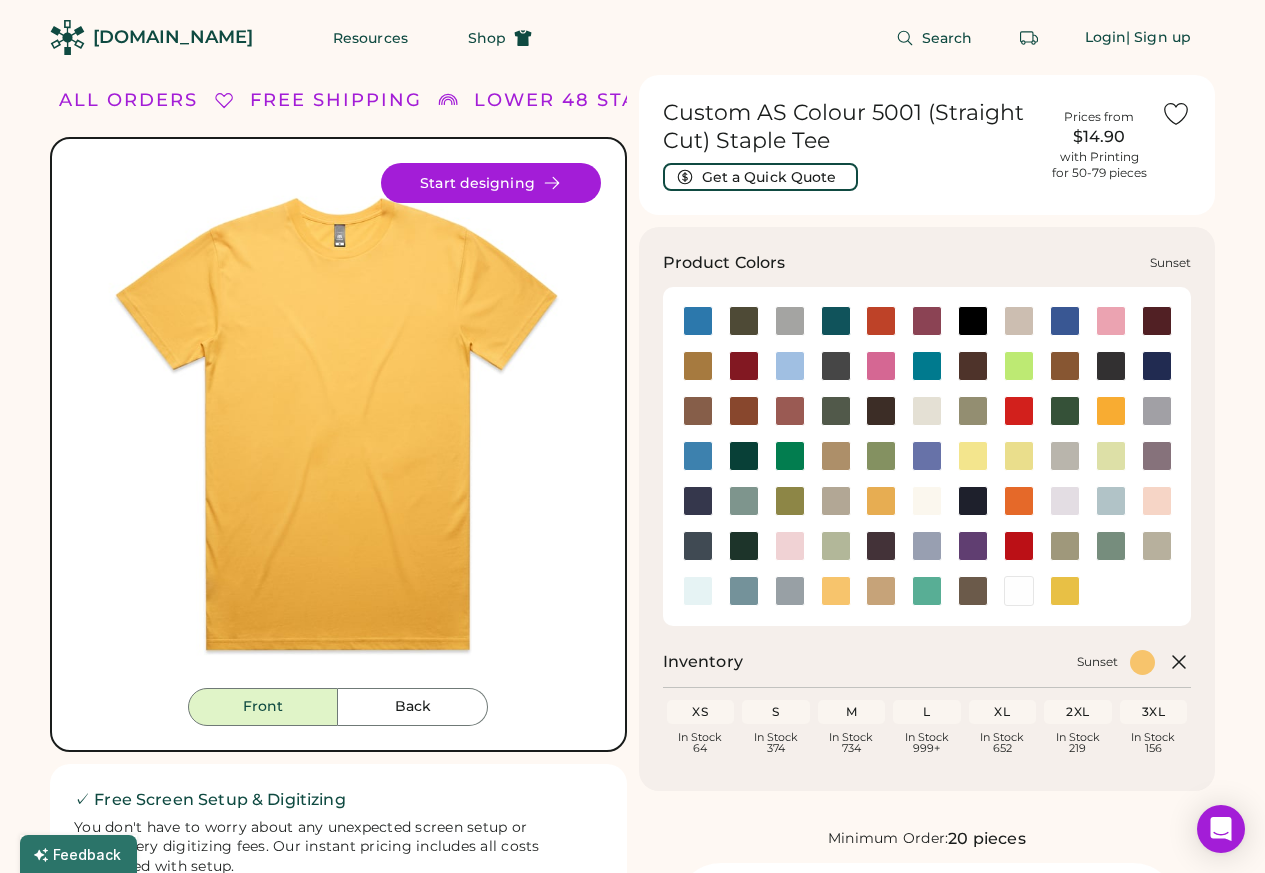 click at bounding box center [1111, 411] 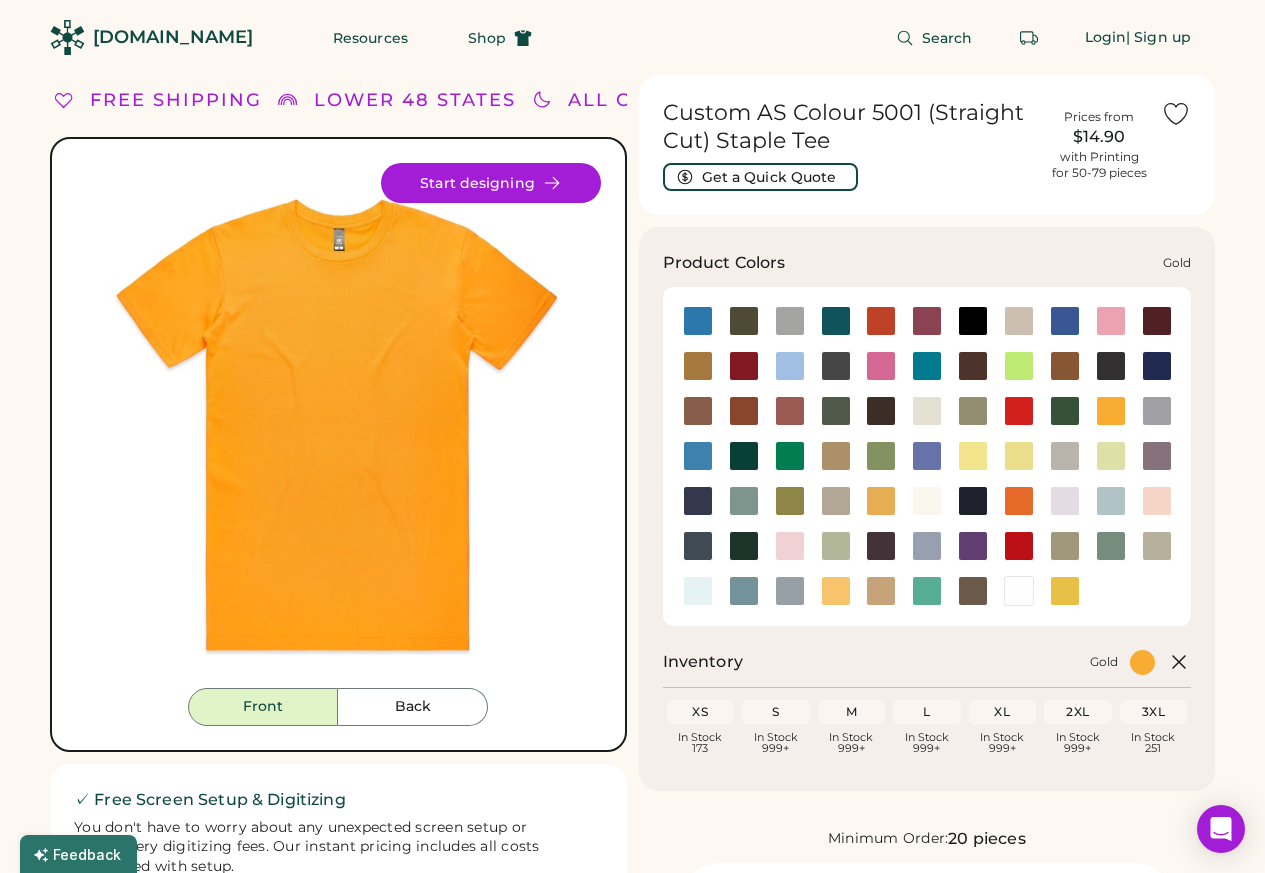 click on "Start designing" at bounding box center (491, 183) 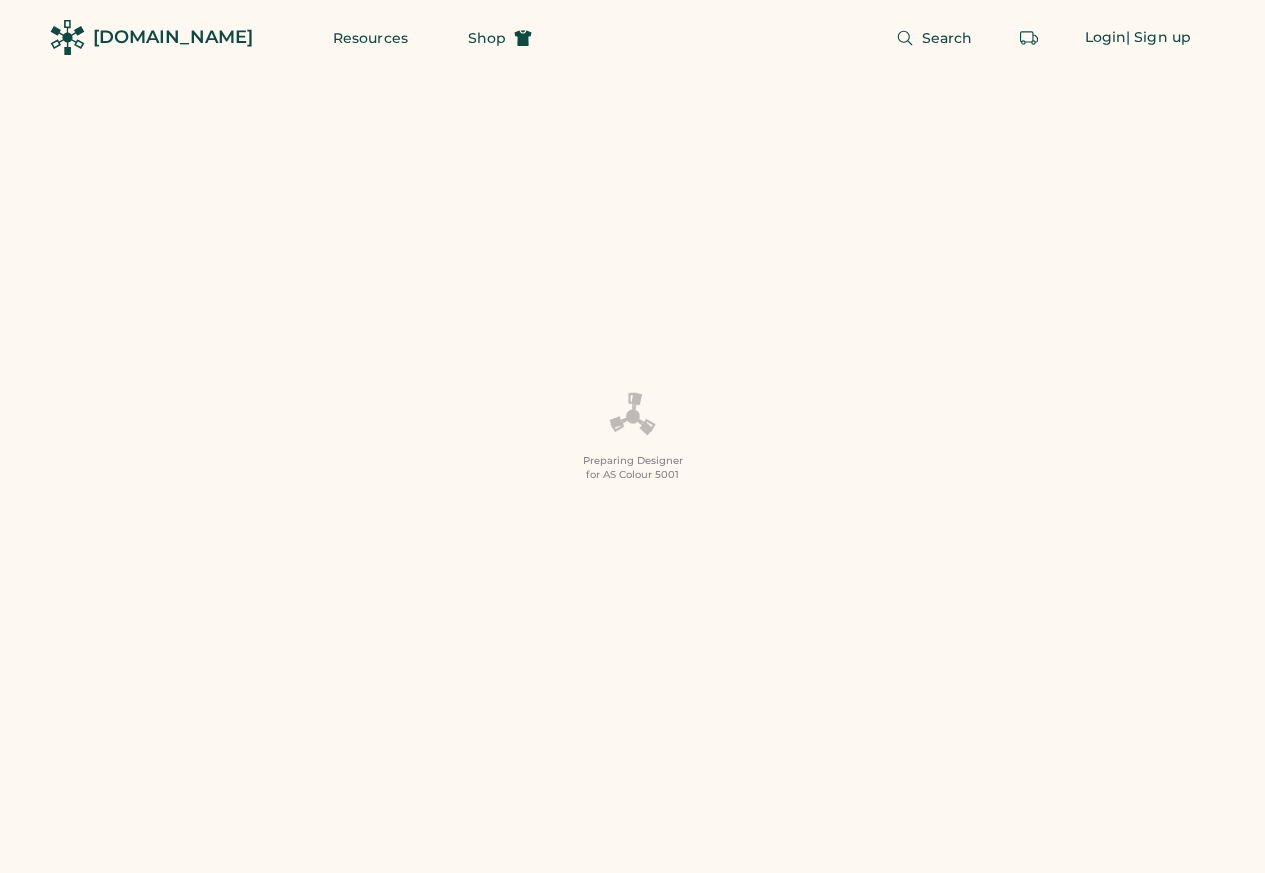 scroll, scrollTop: 0, scrollLeft: 0, axis: both 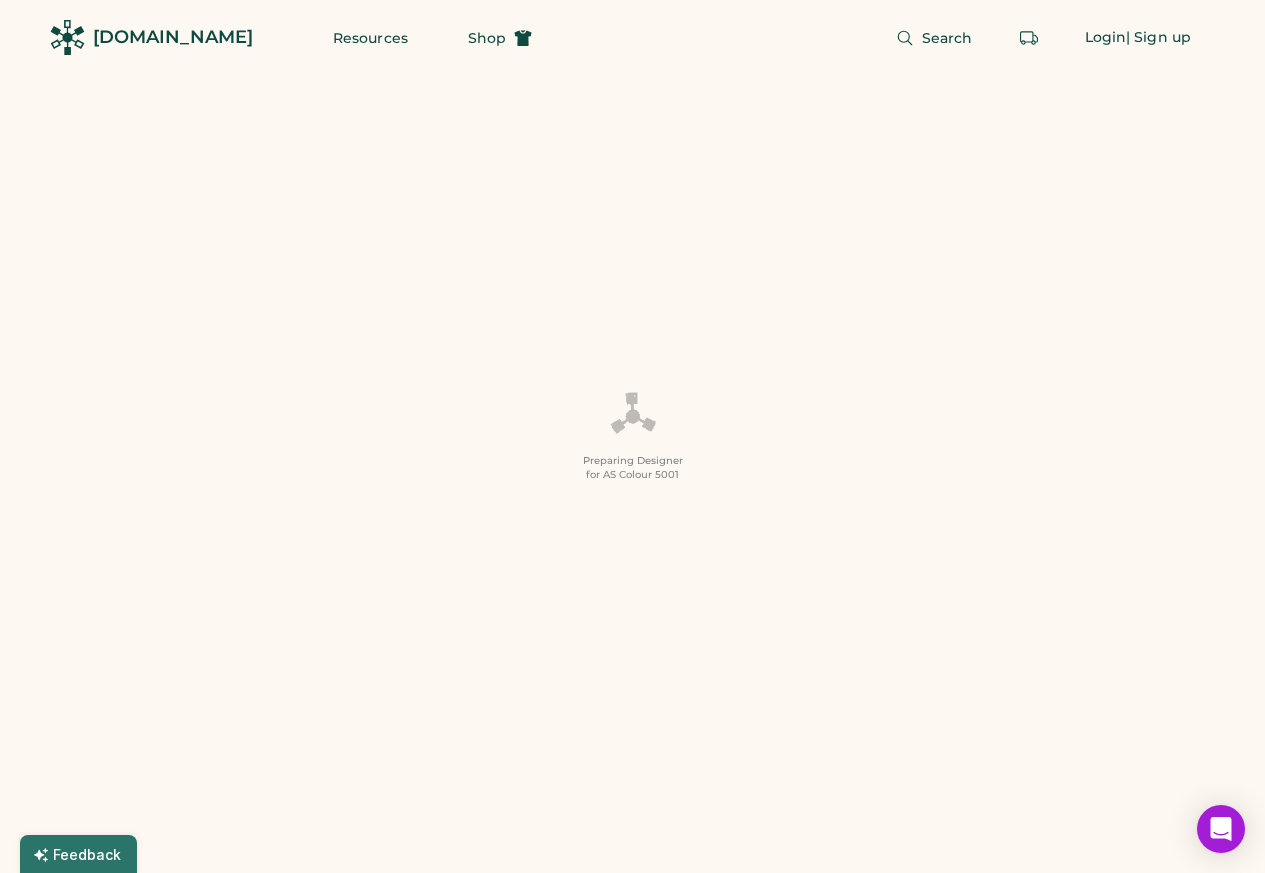 click on "Preparing Designer
for AS Colour 5001" at bounding box center (632, 436) 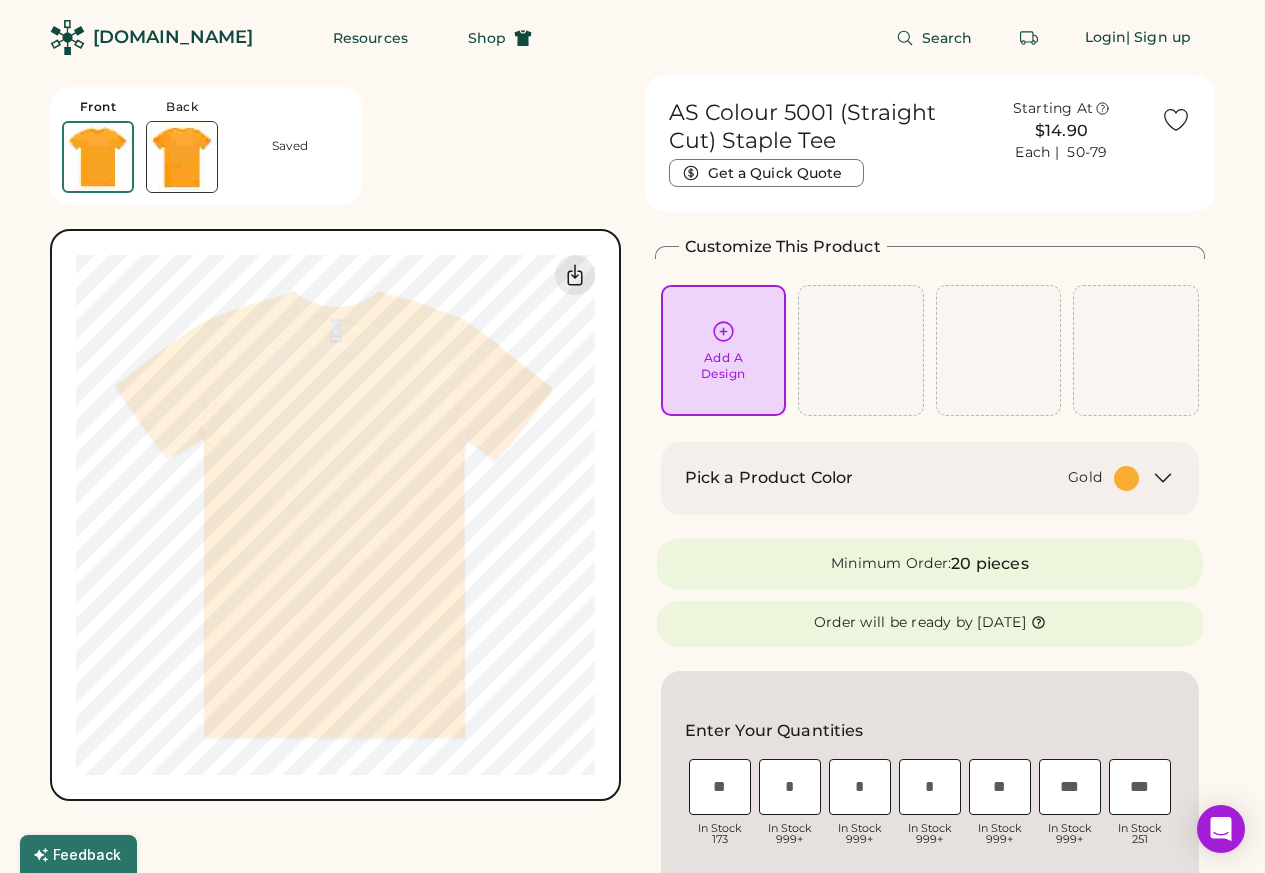 click on "Add A
Design" at bounding box center [723, 366] 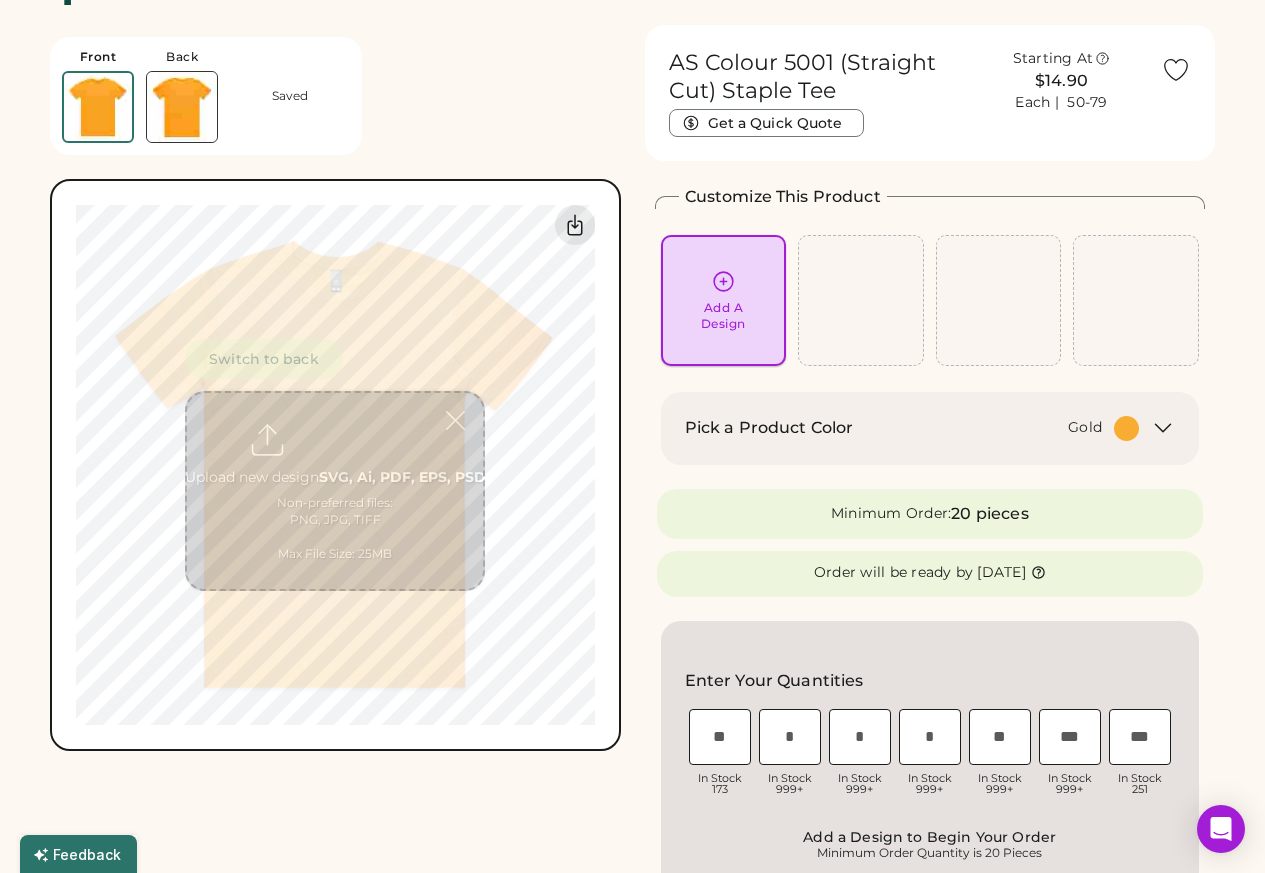 scroll, scrollTop: 75, scrollLeft: 0, axis: vertical 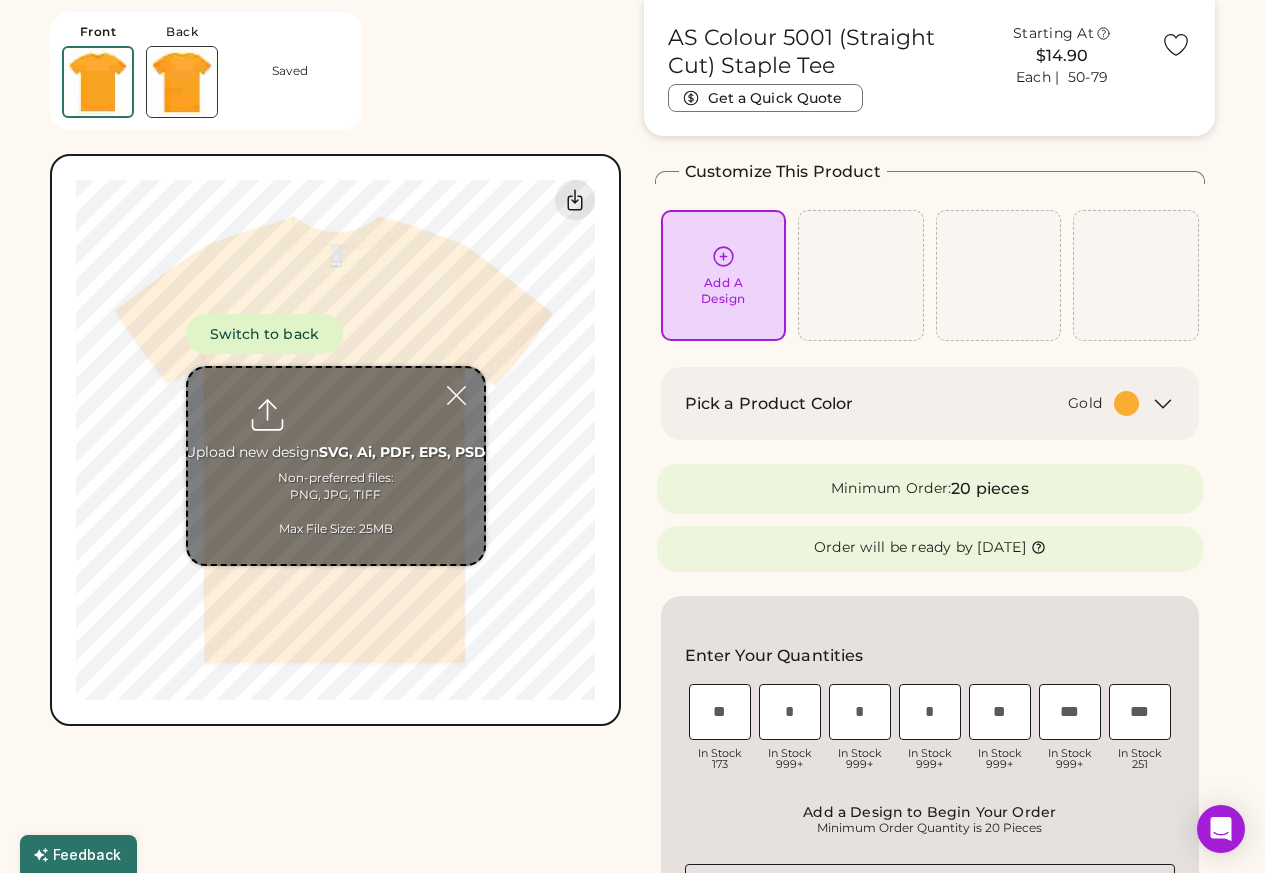 click at bounding box center [336, 466] 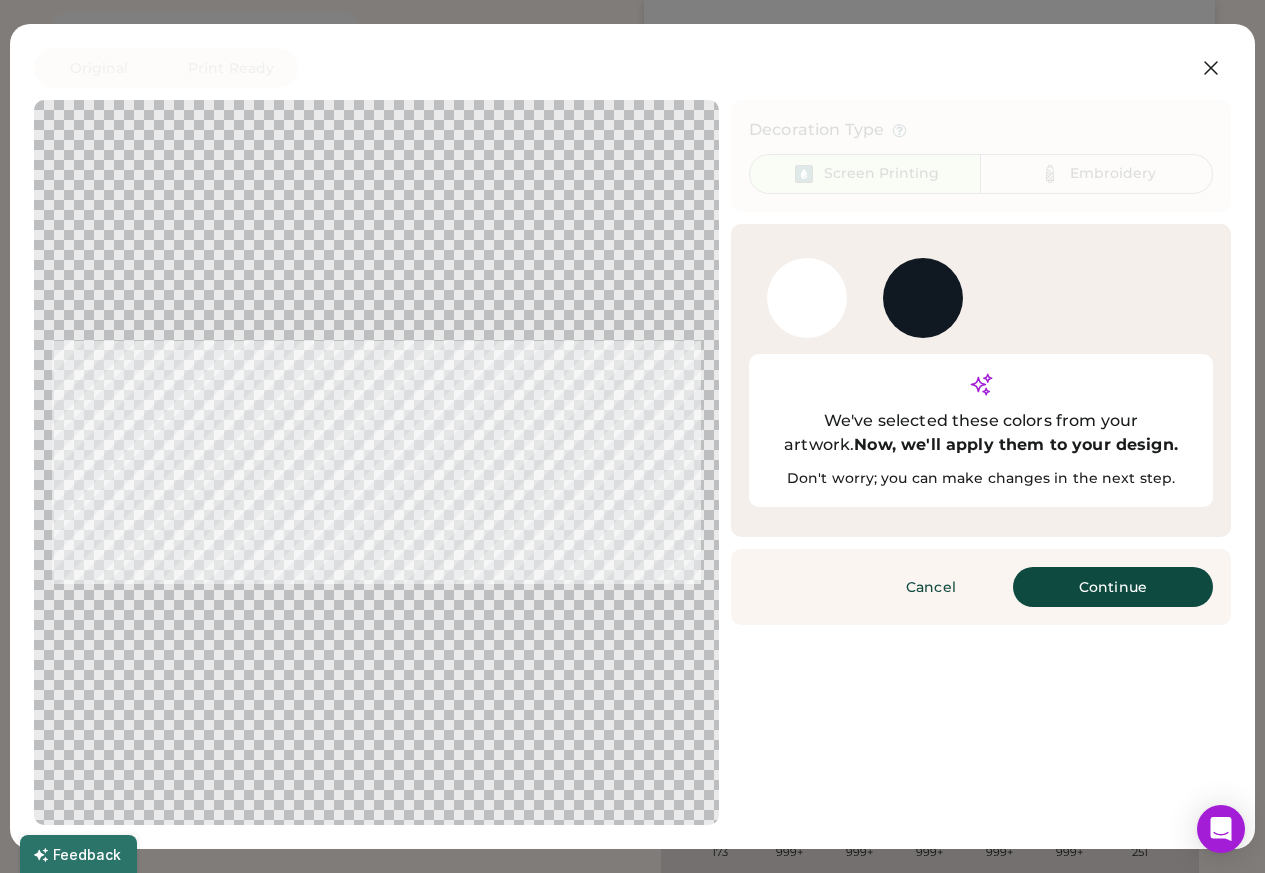 click on "Continue" at bounding box center [1113, 587] 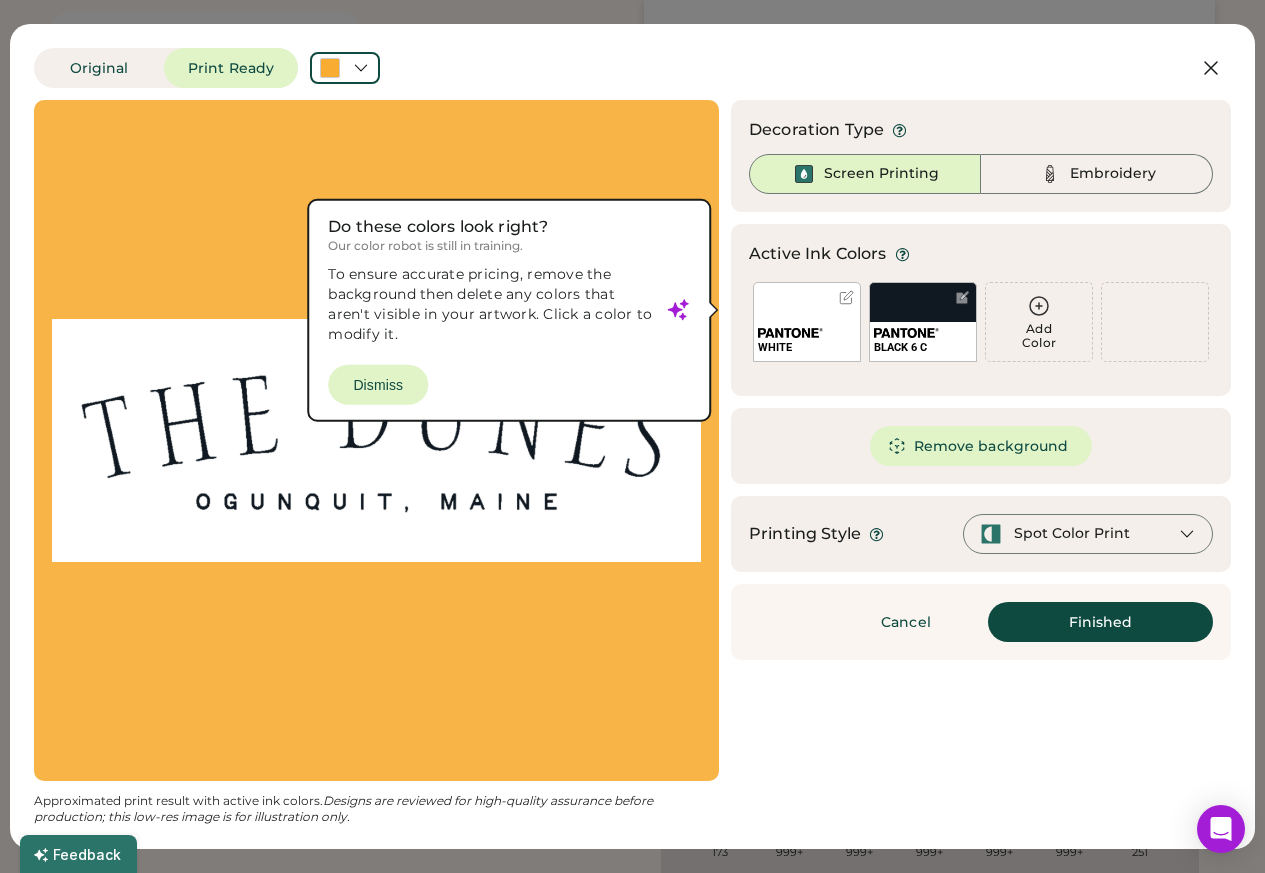 click on "BLACK 6 C" at bounding box center [923, 347] 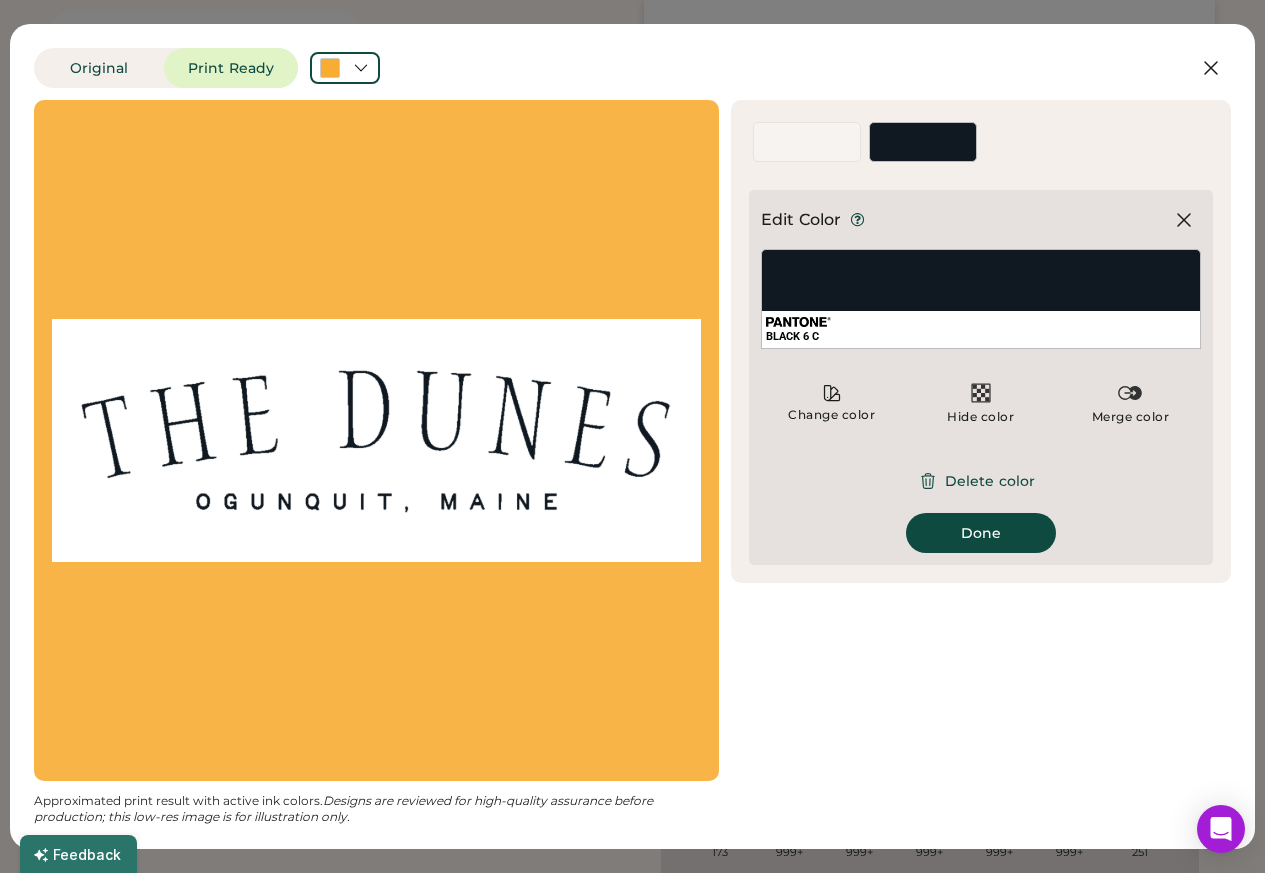 click 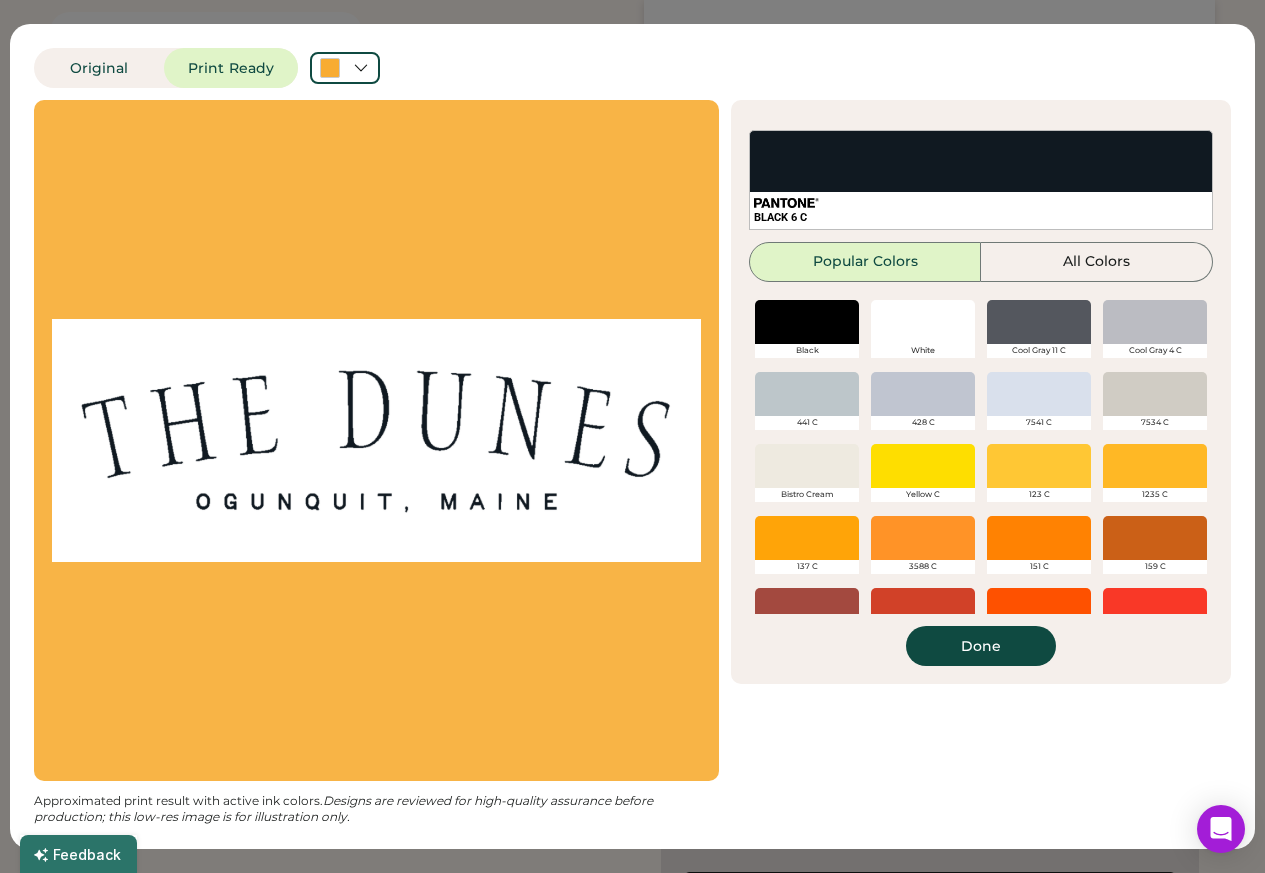 scroll, scrollTop: 675, scrollLeft: 0, axis: vertical 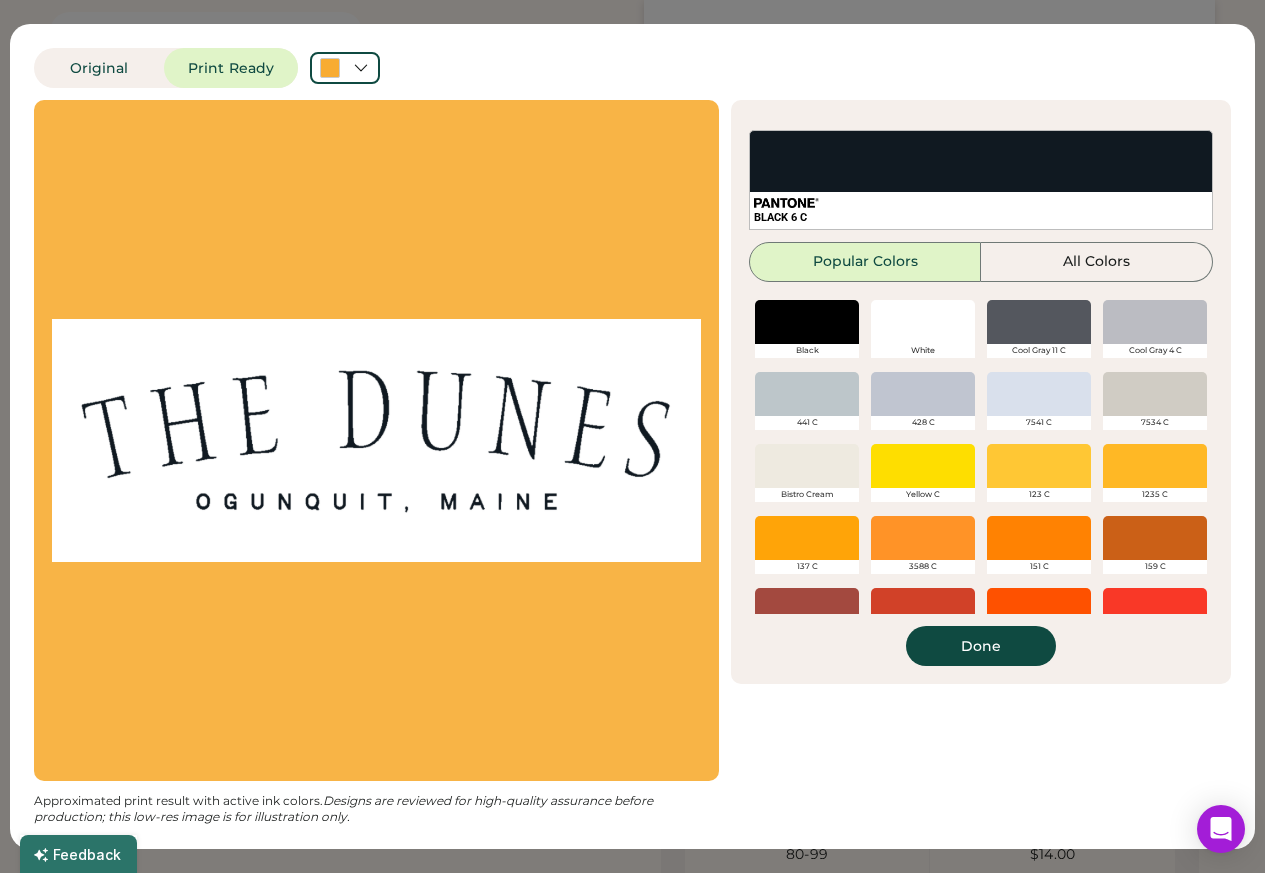 click on "White" at bounding box center (923, 351) 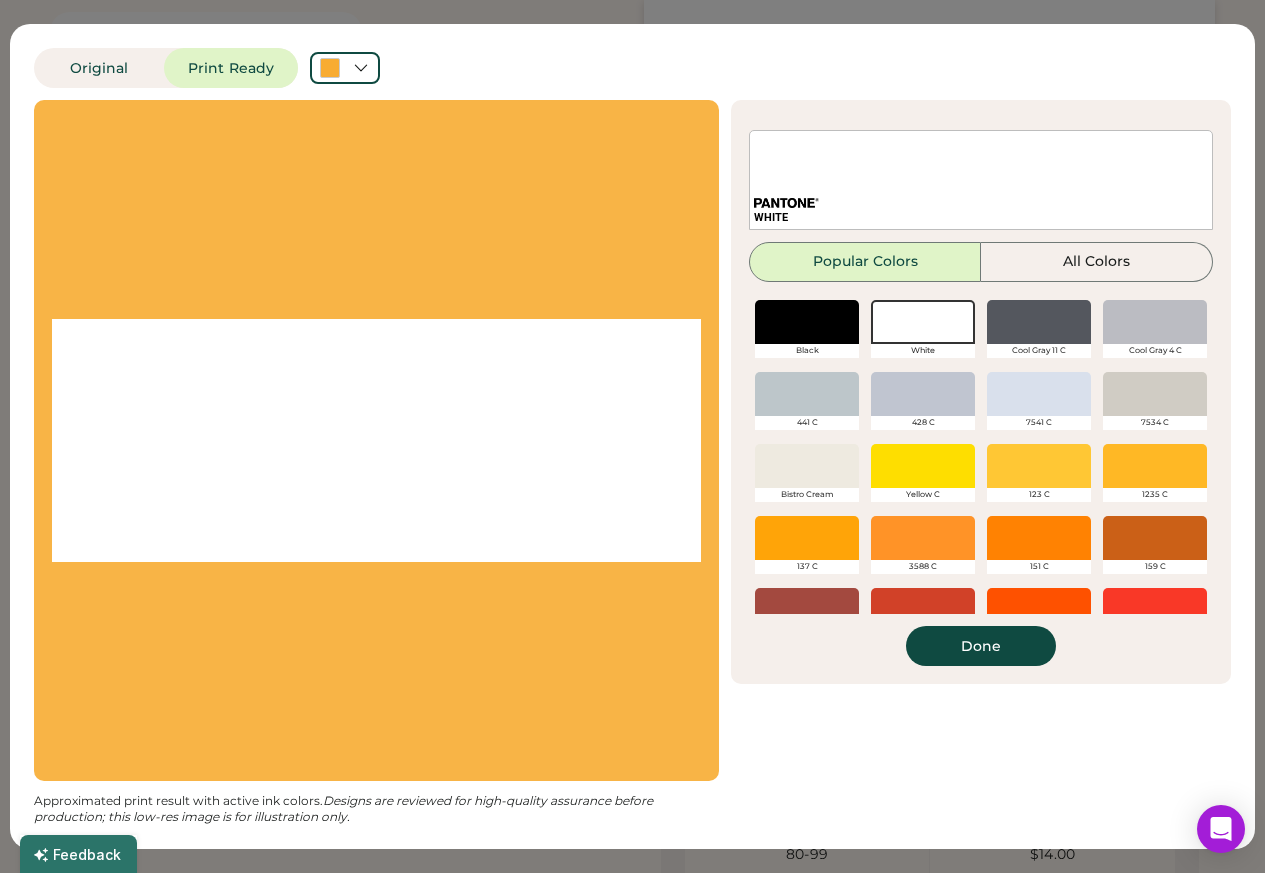 click on "Done" at bounding box center (981, 646) 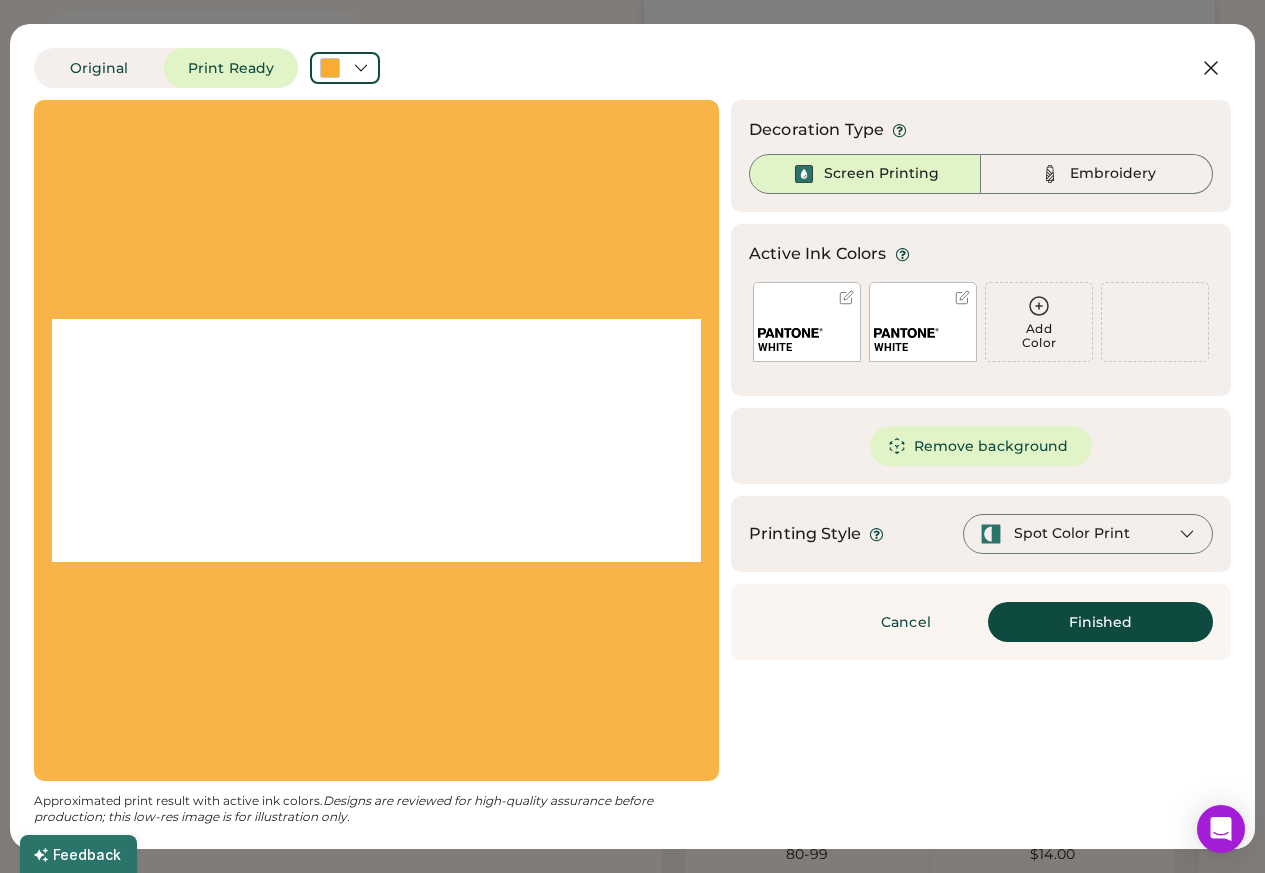 click on "Remove background" at bounding box center [981, 446] 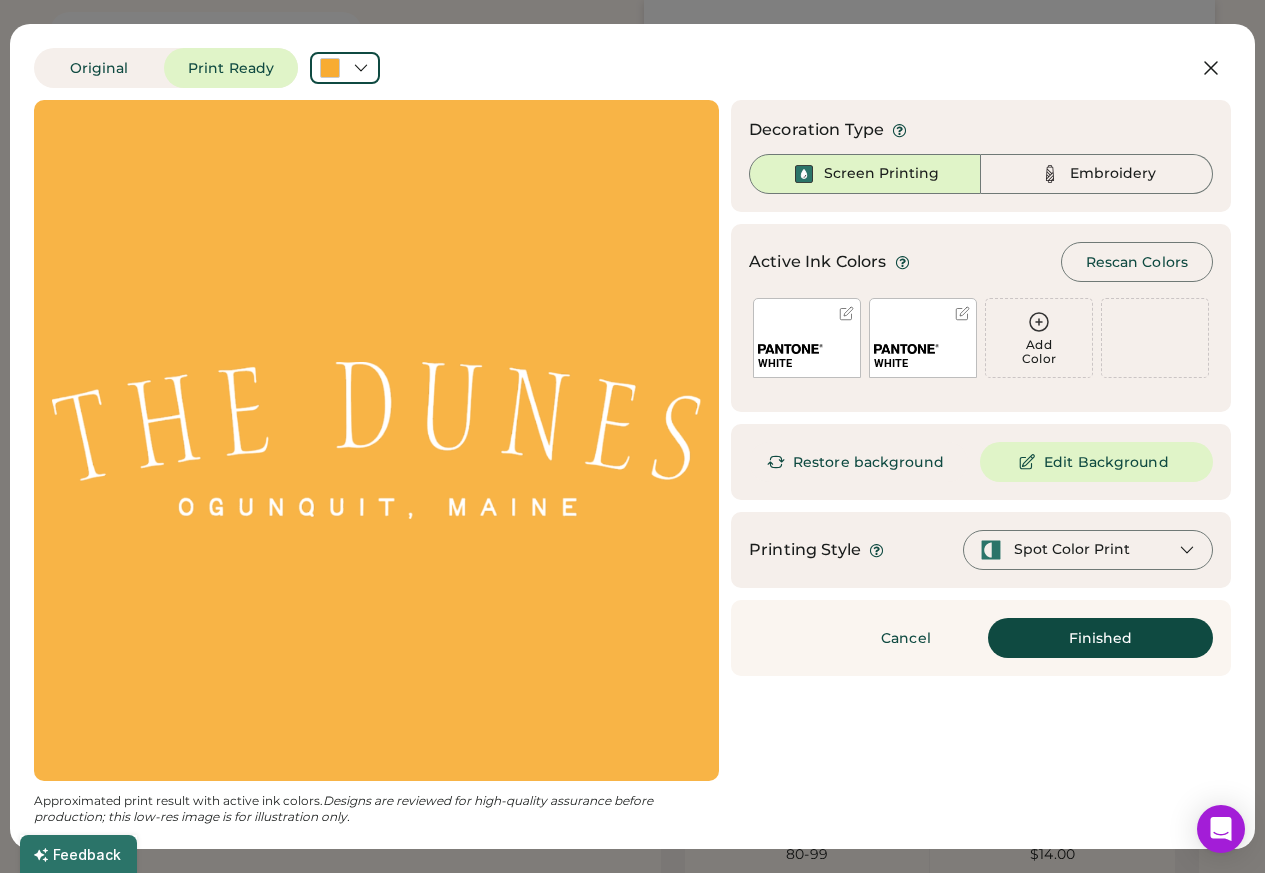 click on "Finished" at bounding box center [1100, 638] 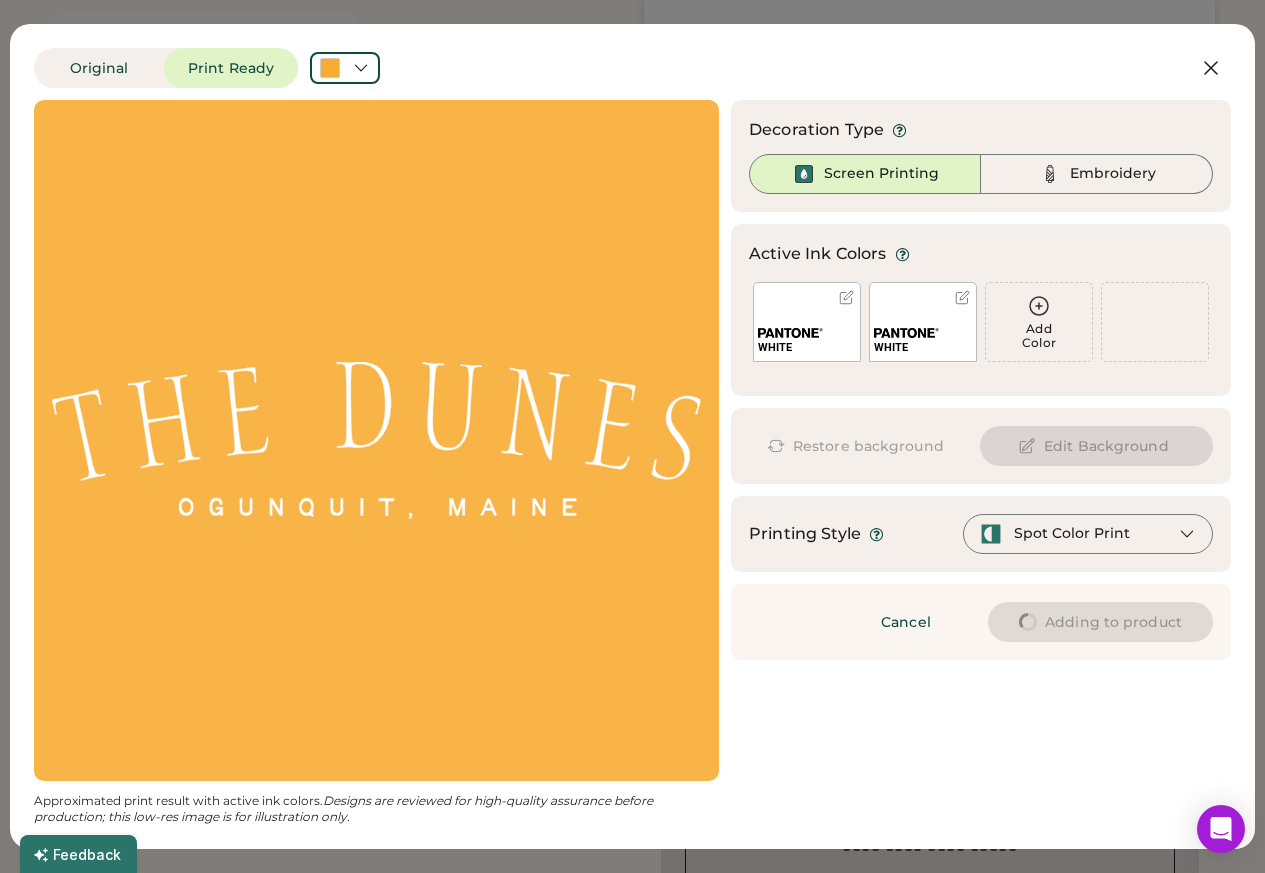 type on "****" 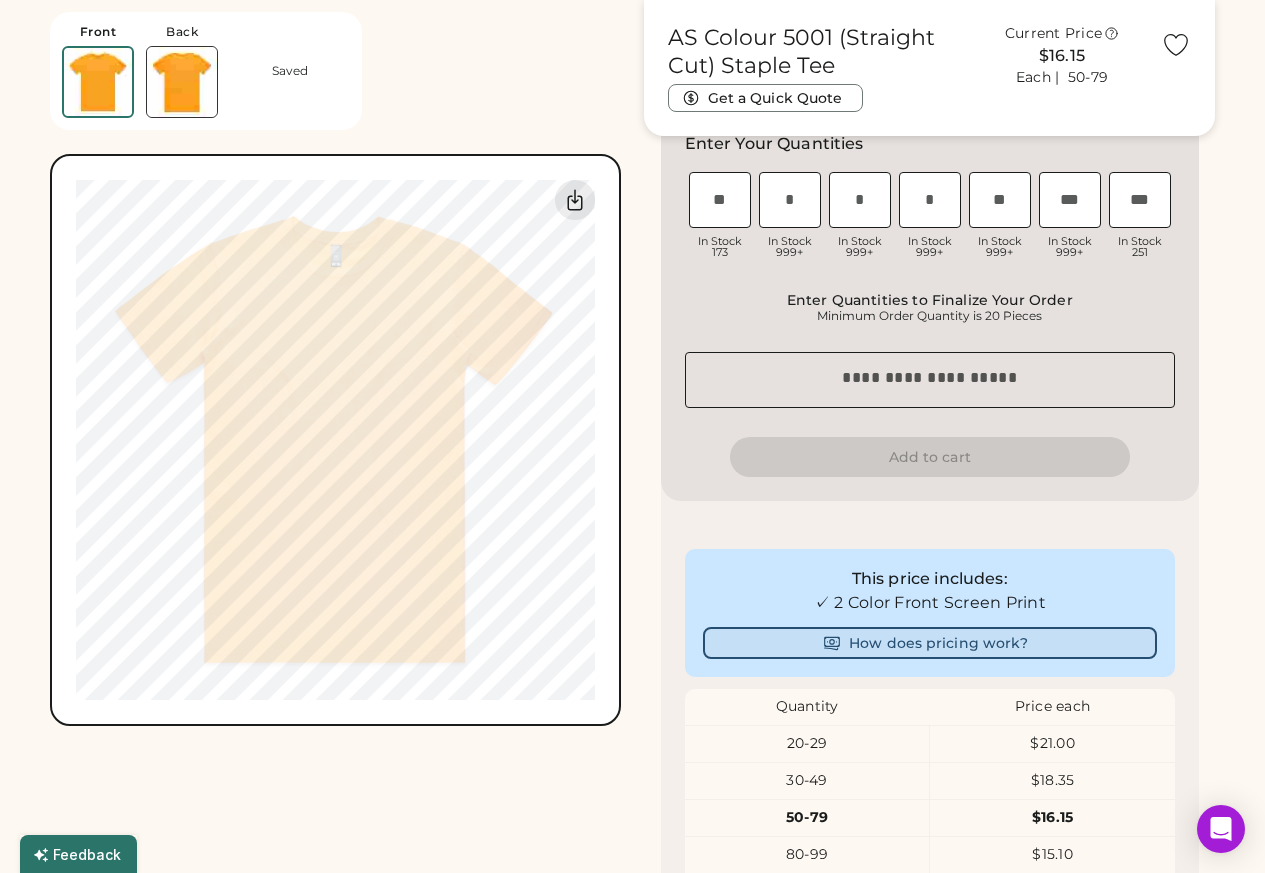 type on "****" 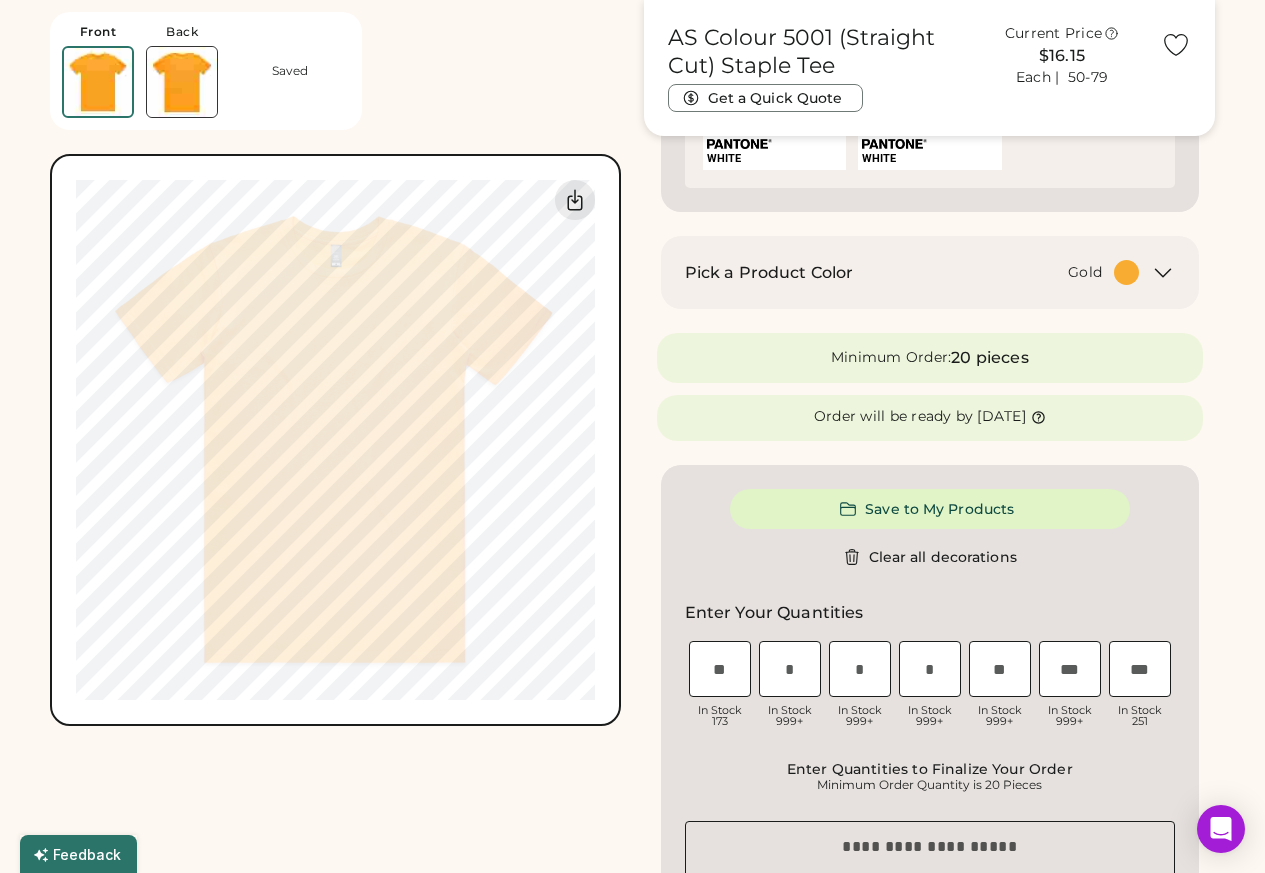 click on "2XL In Stock
999+" at bounding box center [1070, 686] 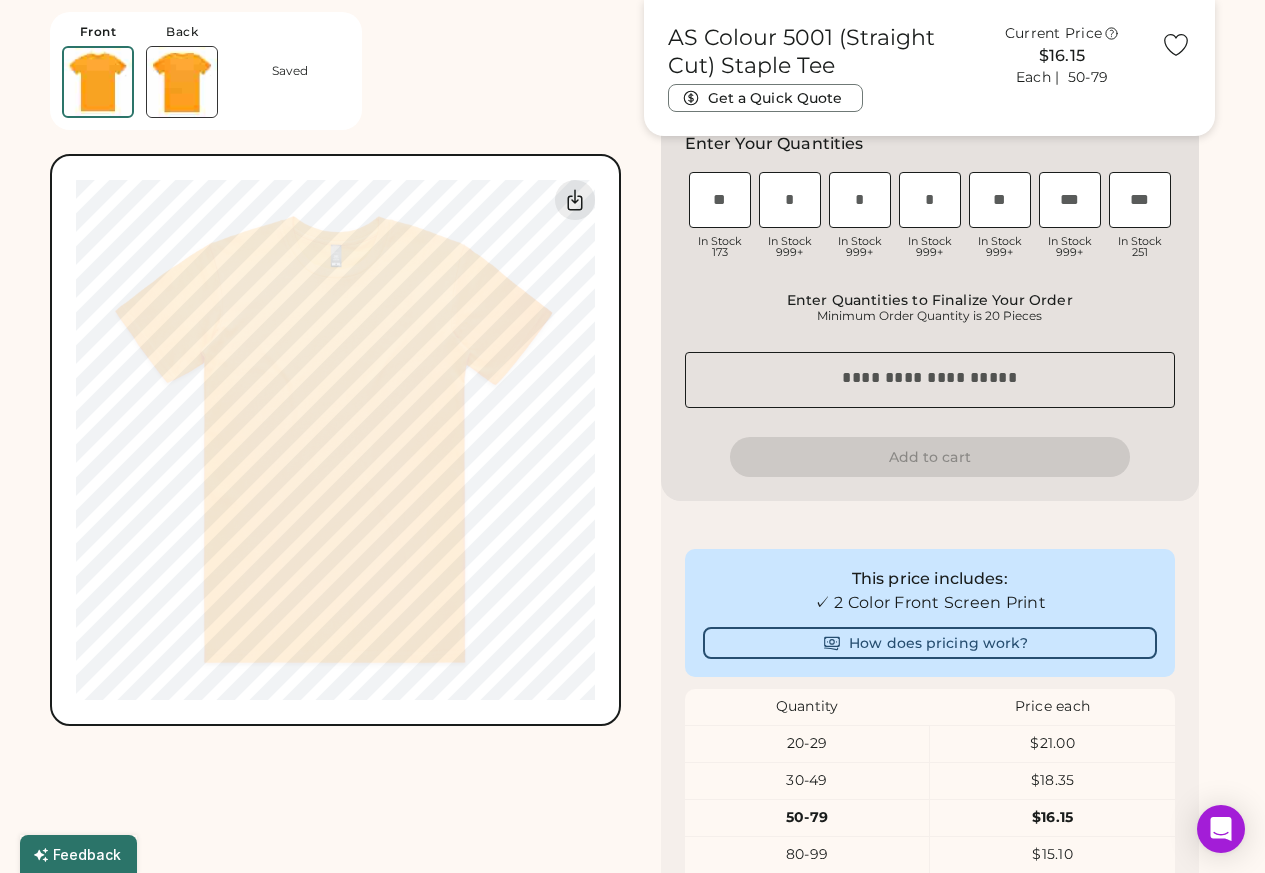 type on "****" 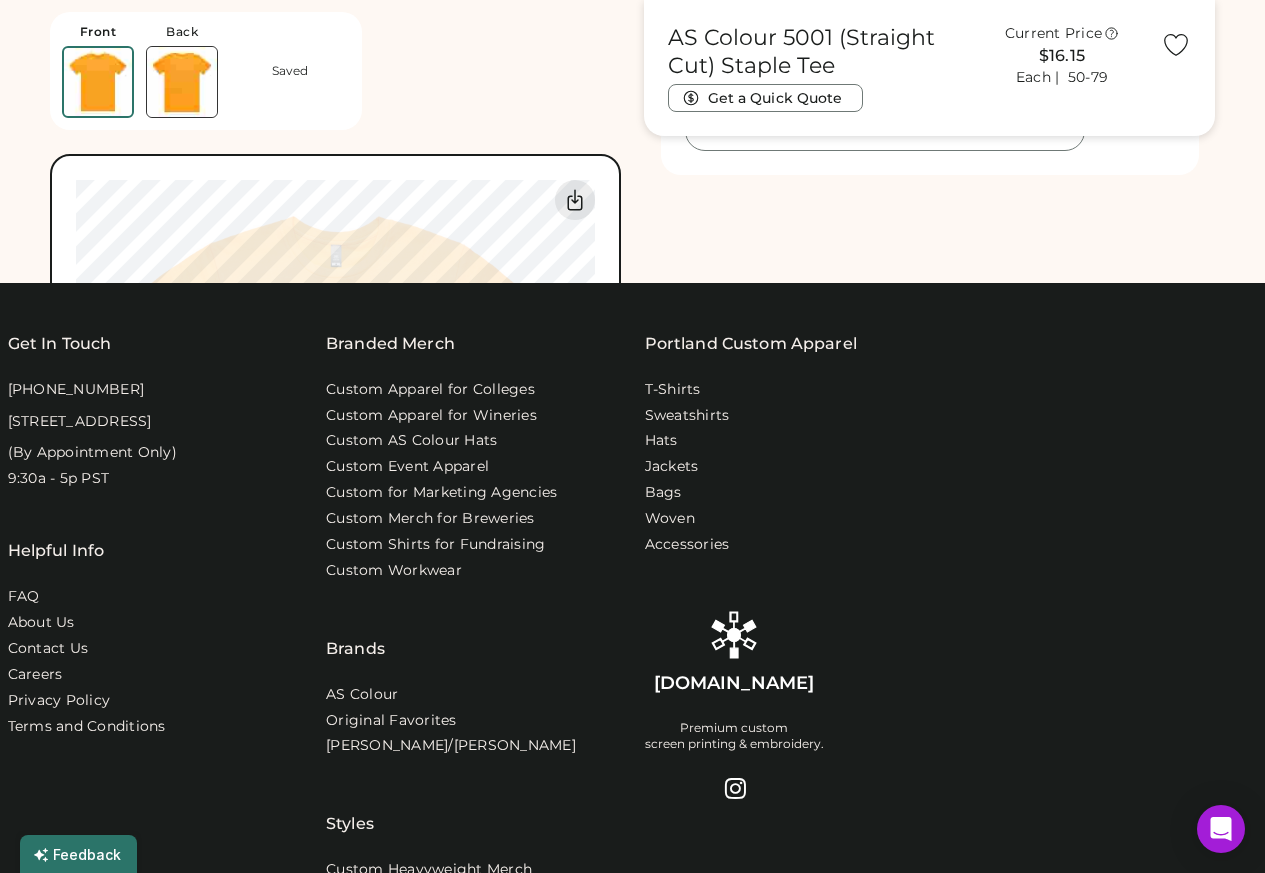scroll, scrollTop: 1035, scrollLeft: 0, axis: vertical 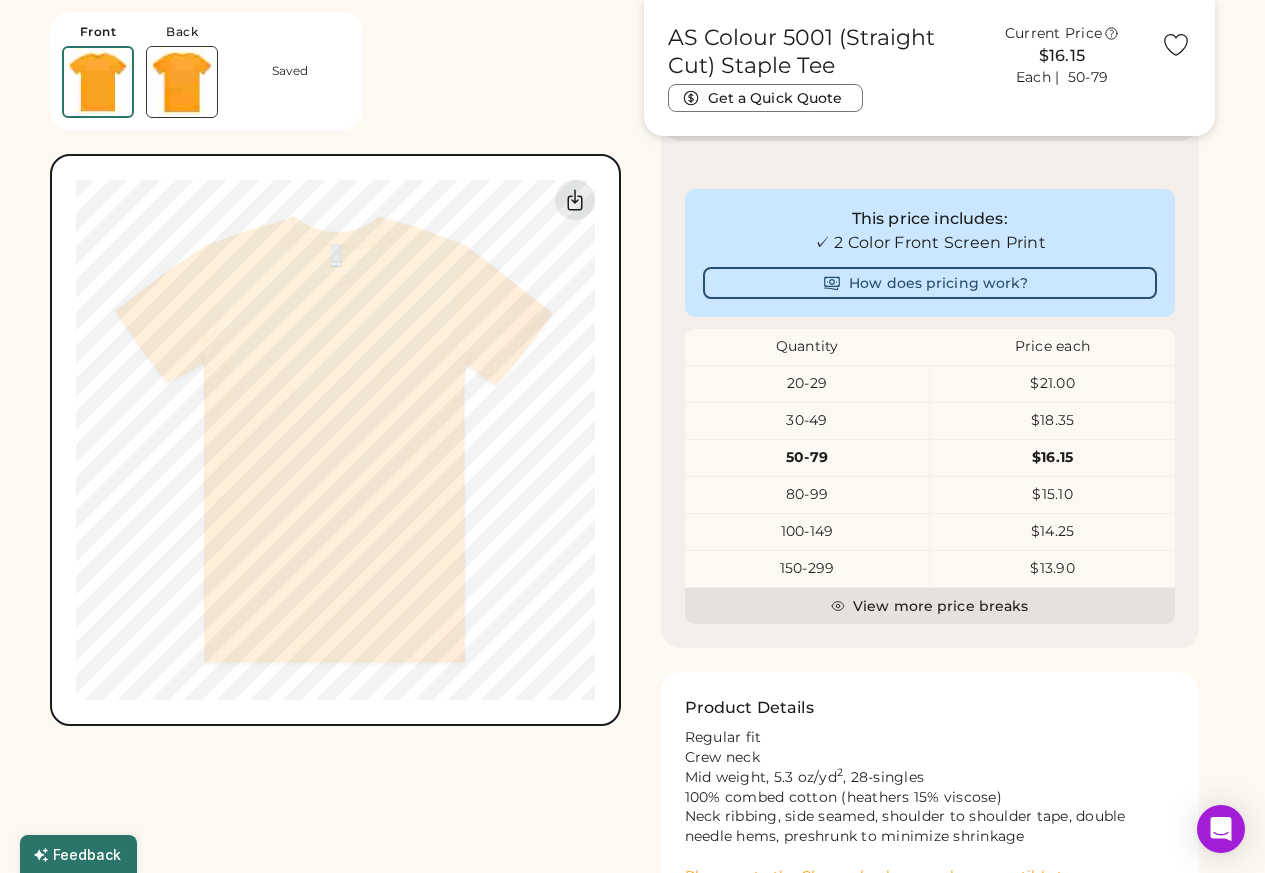 click 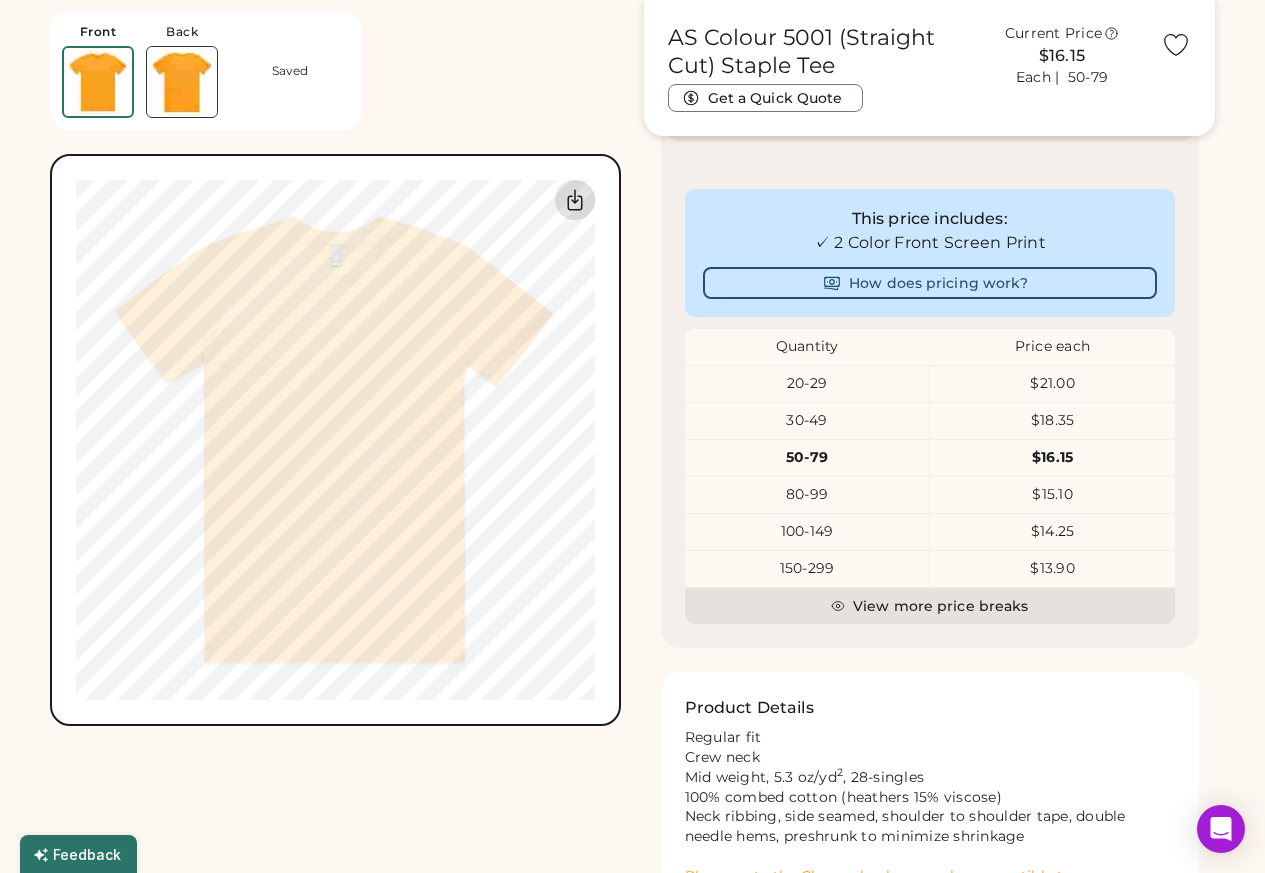 click on "Saved" at bounding box center [290, 71] 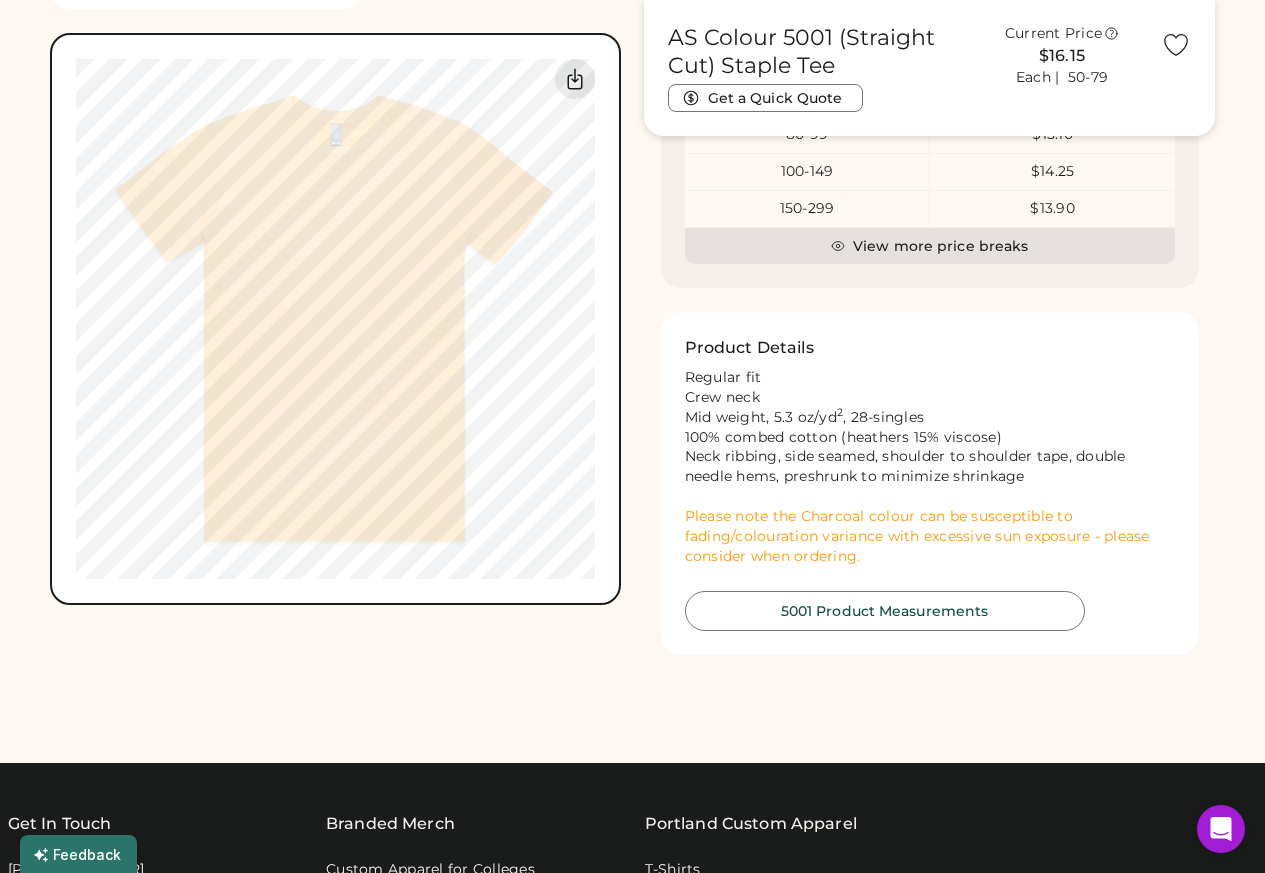 scroll, scrollTop: 693, scrollLeft: 0, axis: vertical 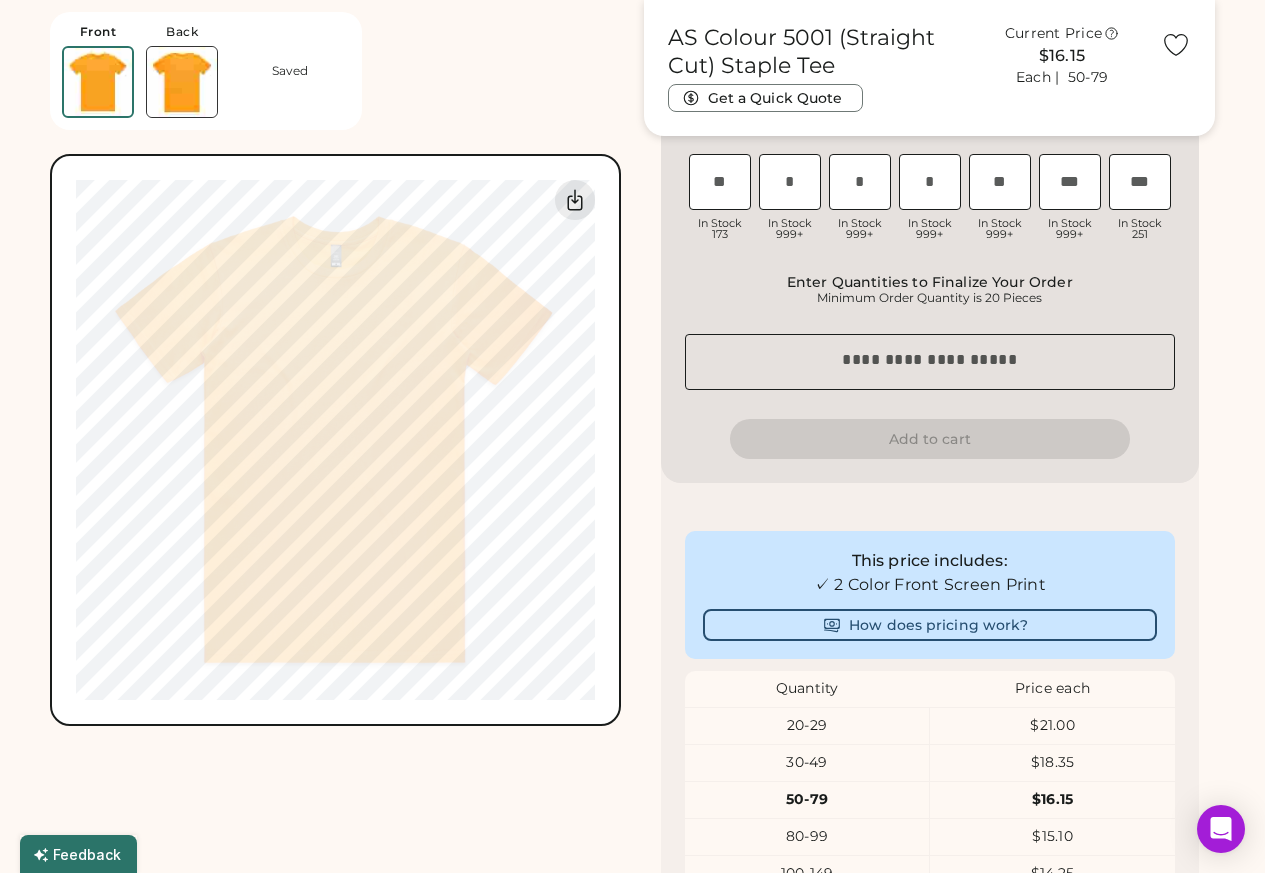 click 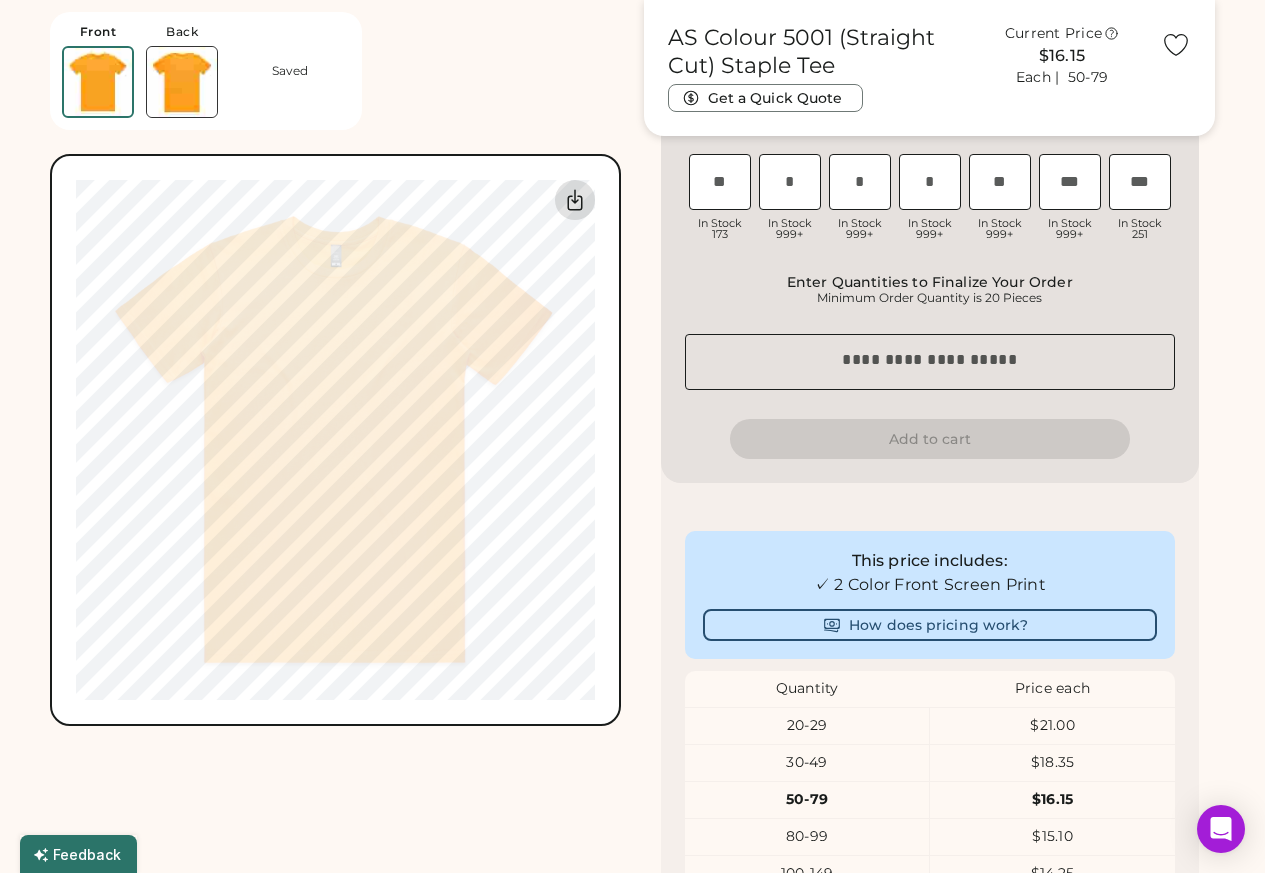 click at bounding box center (98, 82) 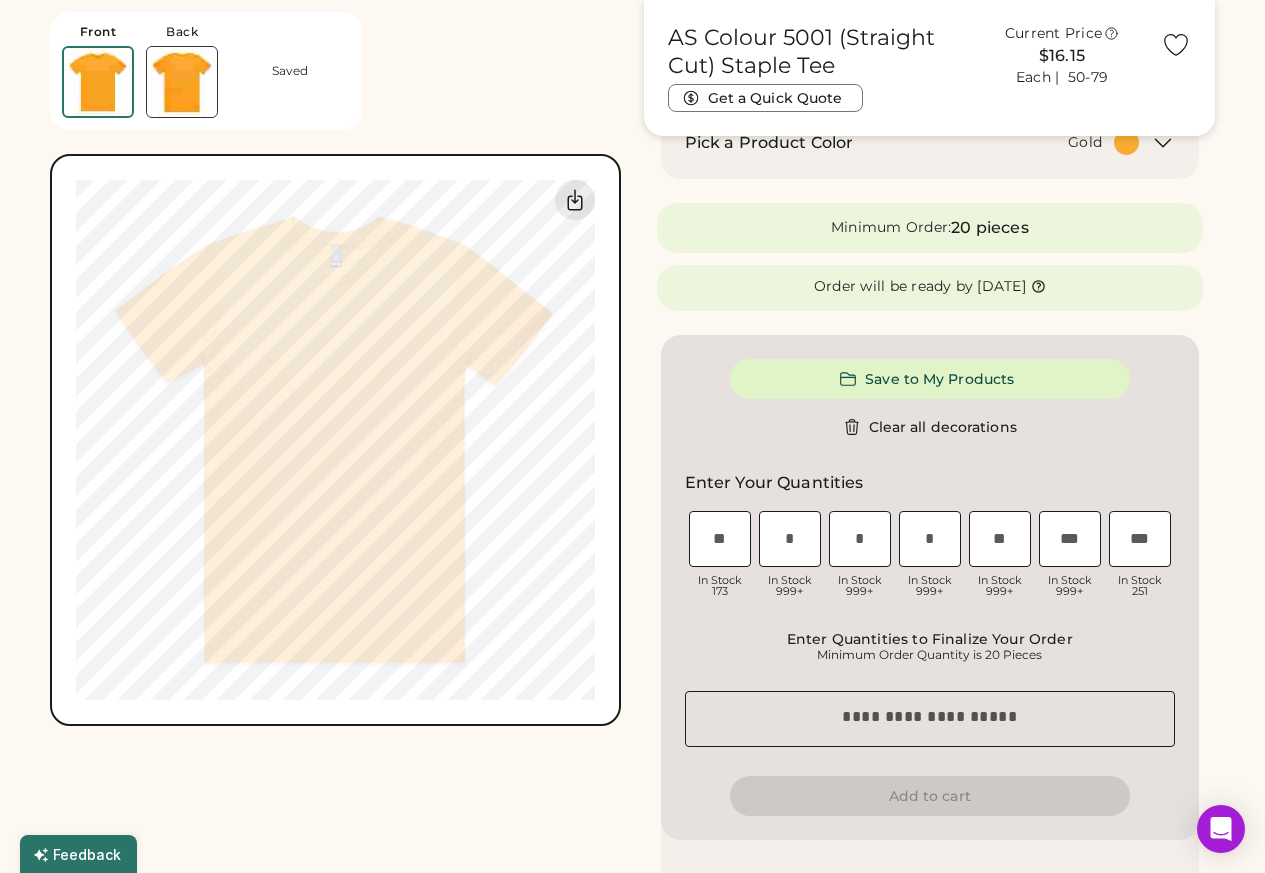 scroll, scrollTop: 333, scrollLeft: 0, axis: vertical 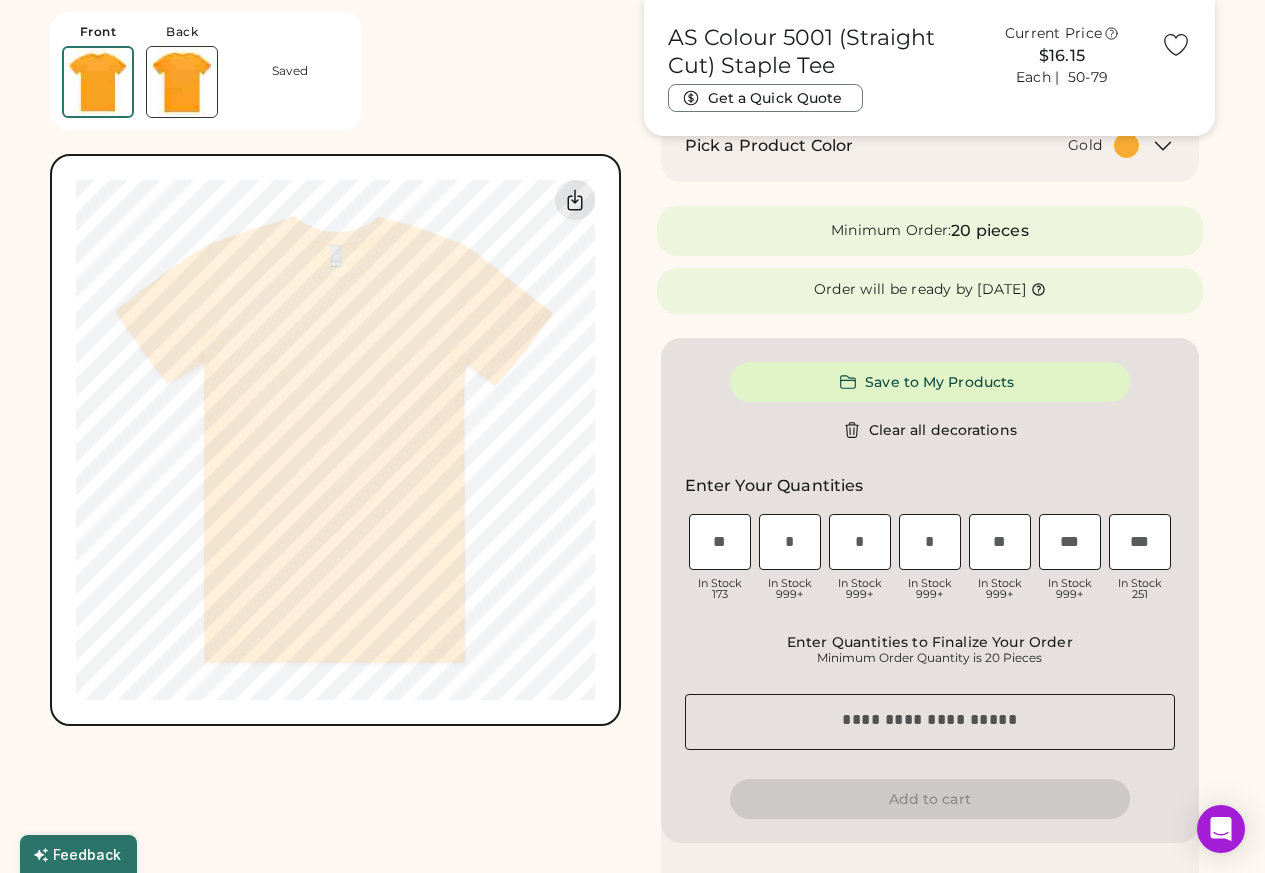 click on "Save to My Products" at bounding box center [930, 382] 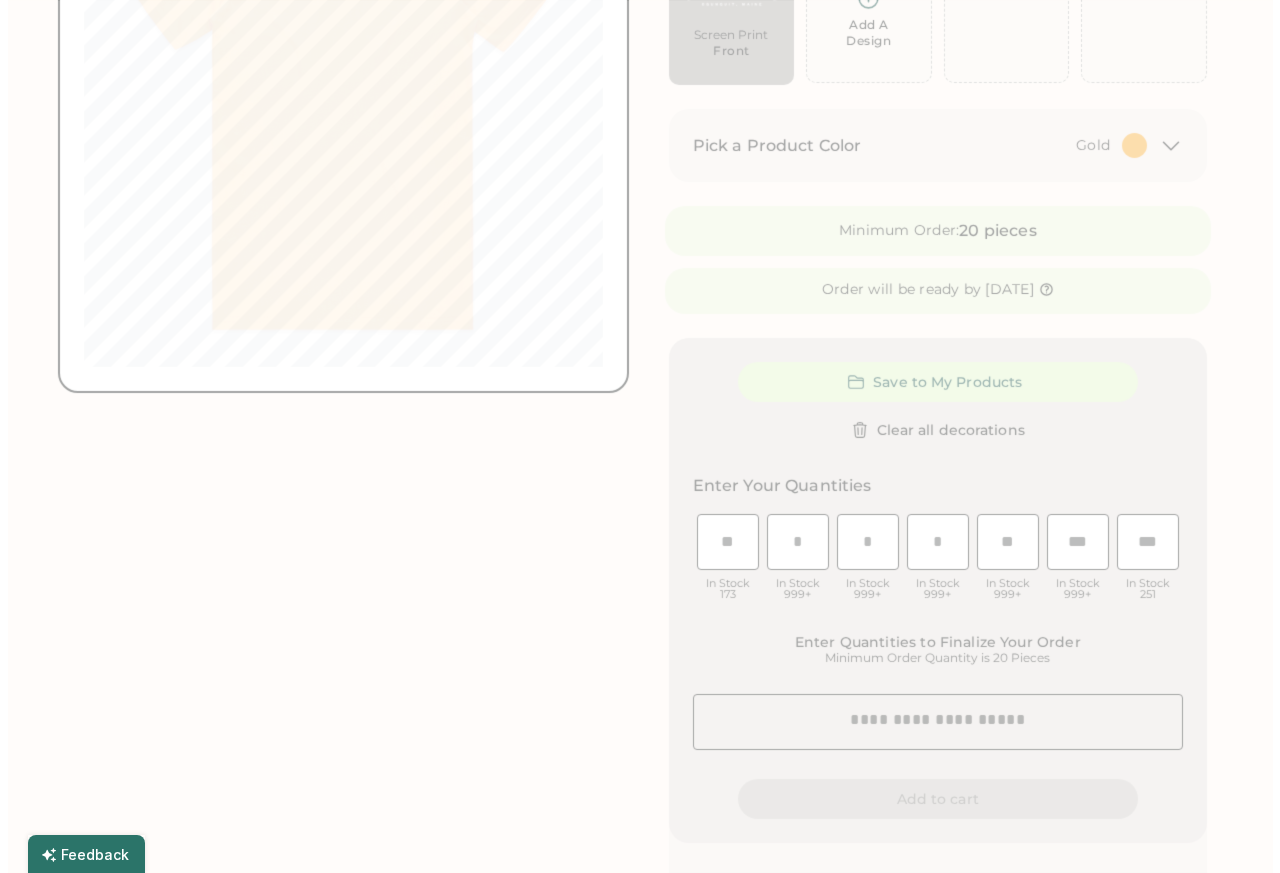 scroll, scrollTop: 292, scrollLeft: 0, axis: vertical 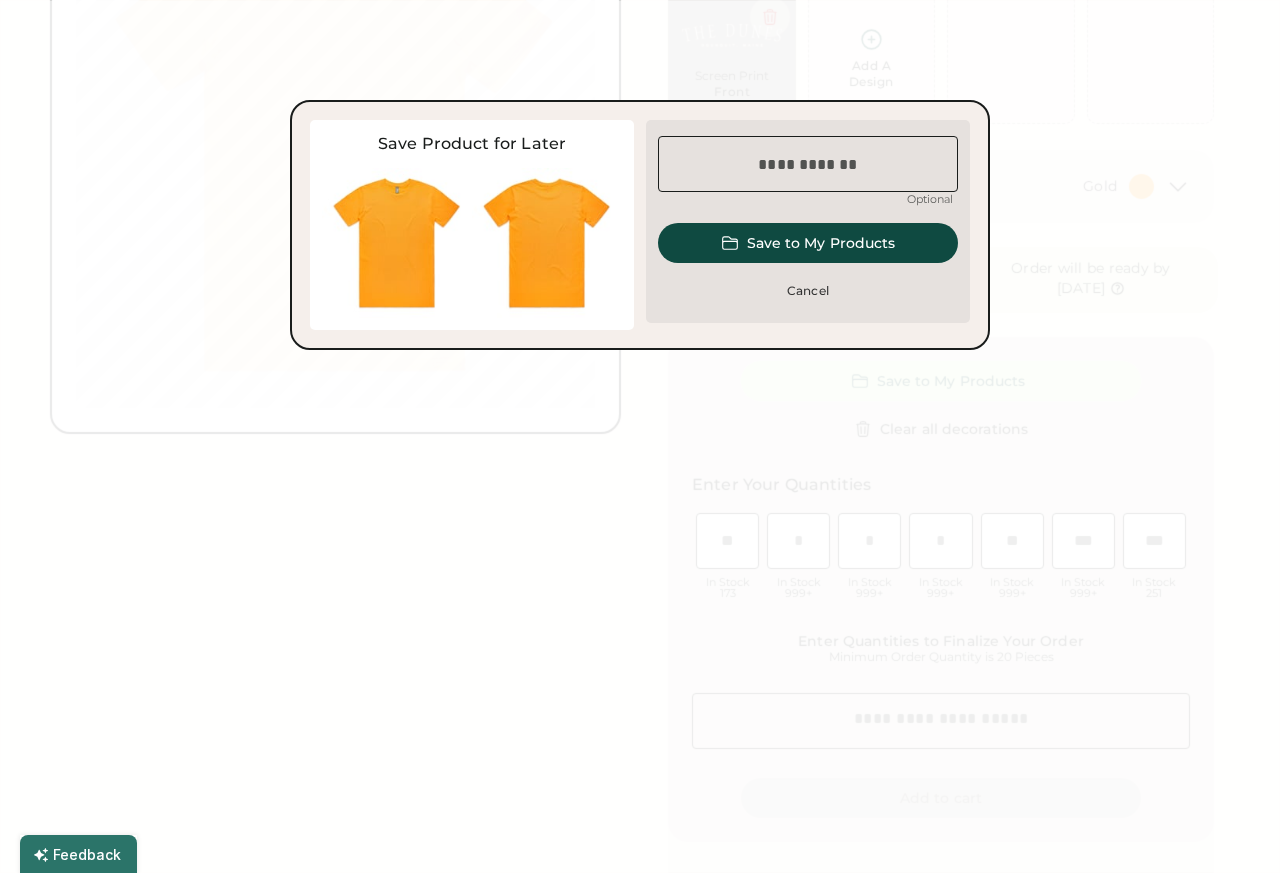 click on "Cancel" at bounding box center (808, 291) 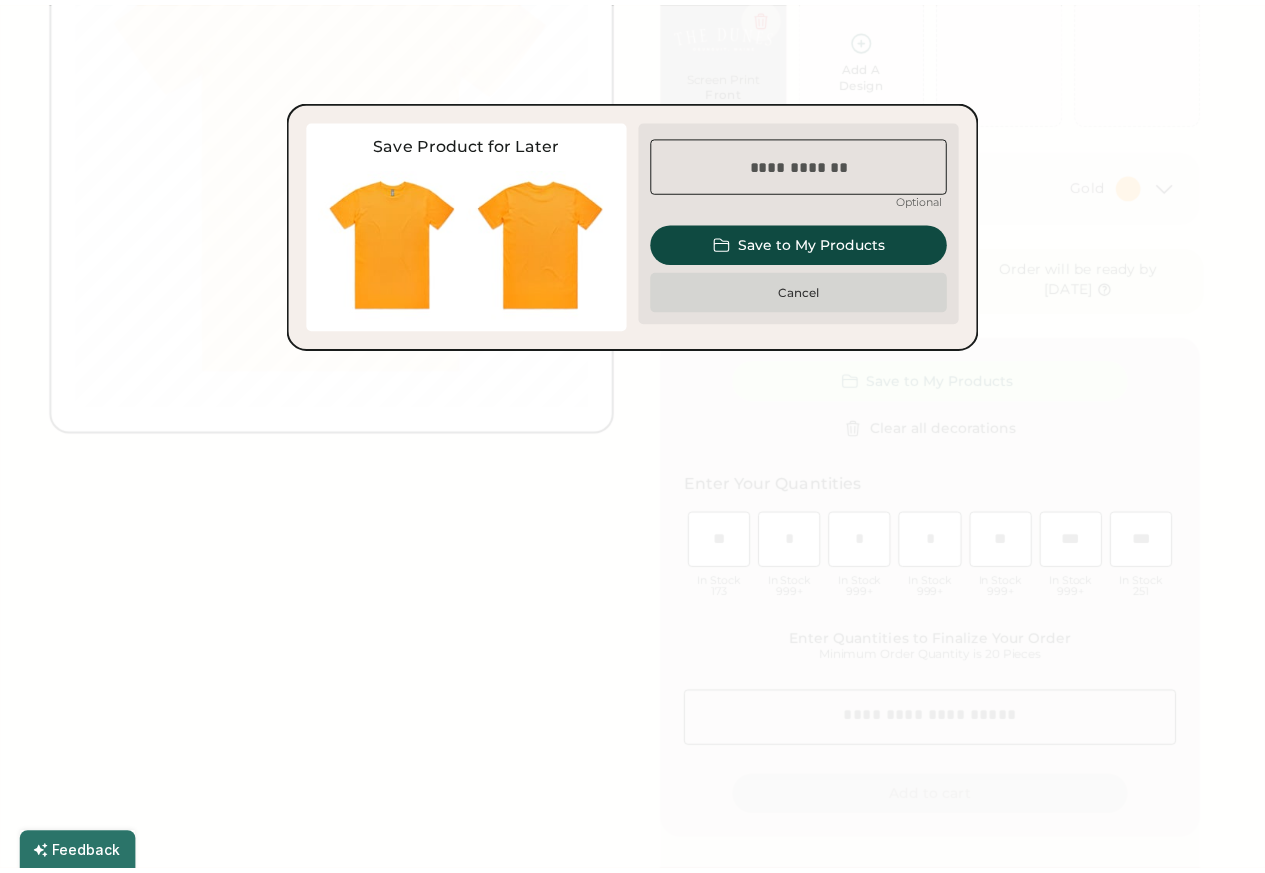 scroll, scrollTop: 333, scrollLeft: 0, axis: vertical 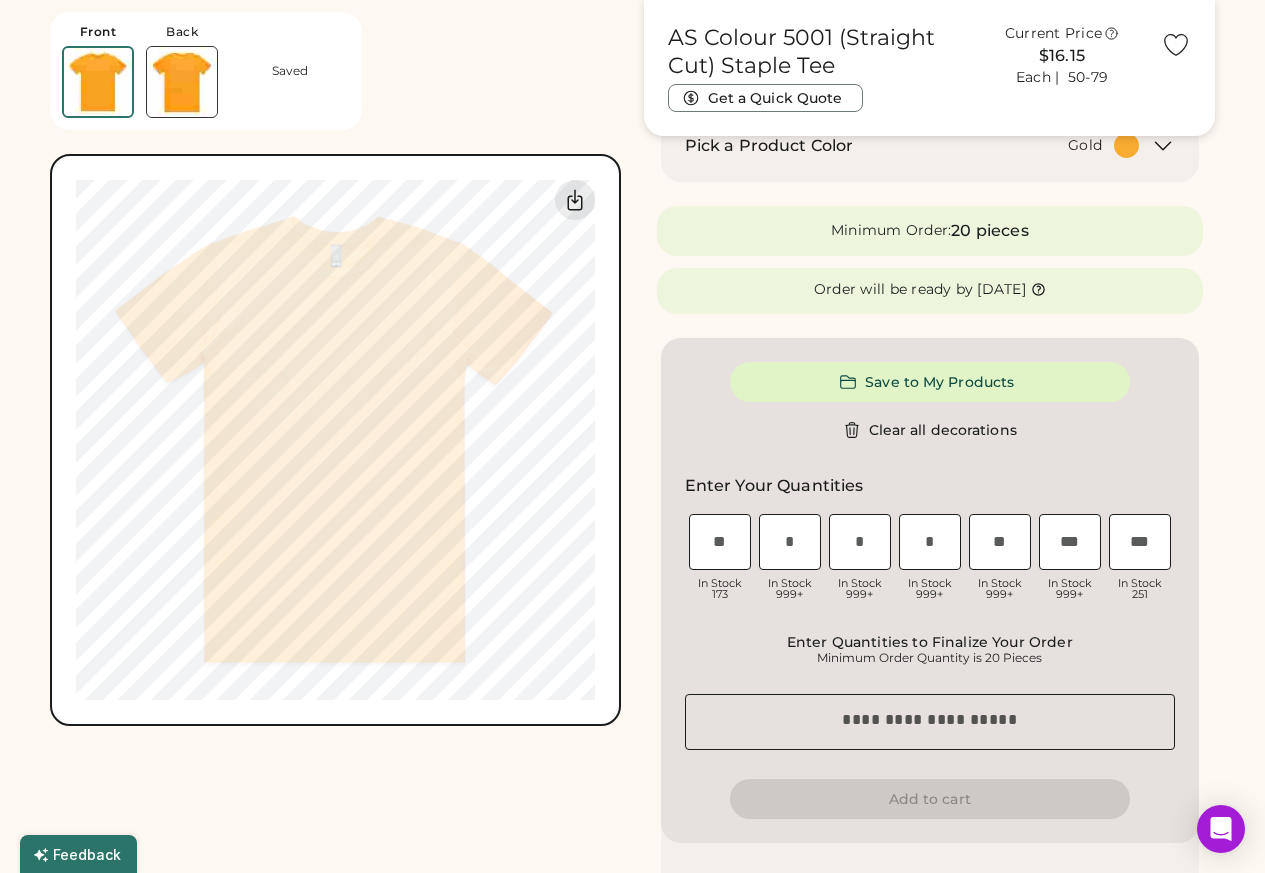 click on "Clear all decorations" at bounding box center (930, 430) 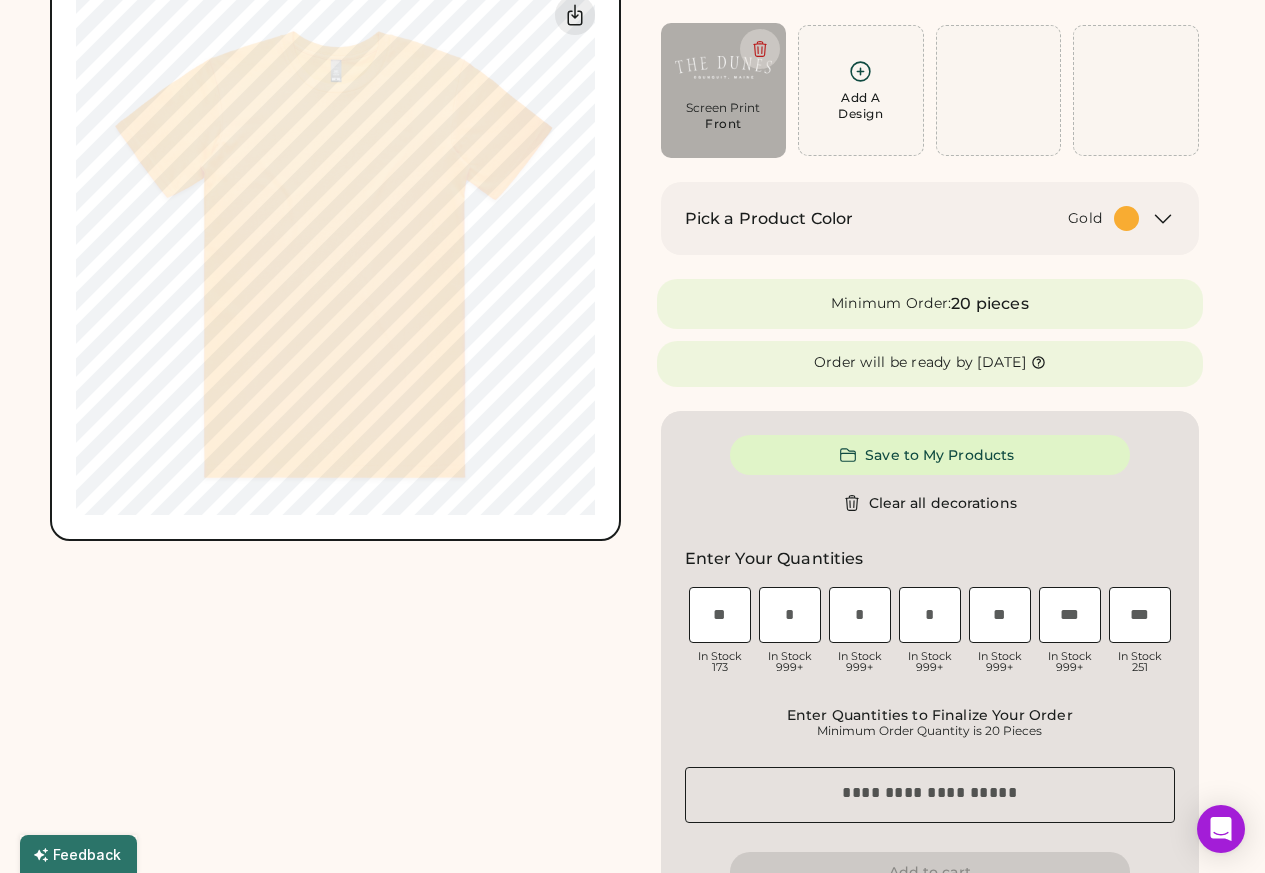 scroll, scrollTop: 0, scrollLeft: 0, axis: both 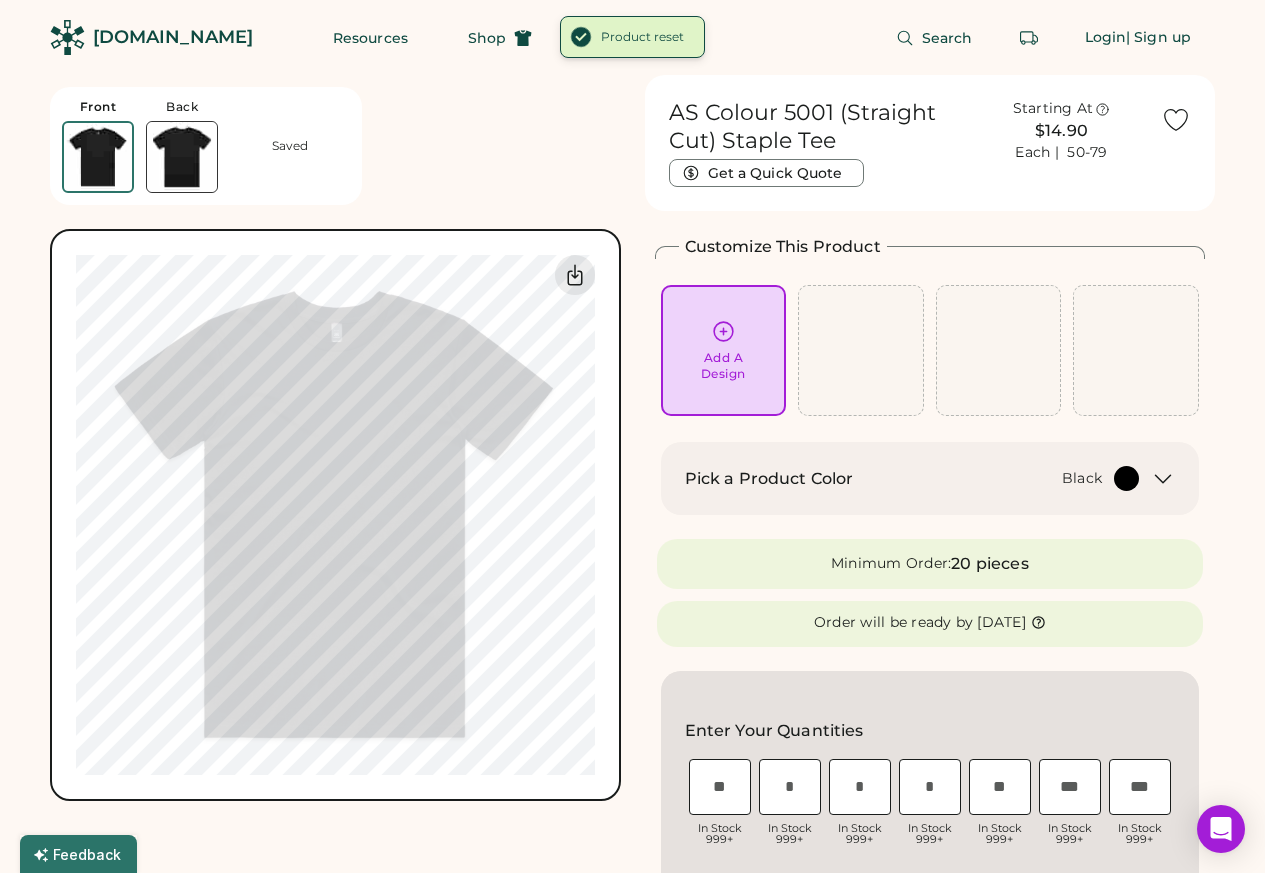 click 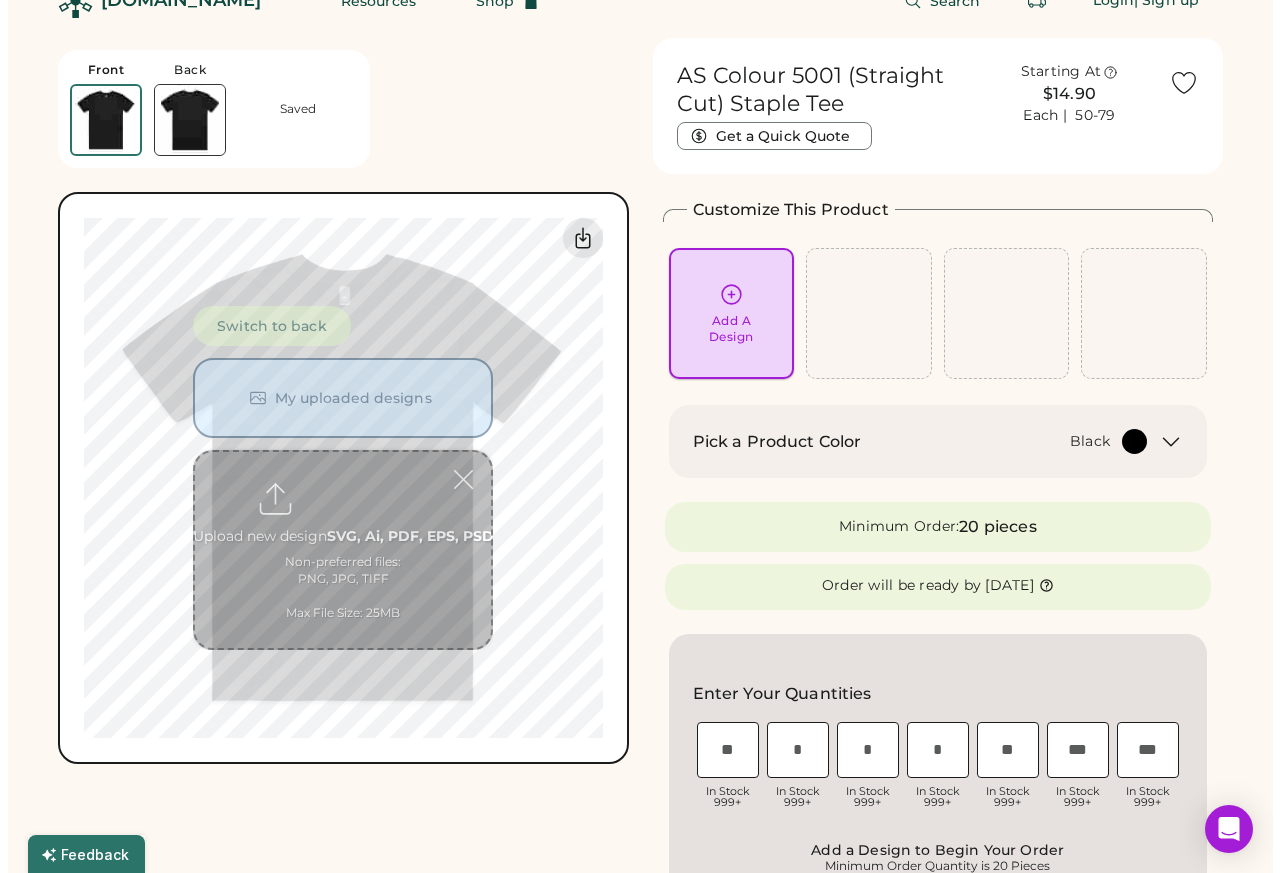 scroll, scrollTop: 75, scrollLeft: 0, axis: vertical 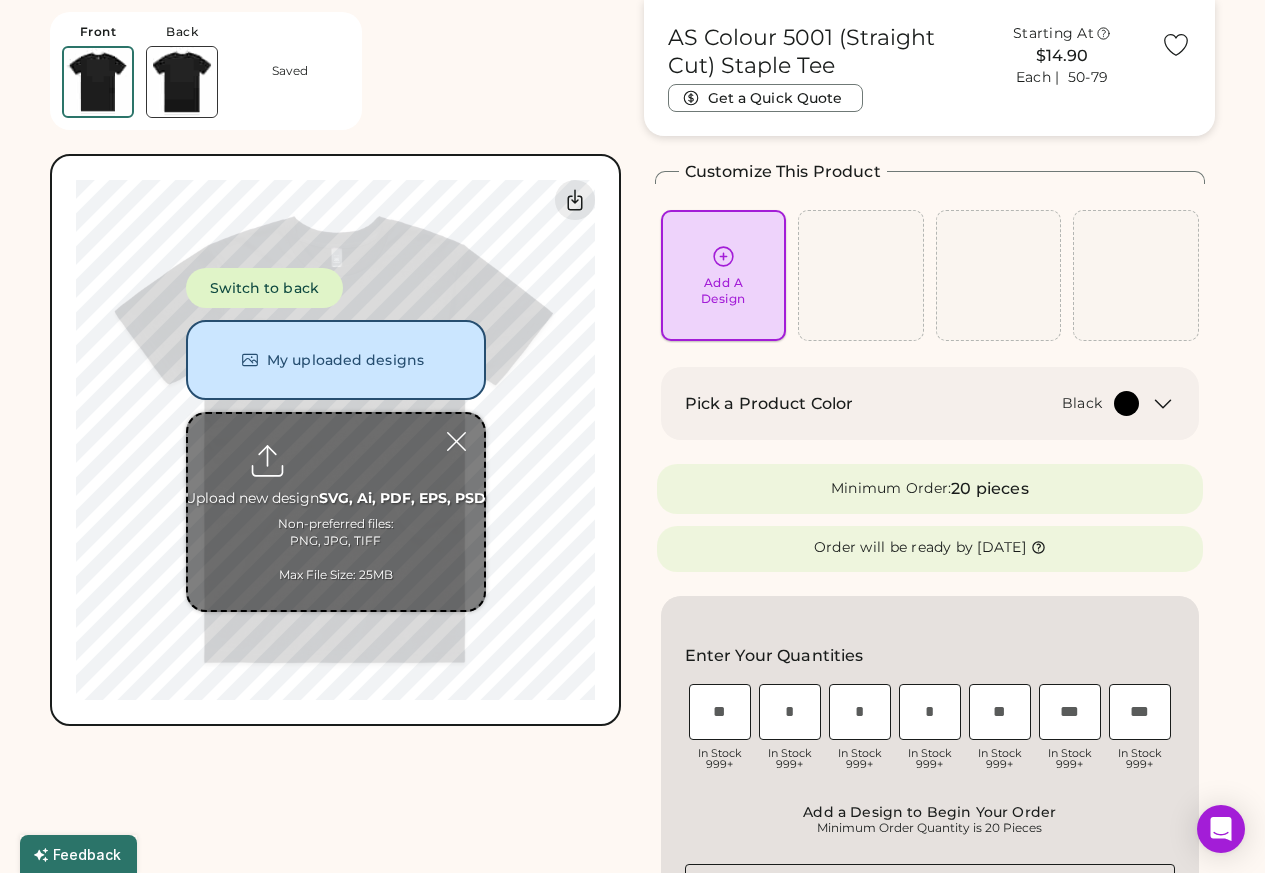 click on "My uploaded designs" at bounding box center (336, 360) 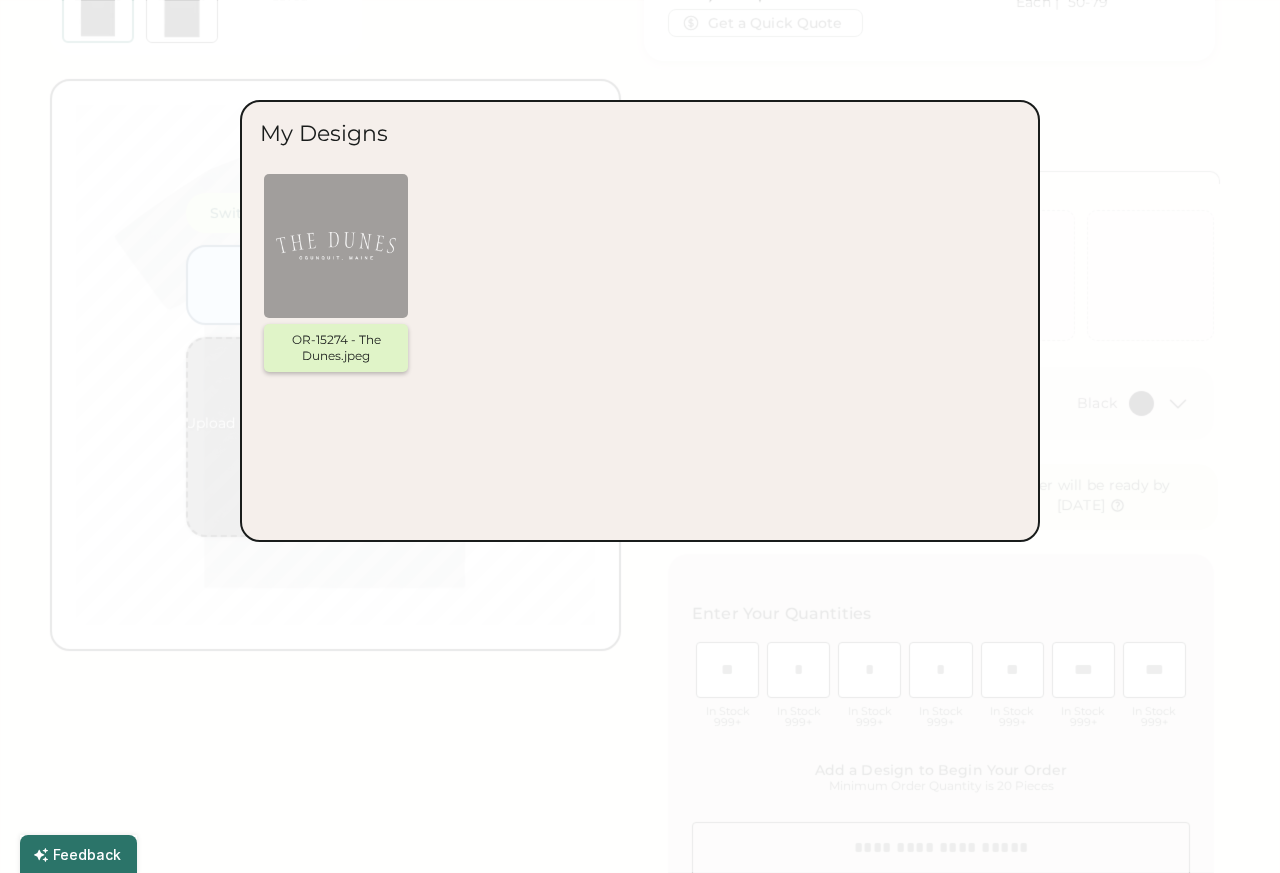 click on "OR-15274 - The Dunes.jpeg" at bounding box center [640, 278] 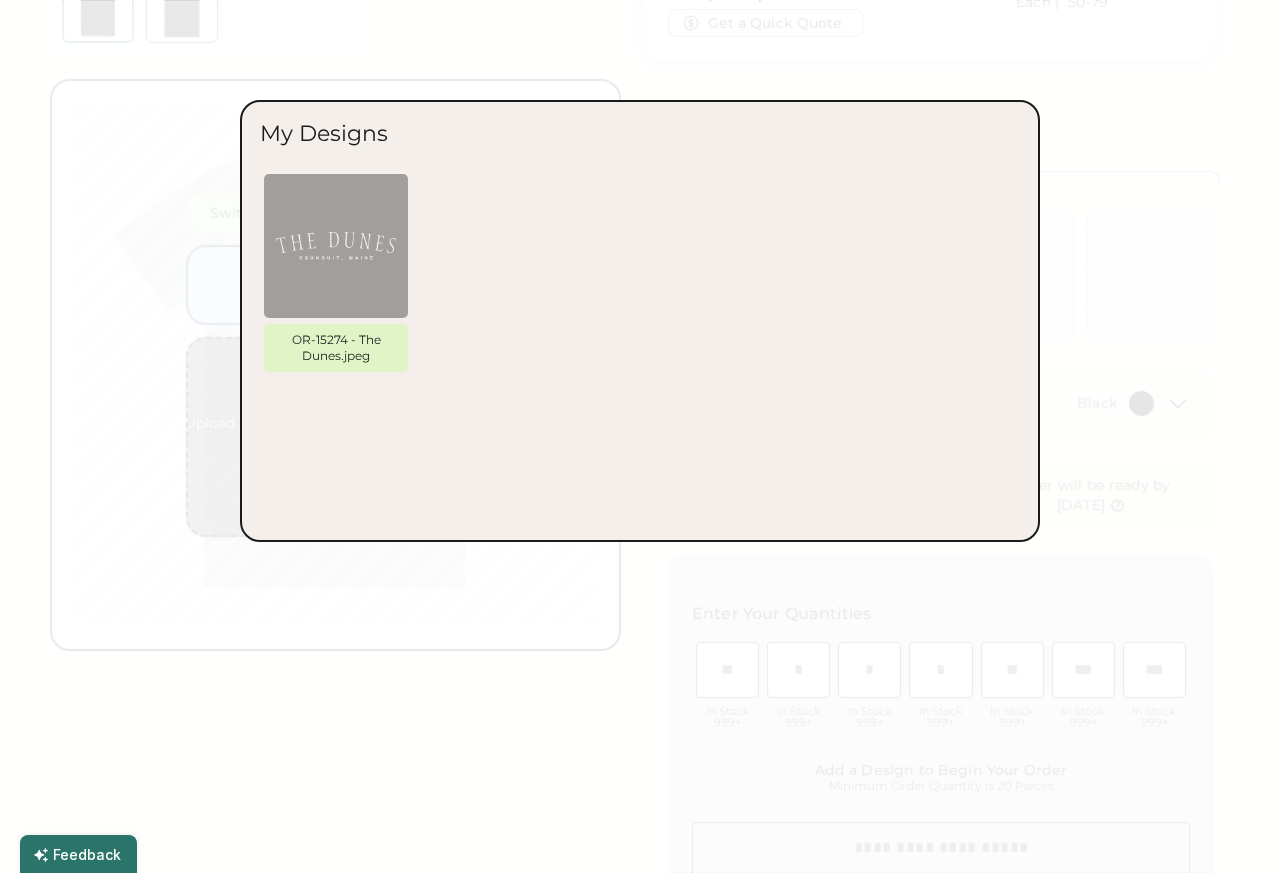 click at bounding box center (336, 246) 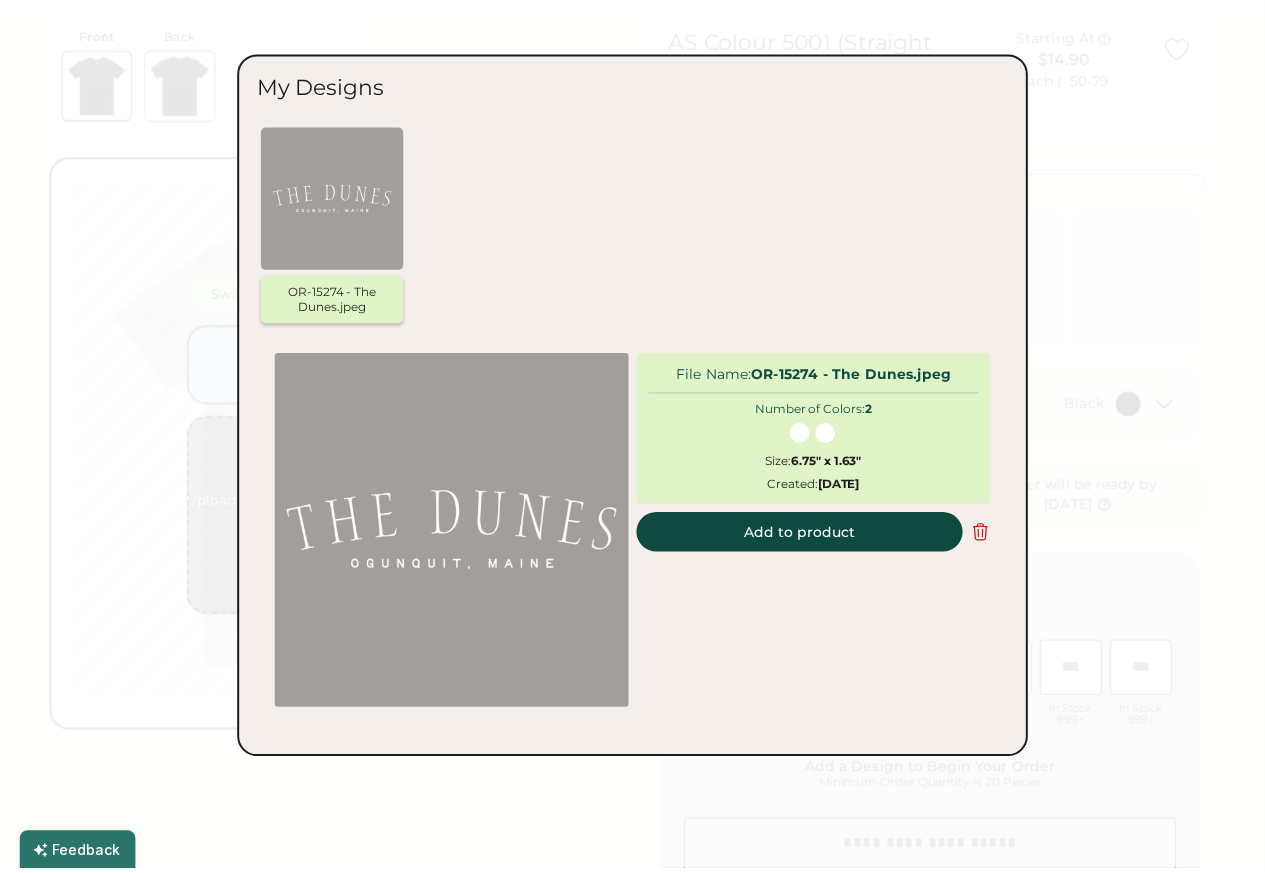 scroll, scrollTop: 32, scrollLeft: 0, axis: vertical 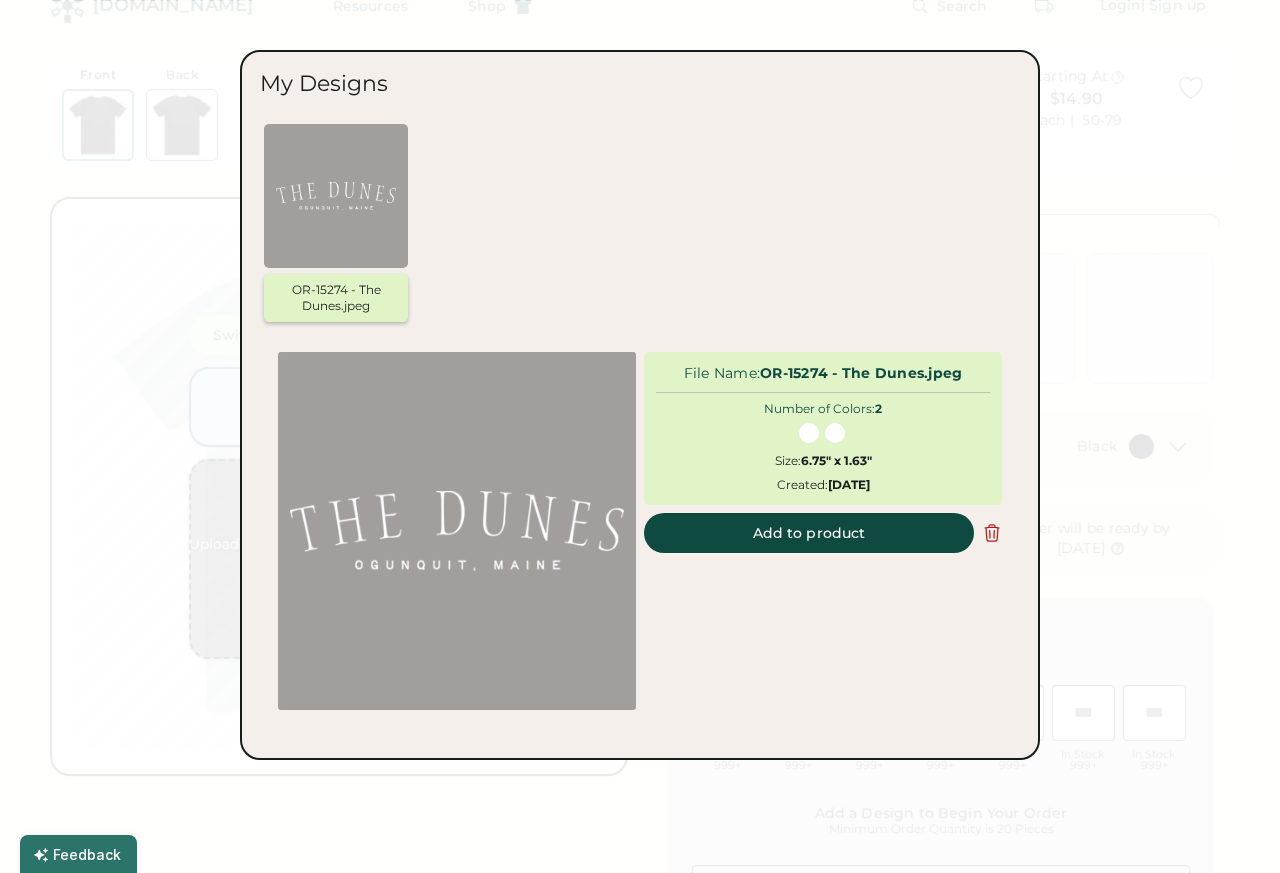 click on "Add to product" at bounding box center (809, 533) 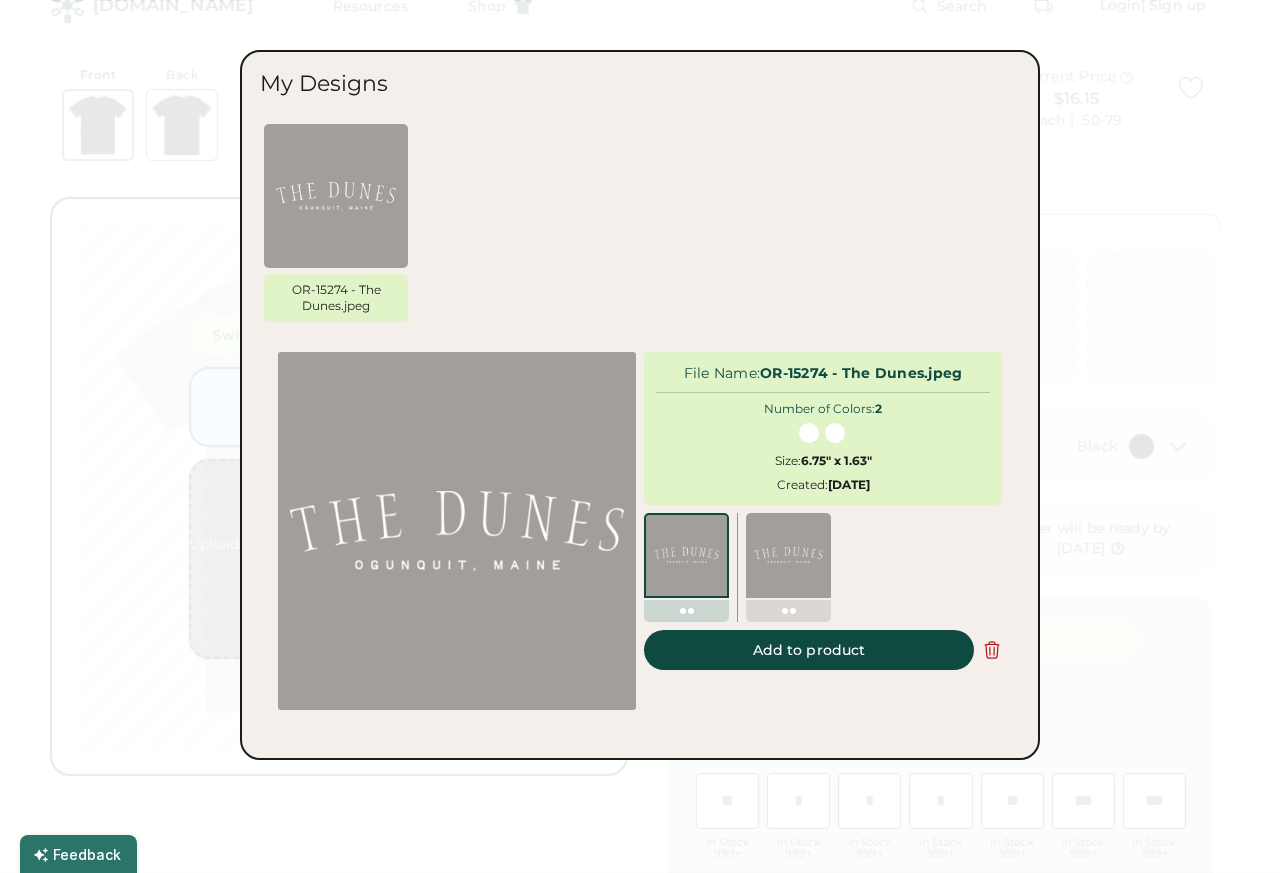 type on "****" 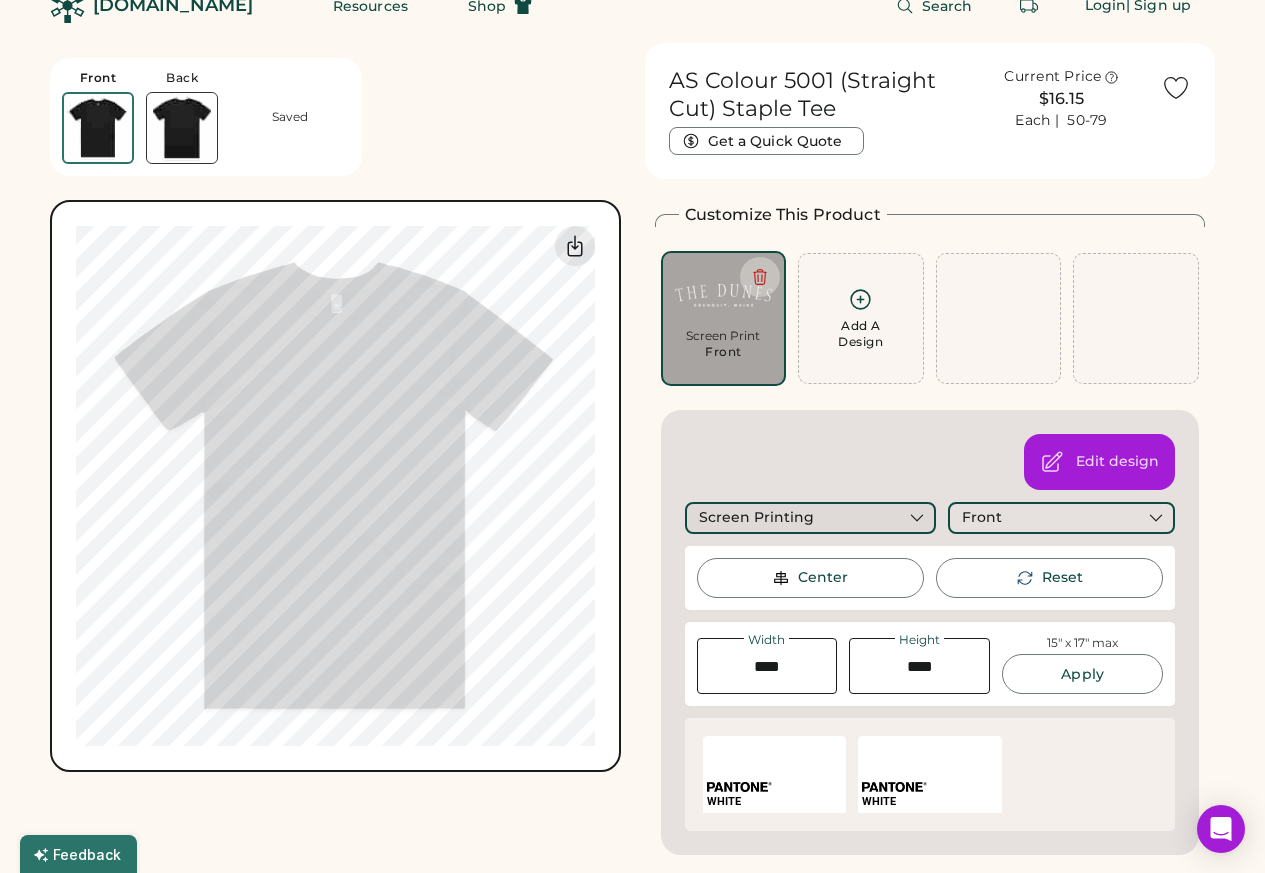 click on "Screen Printing" at bounding box center (811, 518) 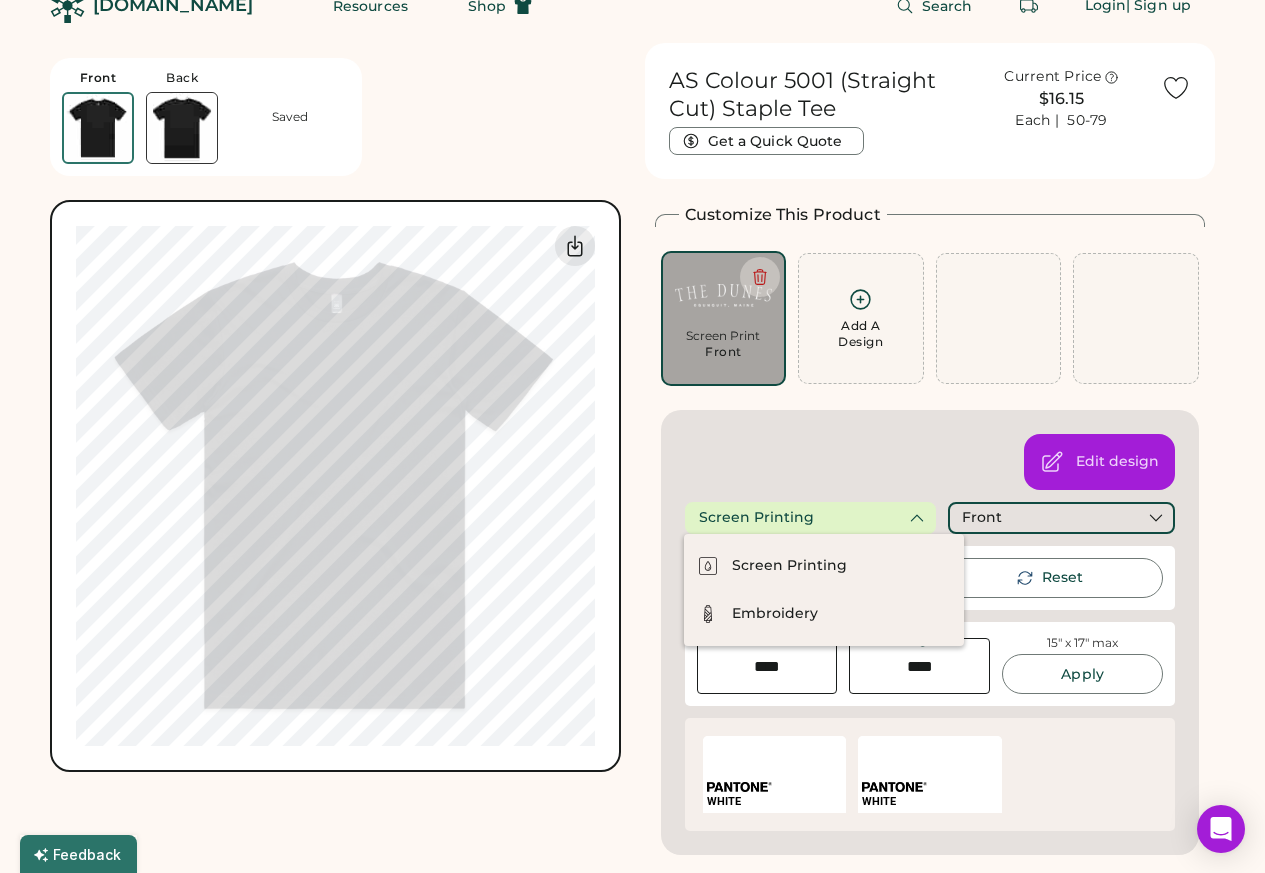 click at bounding box center (767, 666) 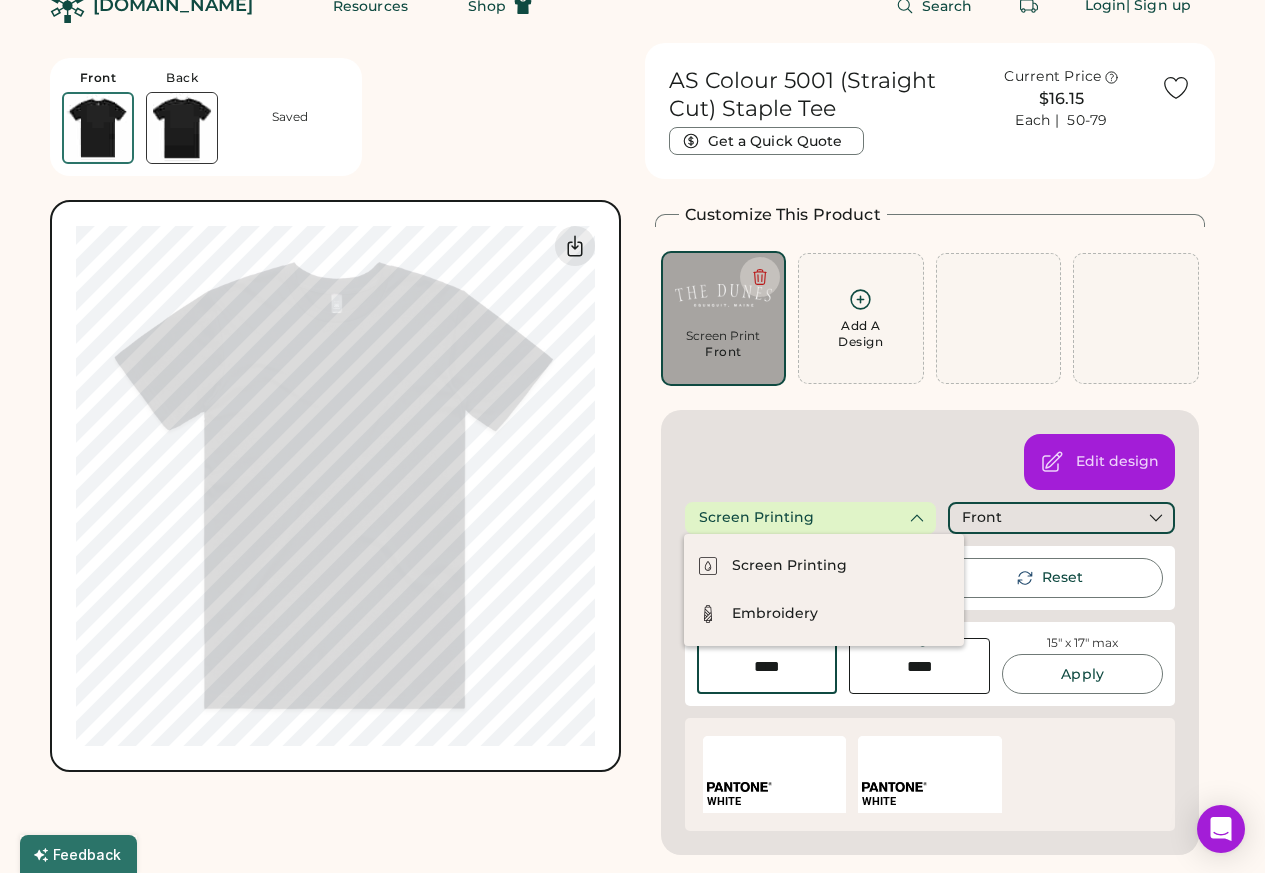 paste on "****" 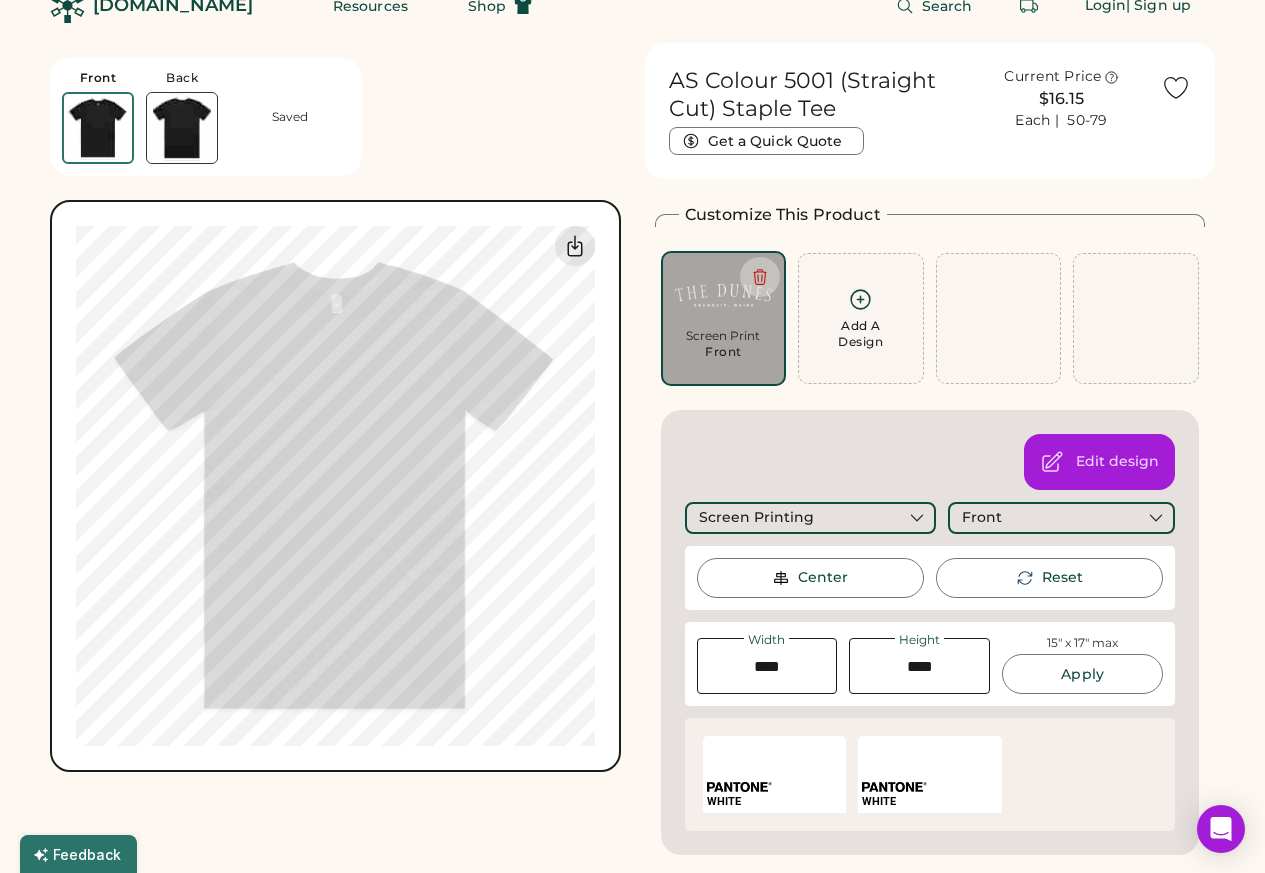 type on "****" 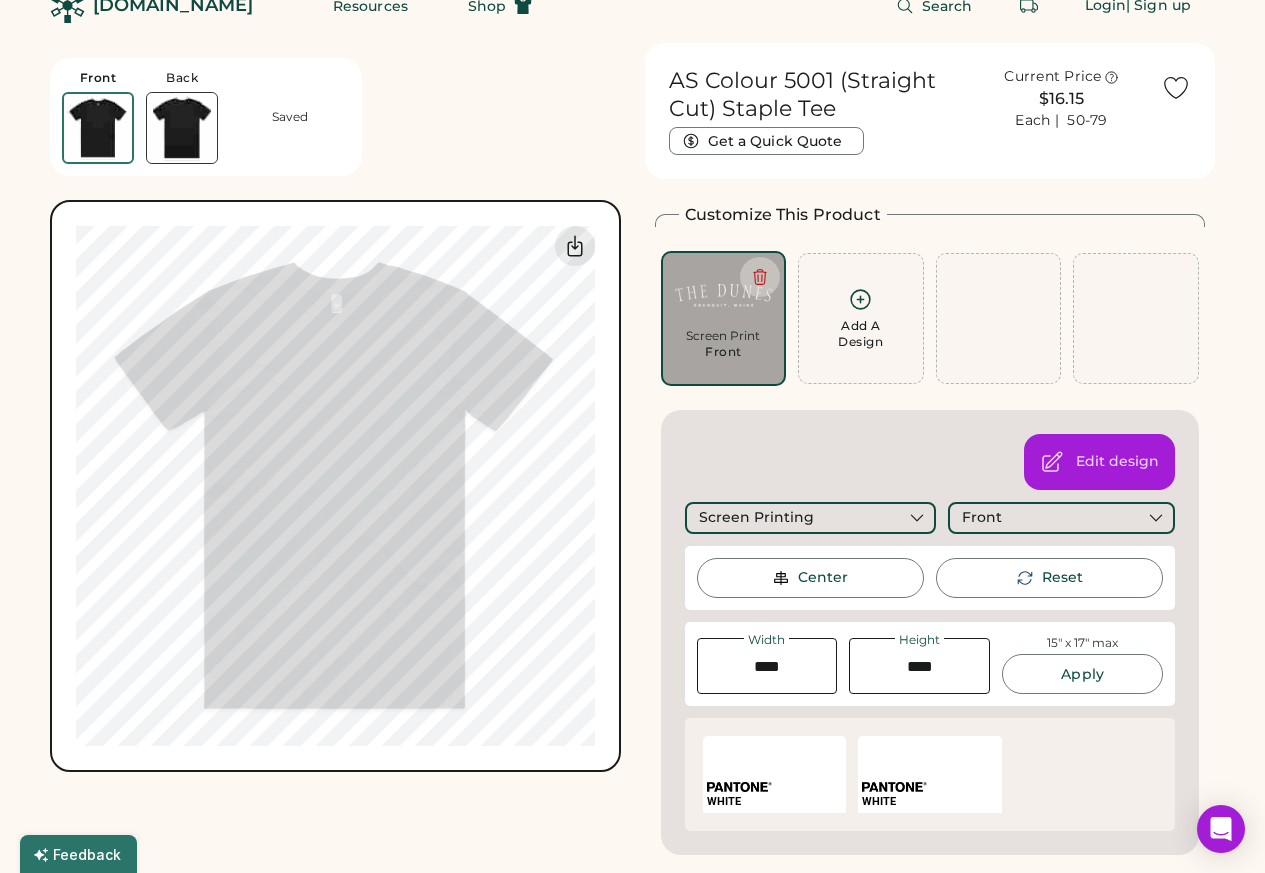 click at bounding box center [767, 666] 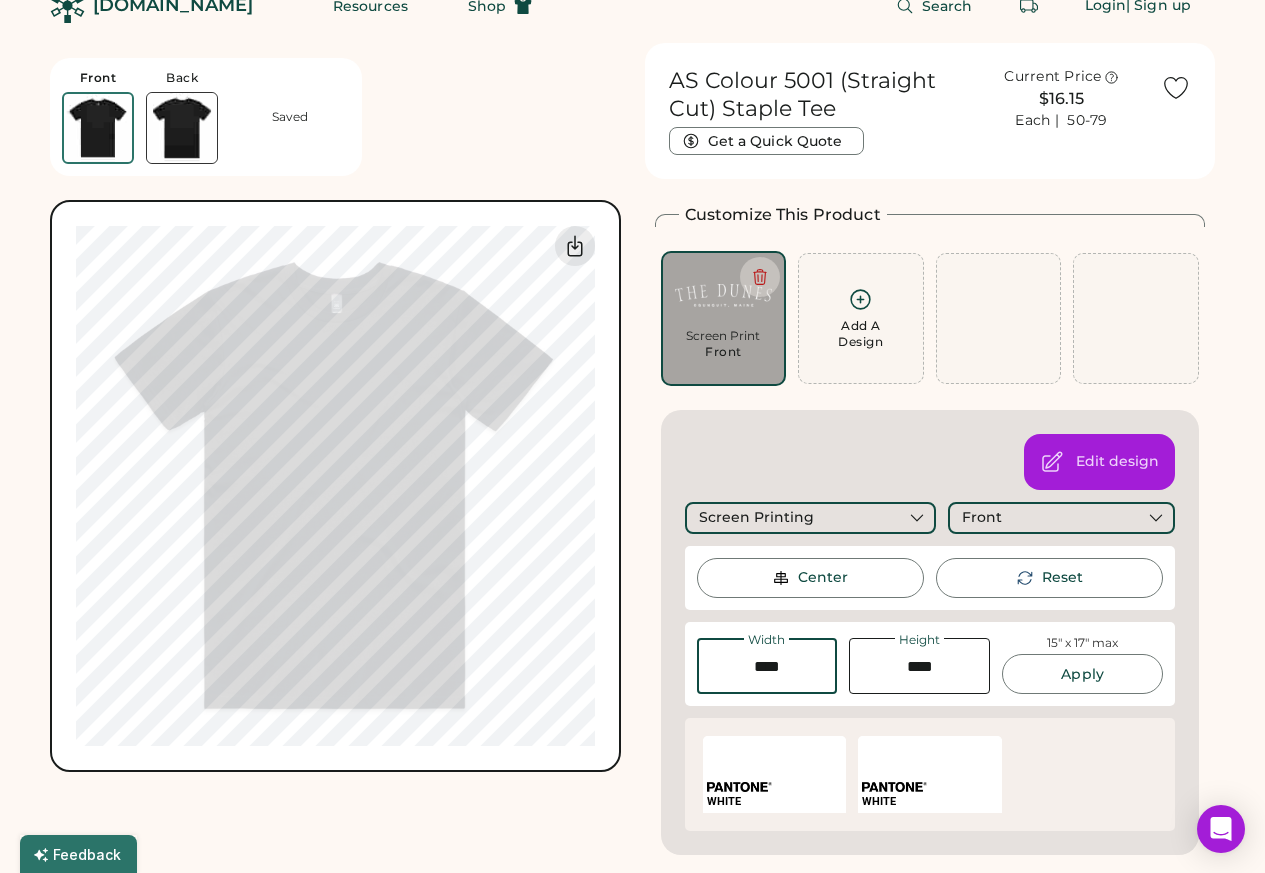 paste on "******" 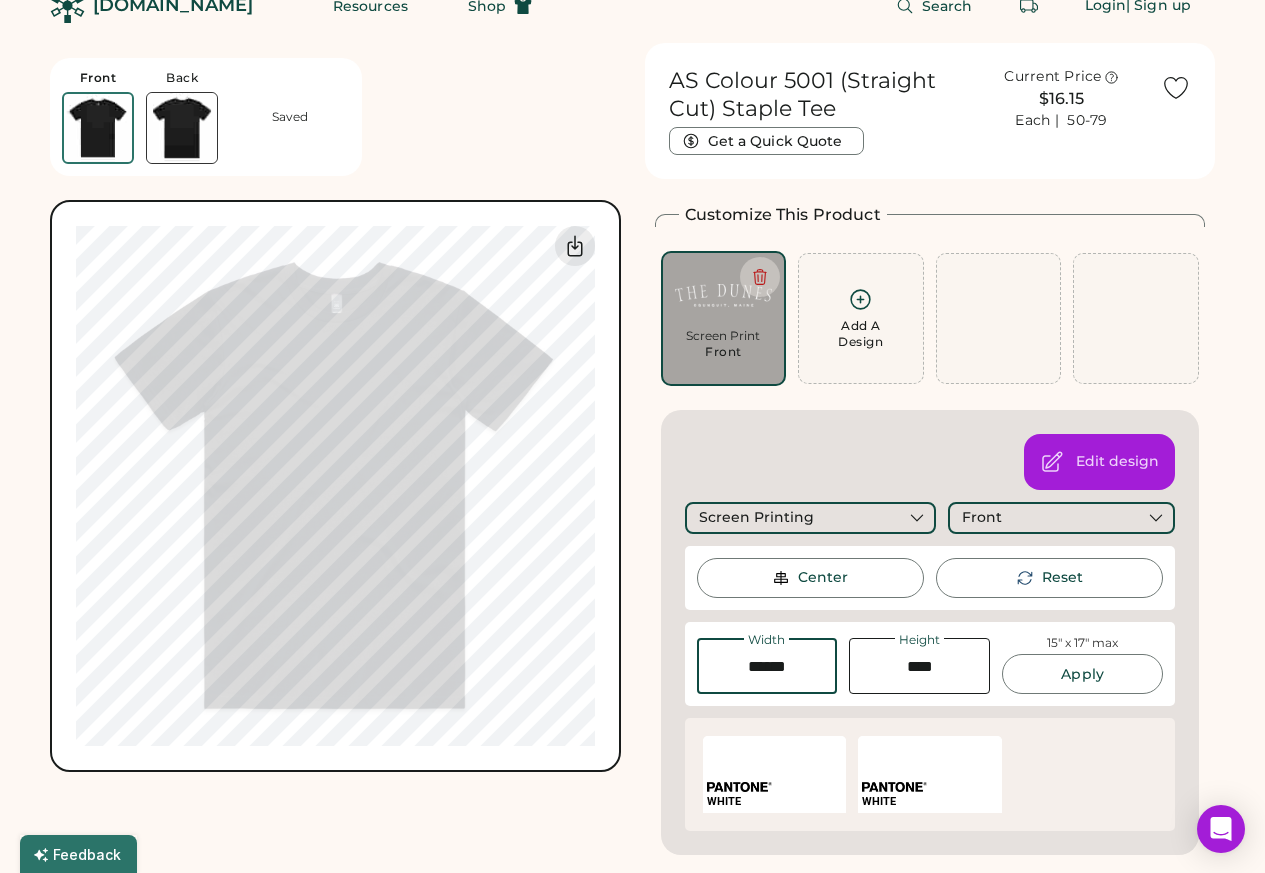 click on "Apply" at bounding box center [1082, 674] 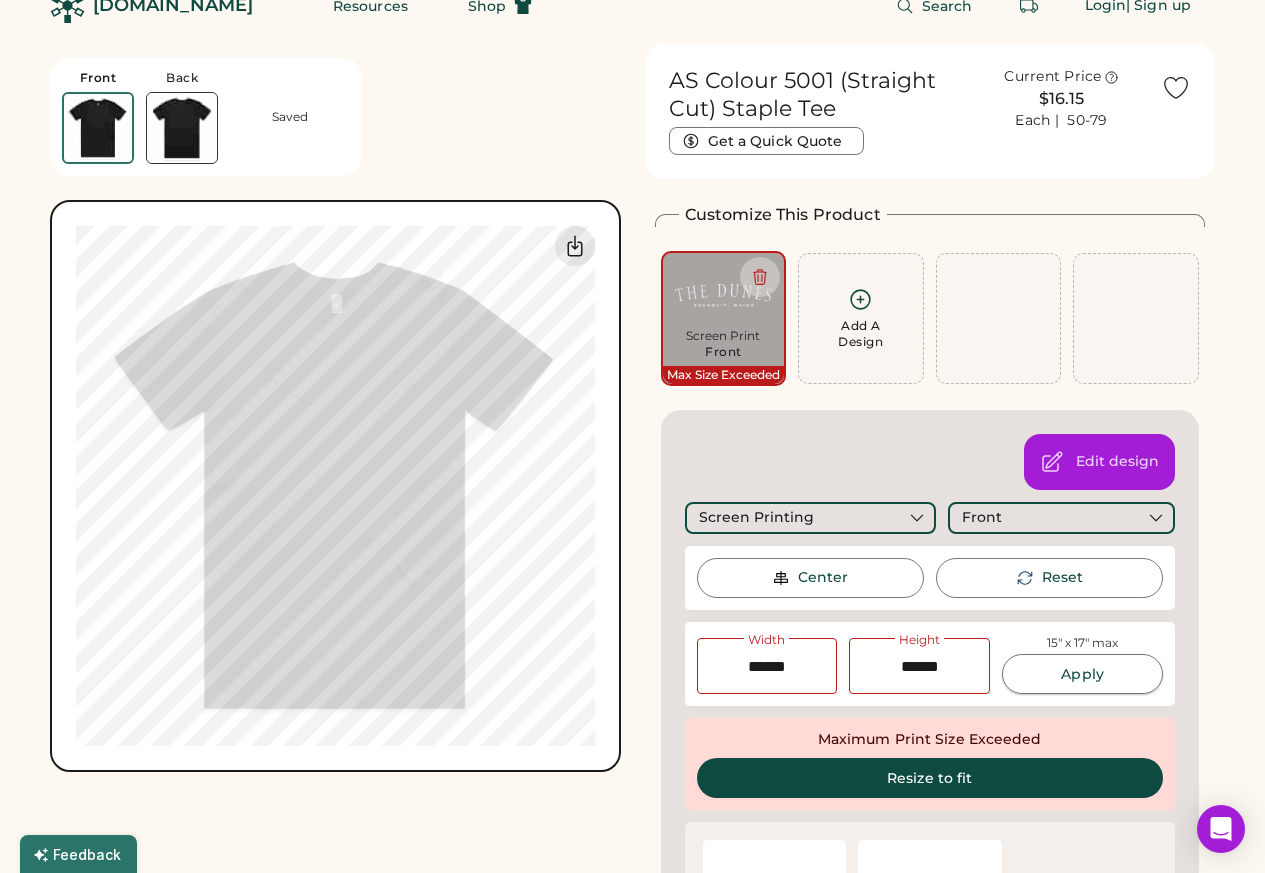 click at bounding box center [767, 666] 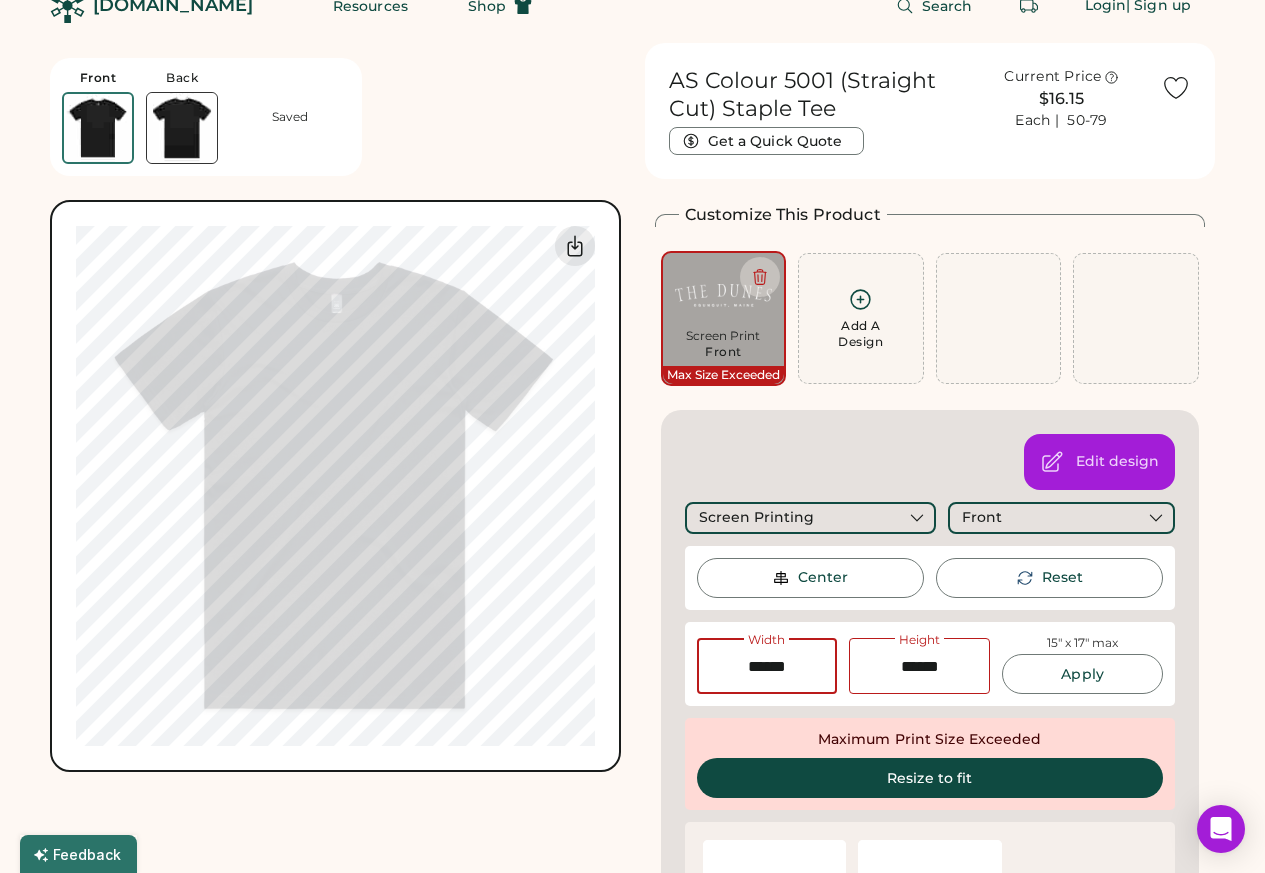 click on "Resize to fit" at bounding box center [930, 778] 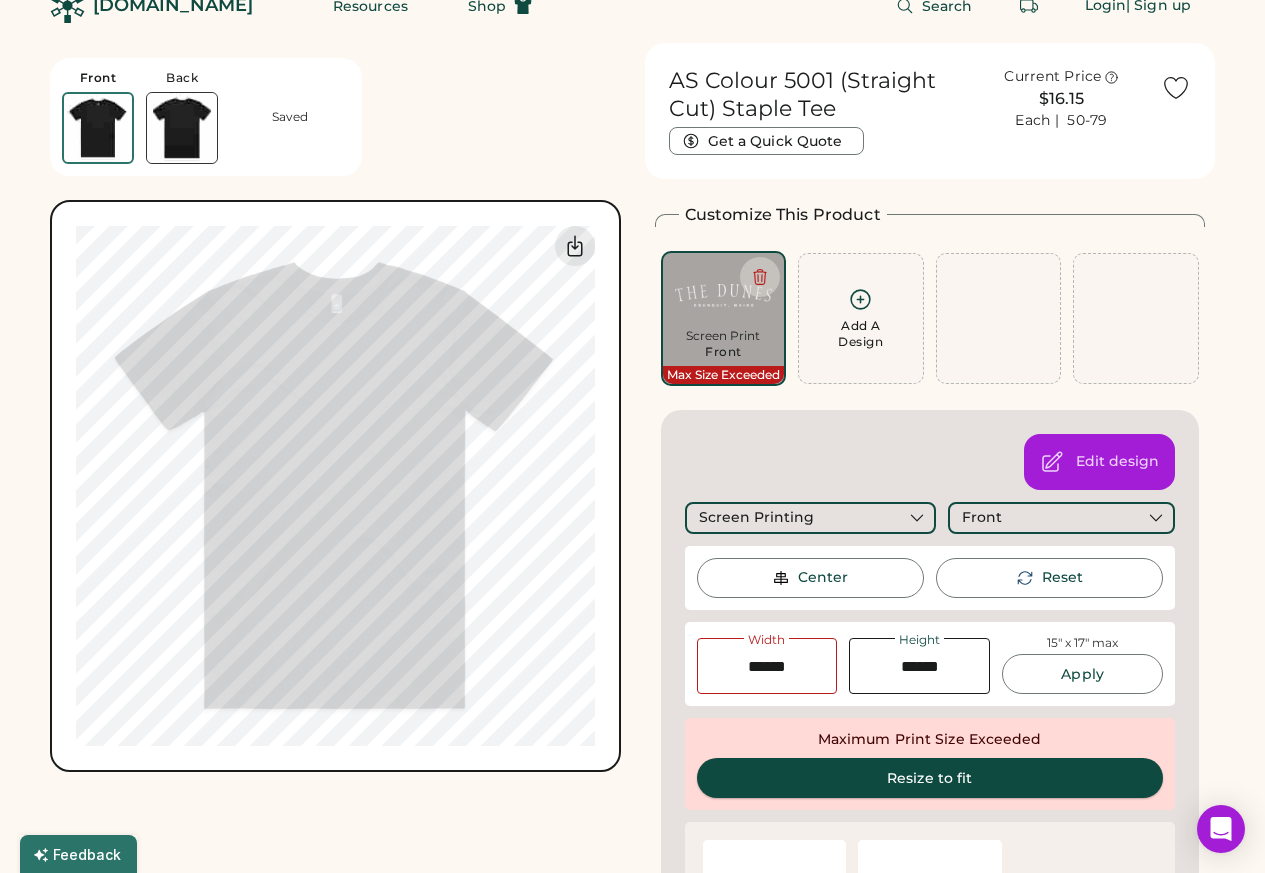 type on "****" 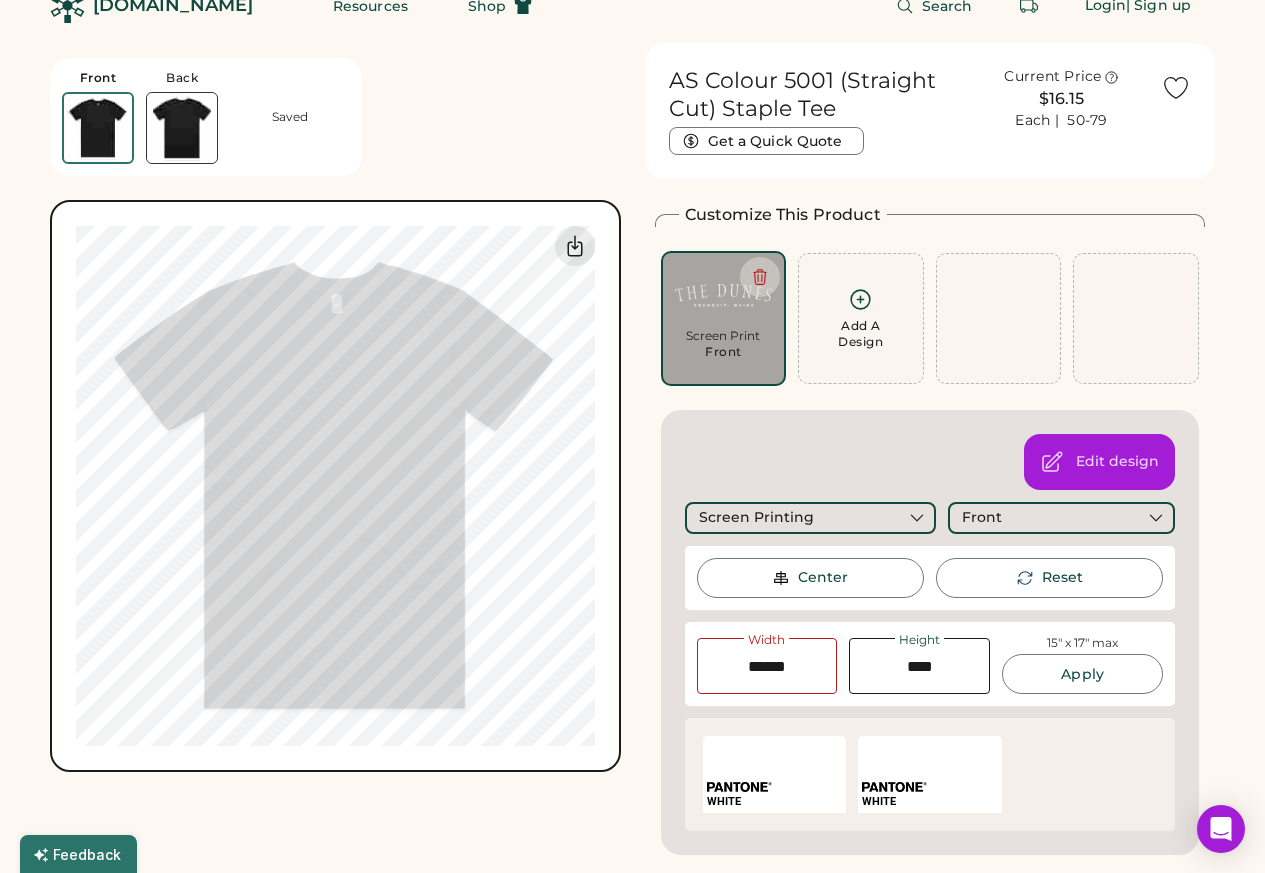 click at bounding box center (767, 666) 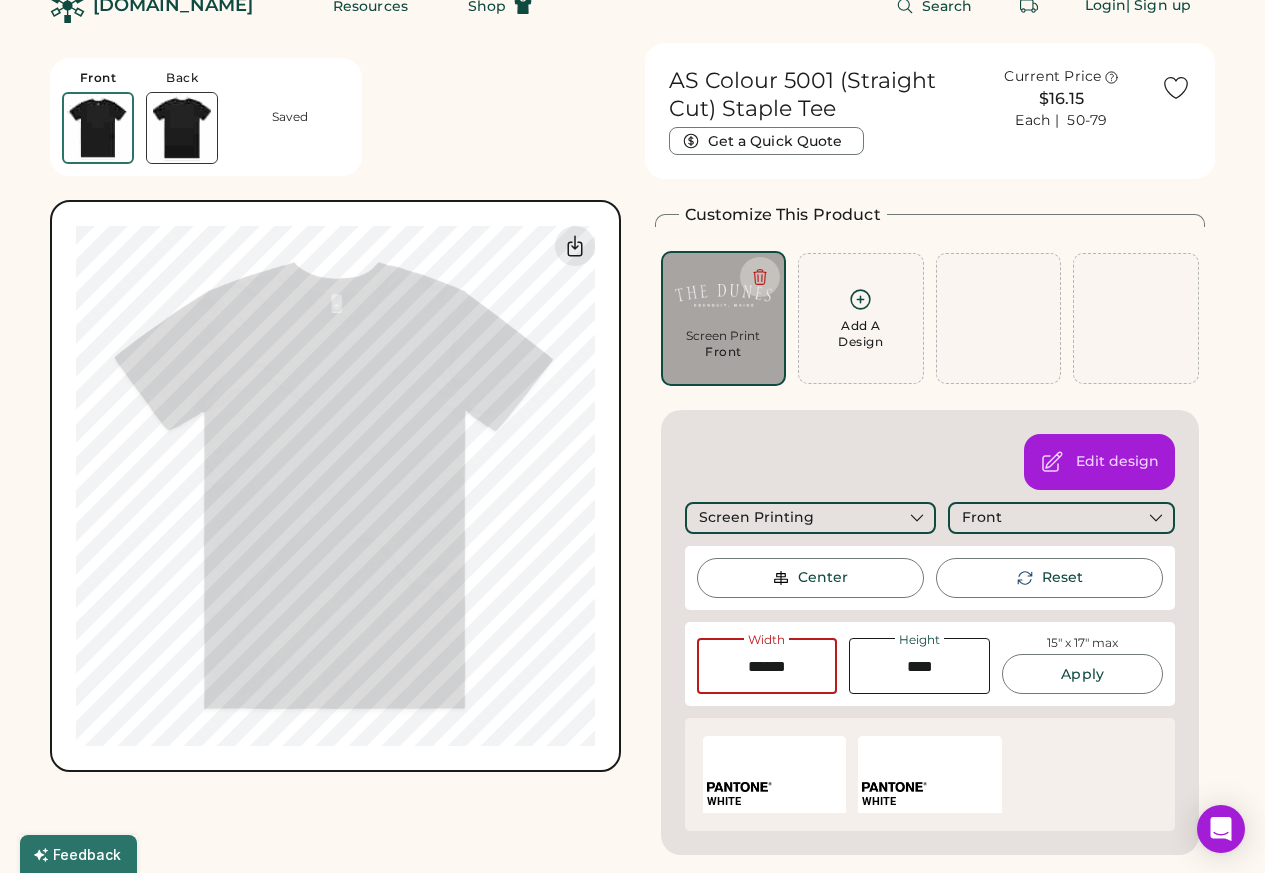 paste on "********" 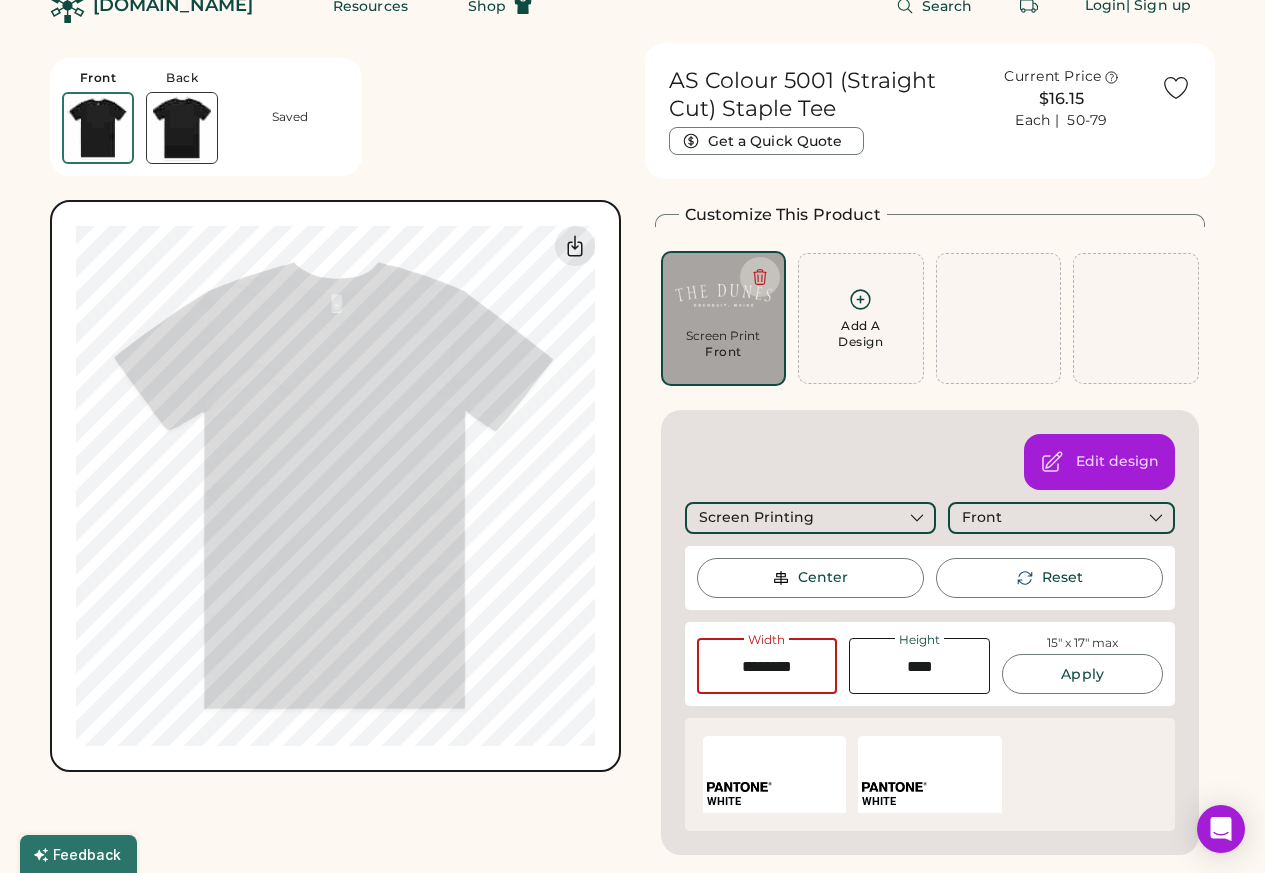 click at bounding box center (919, 666) 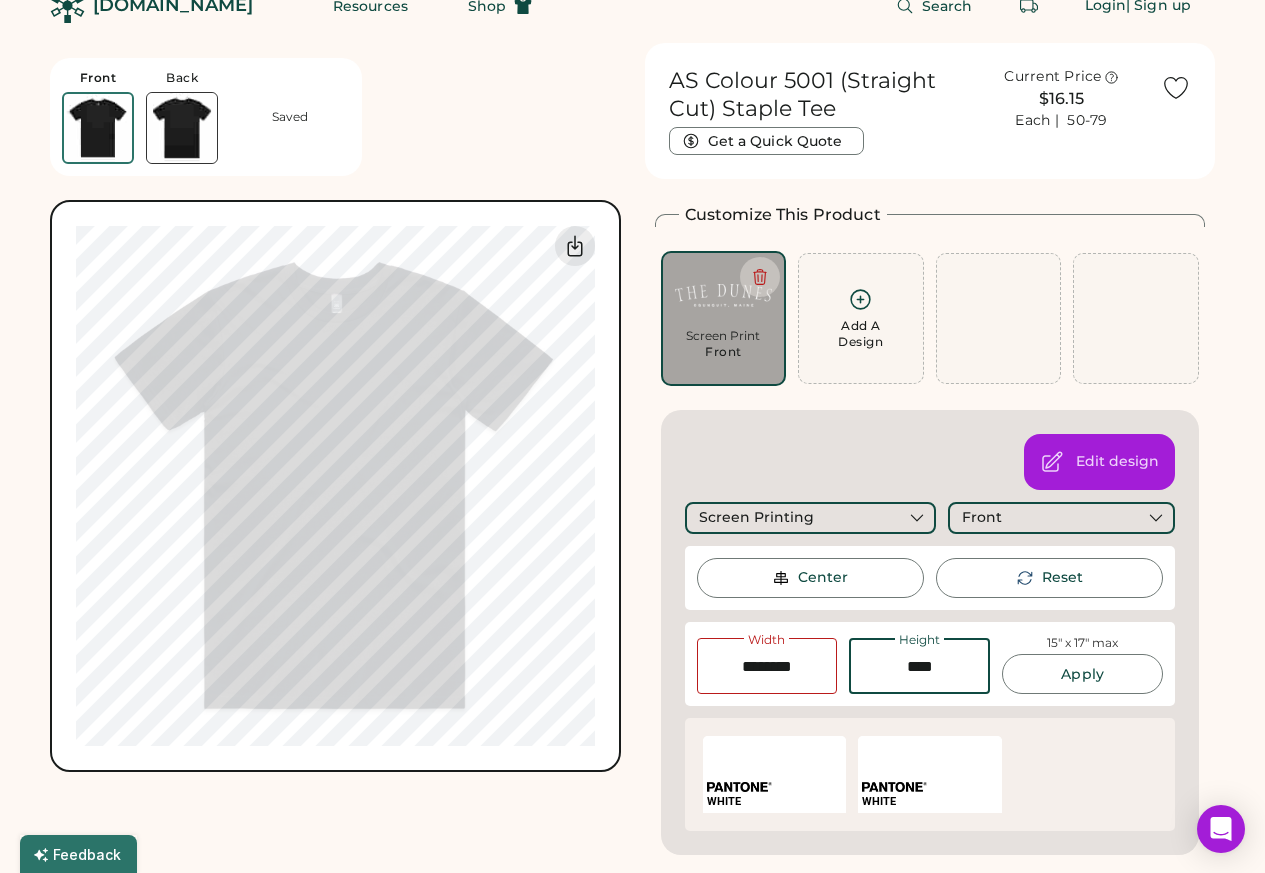 click on "Reset" at bounding box center [1062, 578] 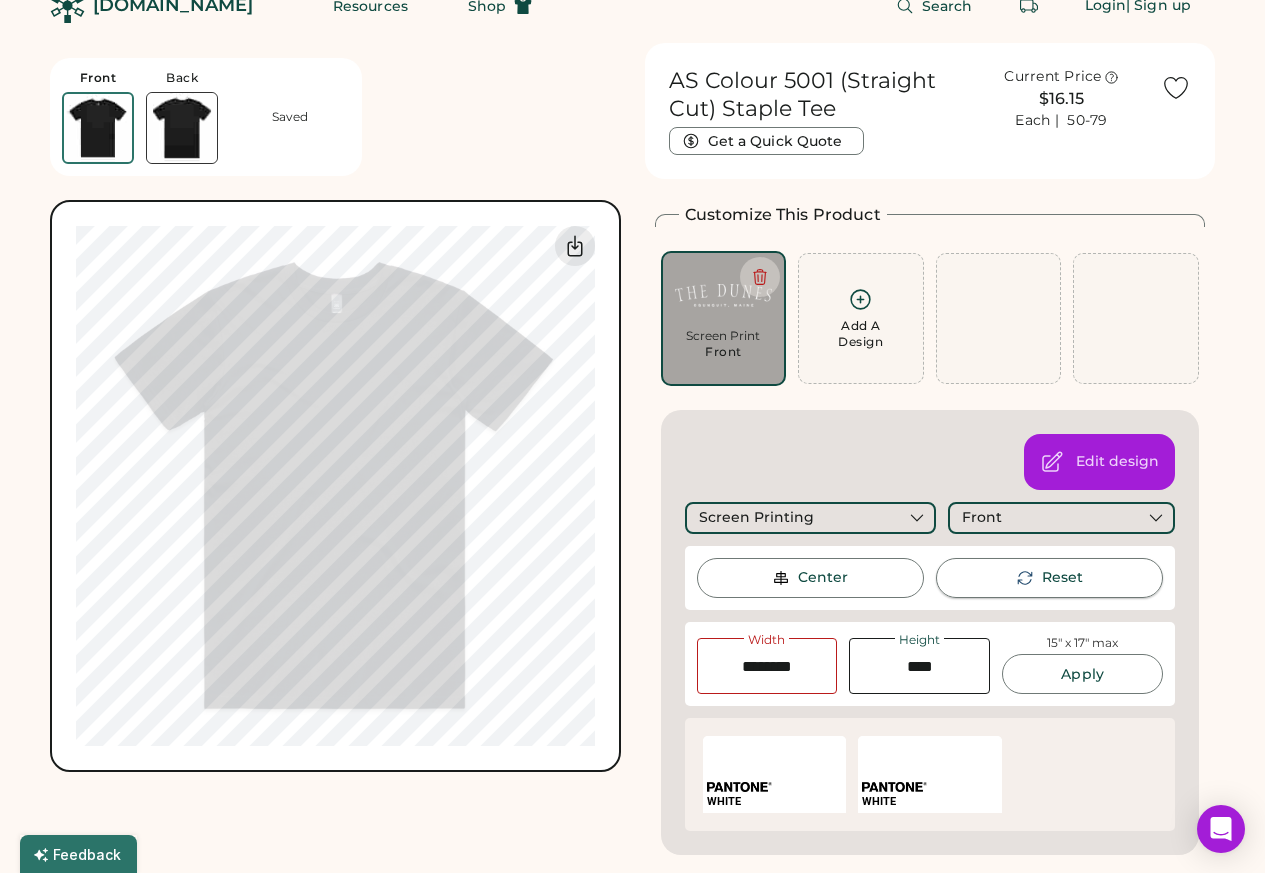 click on "Reset" at bounding box center (1062, 578) 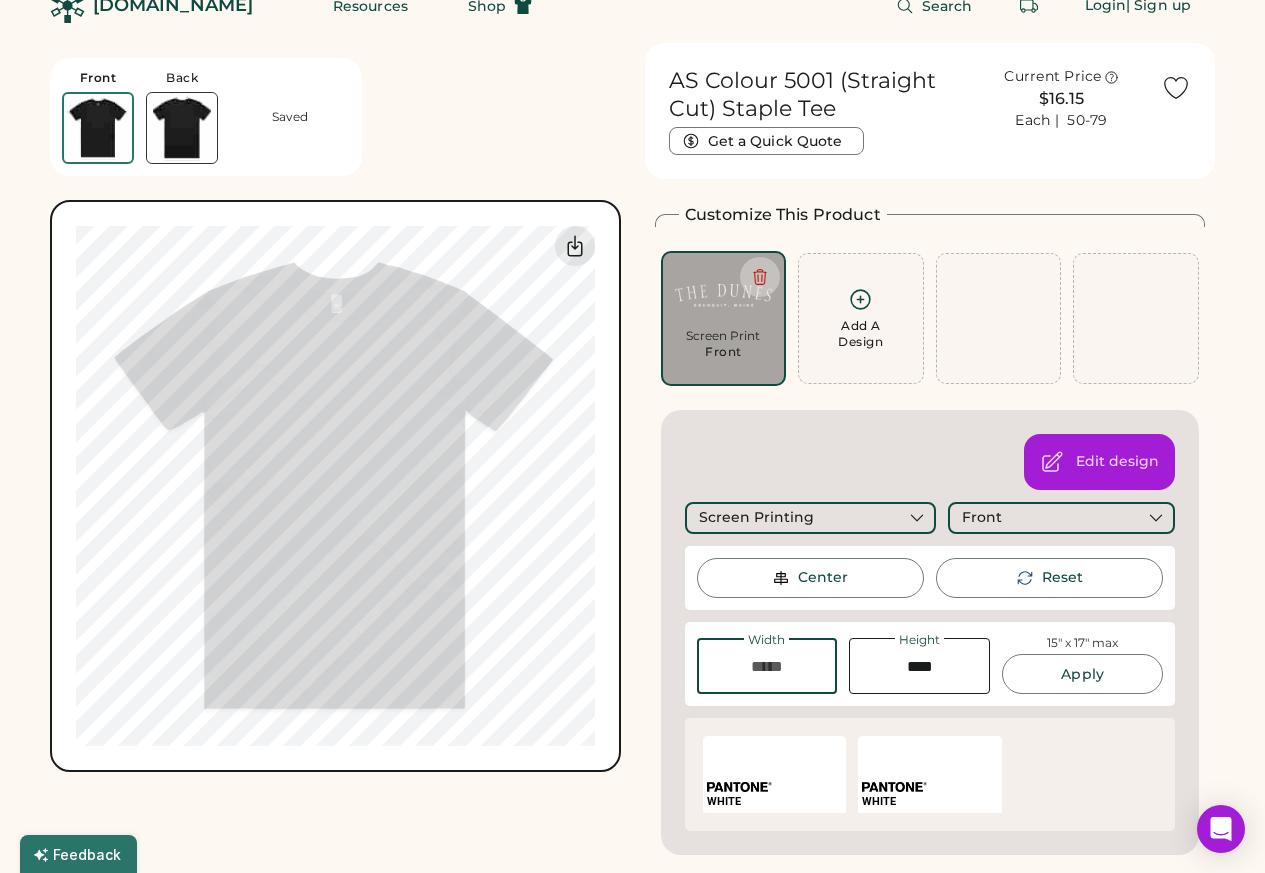 paste on "*****" 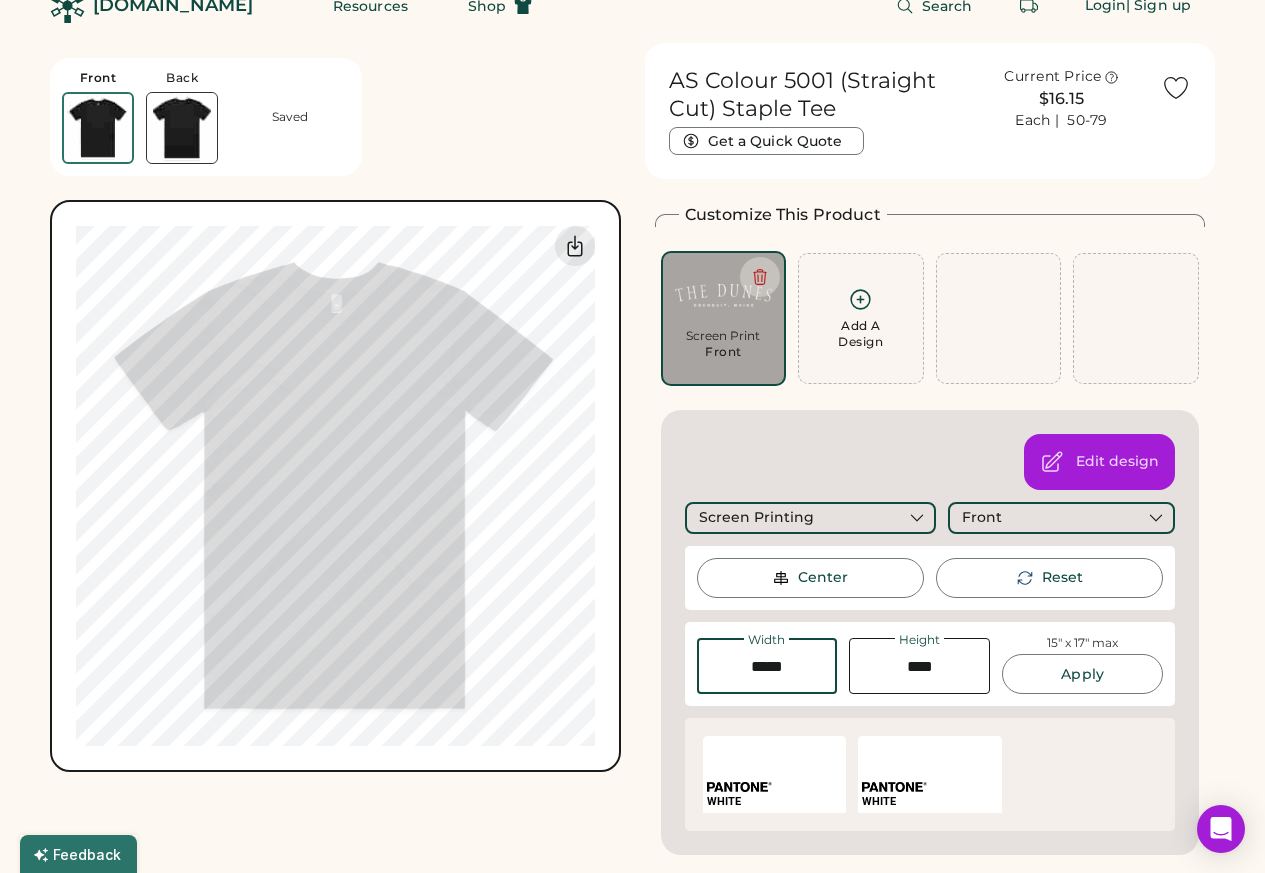 click on "Apply" at bounding box center (1082, 674) 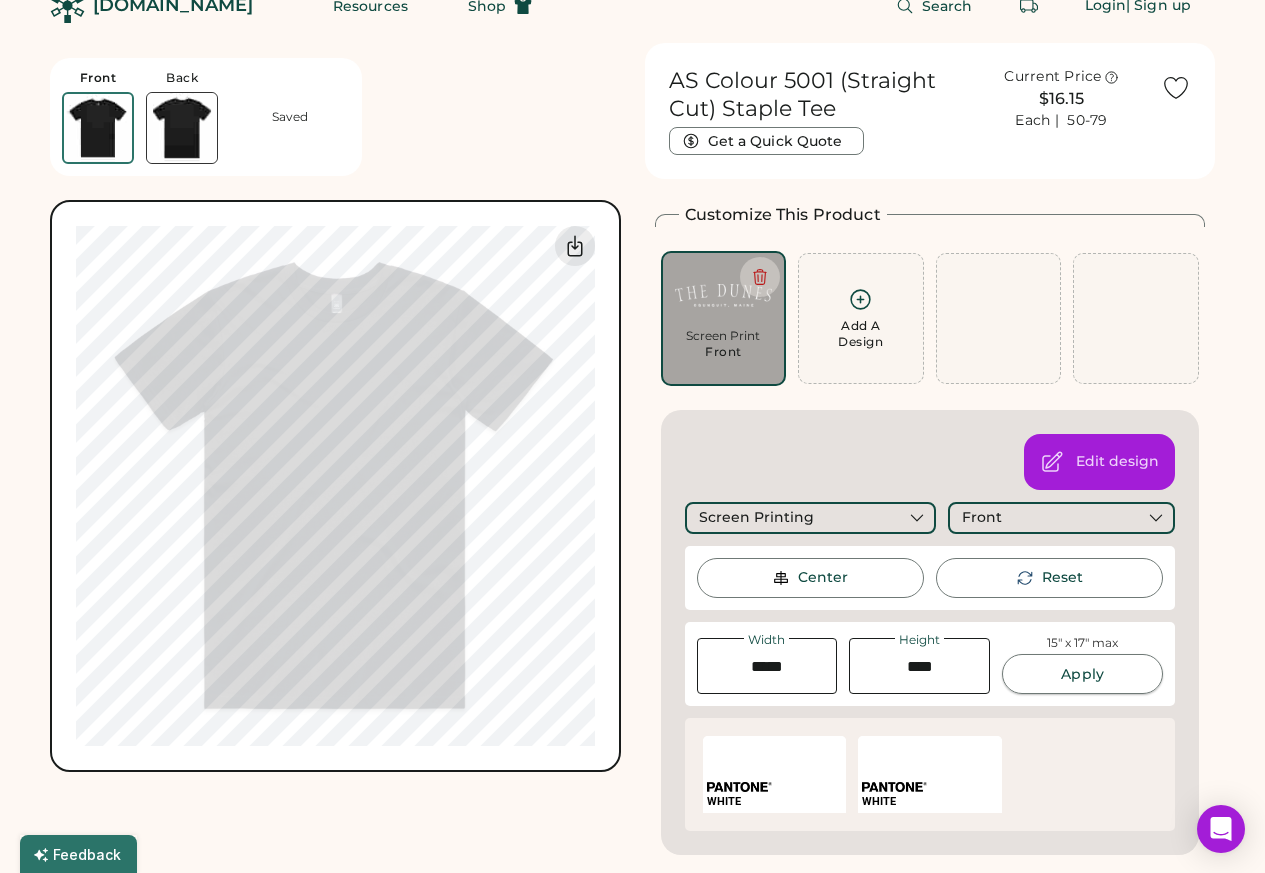type on "****" 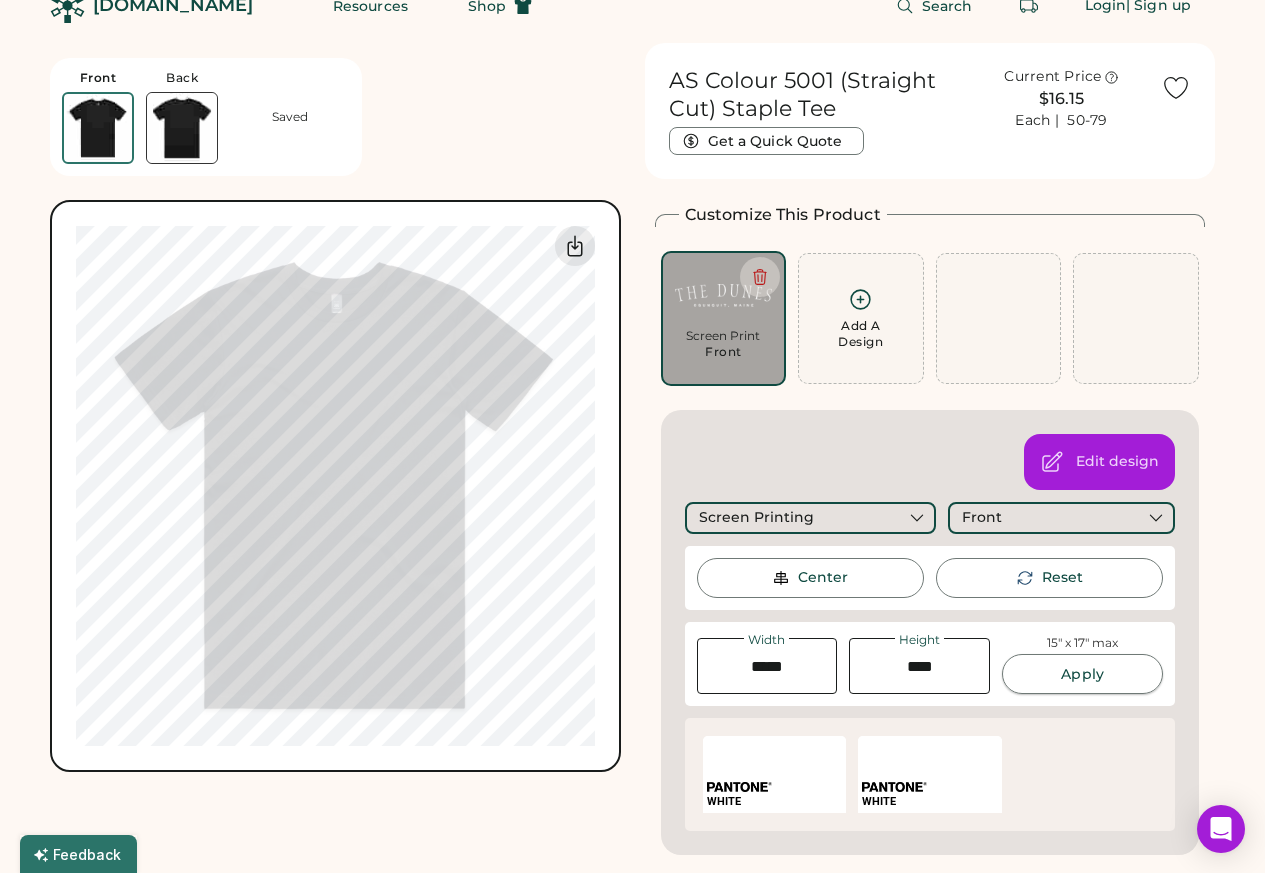 click on "Center" at bounding box center [823, 578] 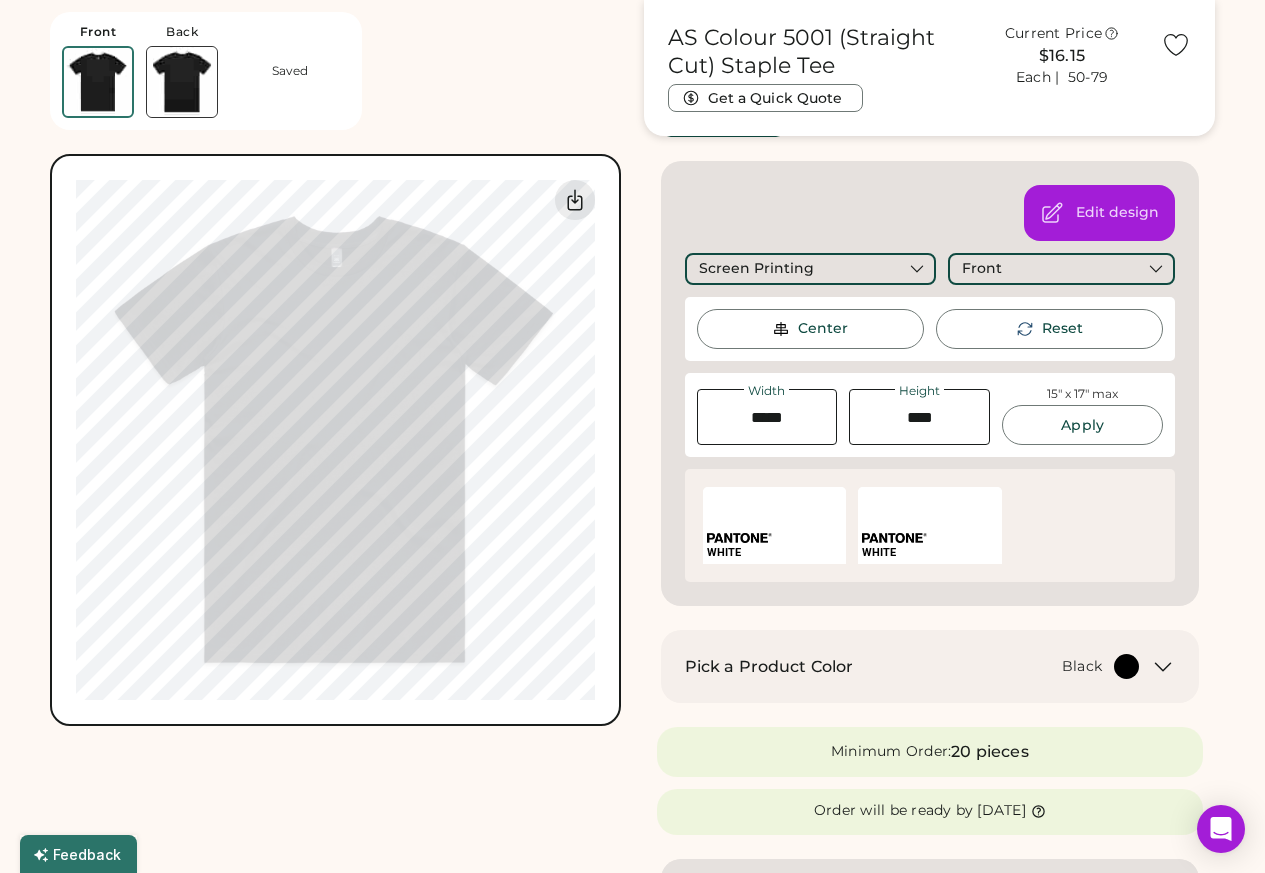 scroll, scrollTop: 600, scrollLeft: 0, axis: vertical 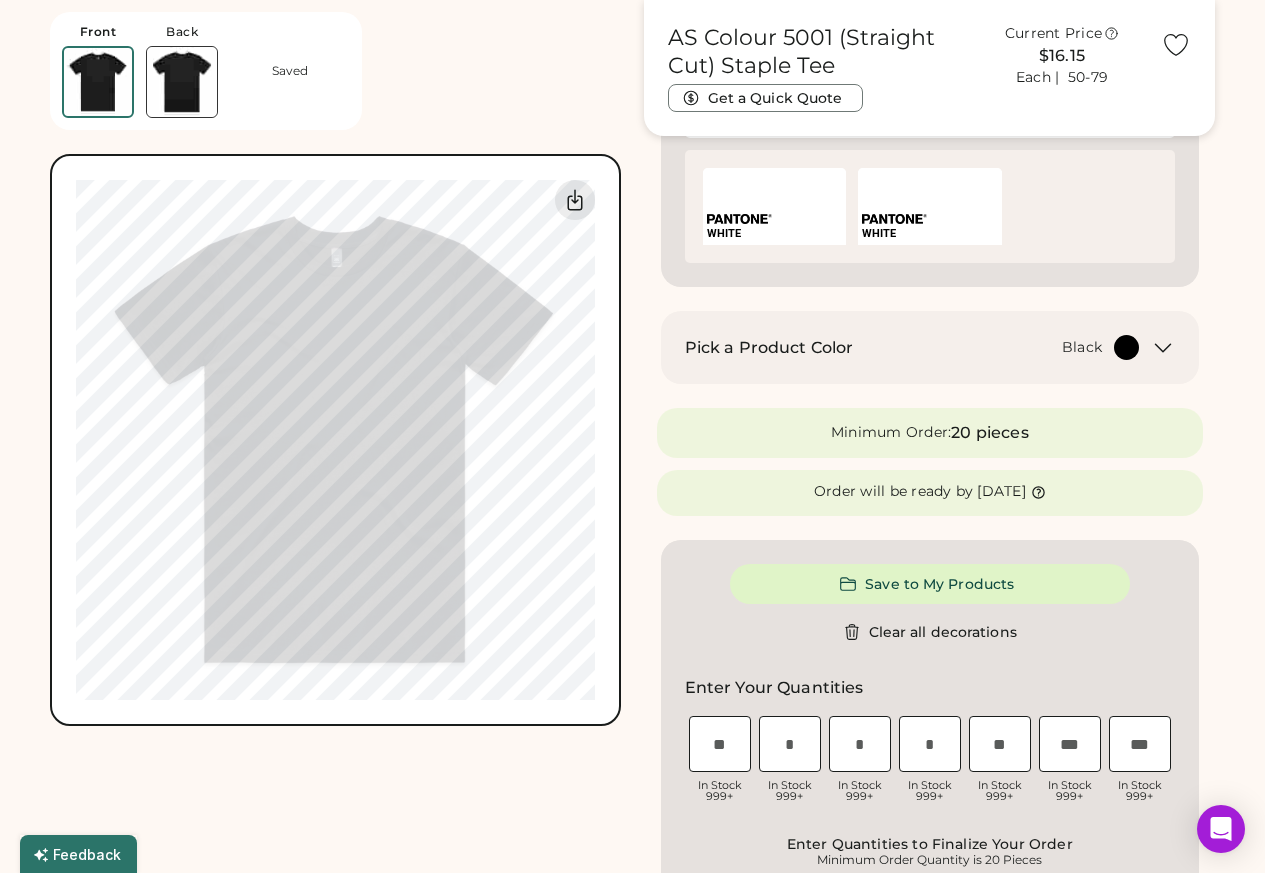 click on "Pick a Product Color Black" at bounding box center (930, 347) 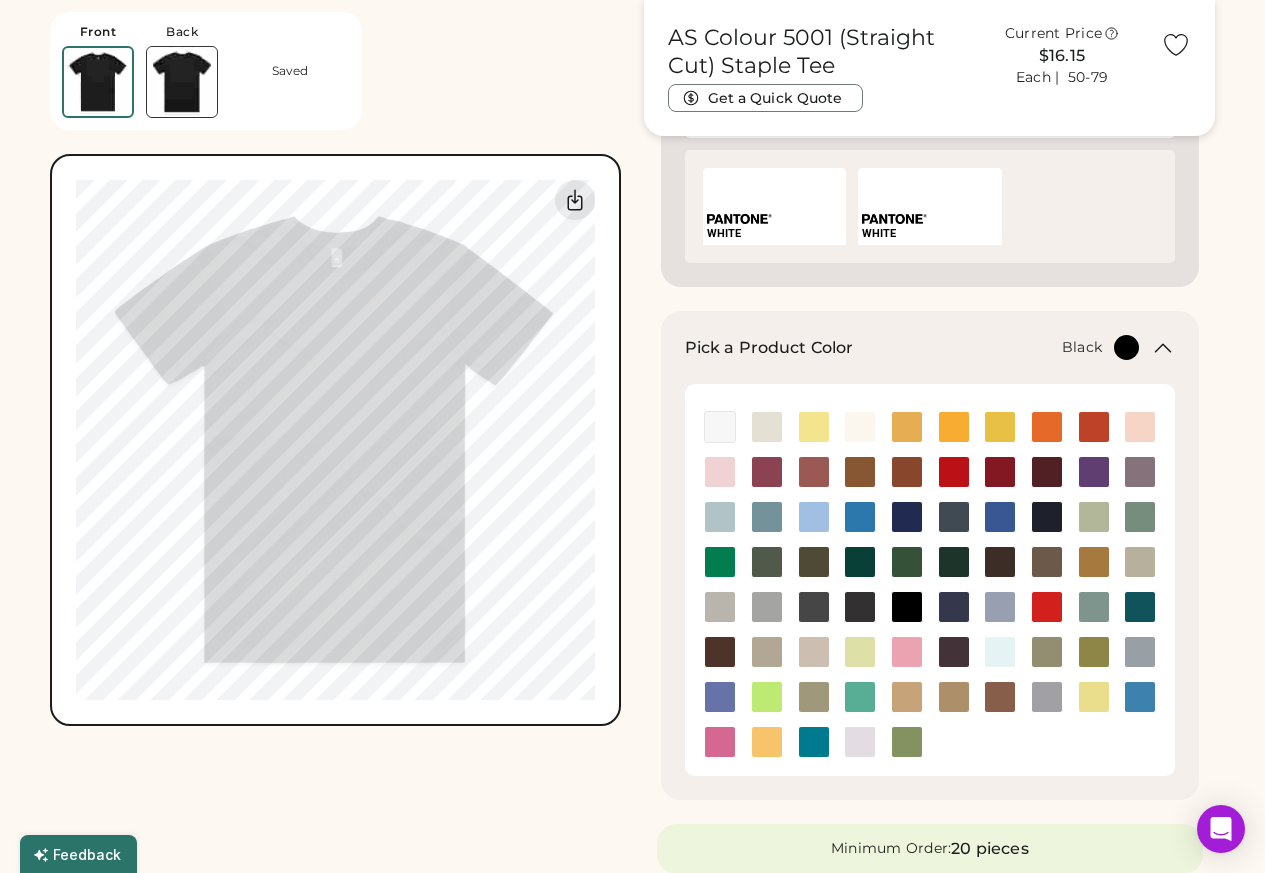 click at bounding box center [907, 427] 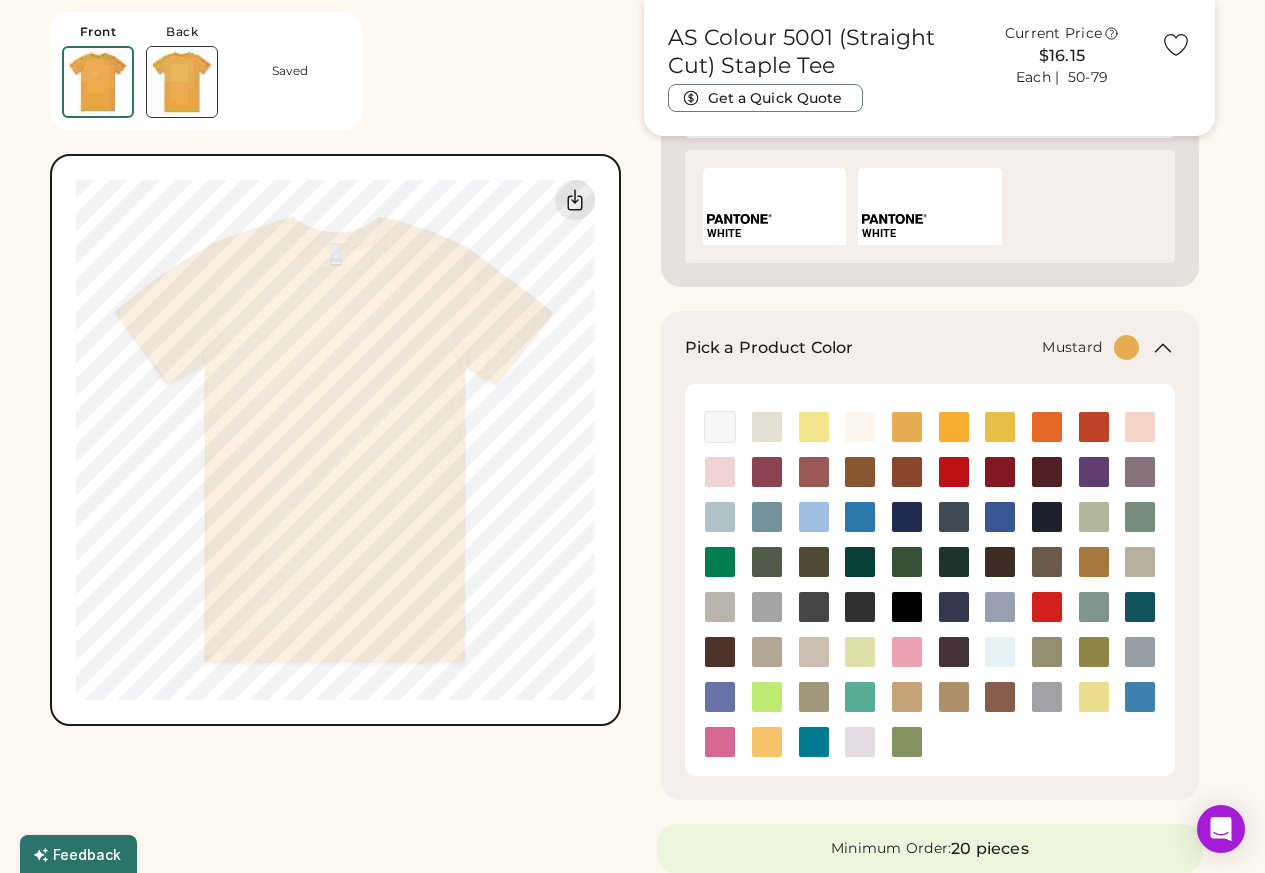 click at bounding box center (954, 427) 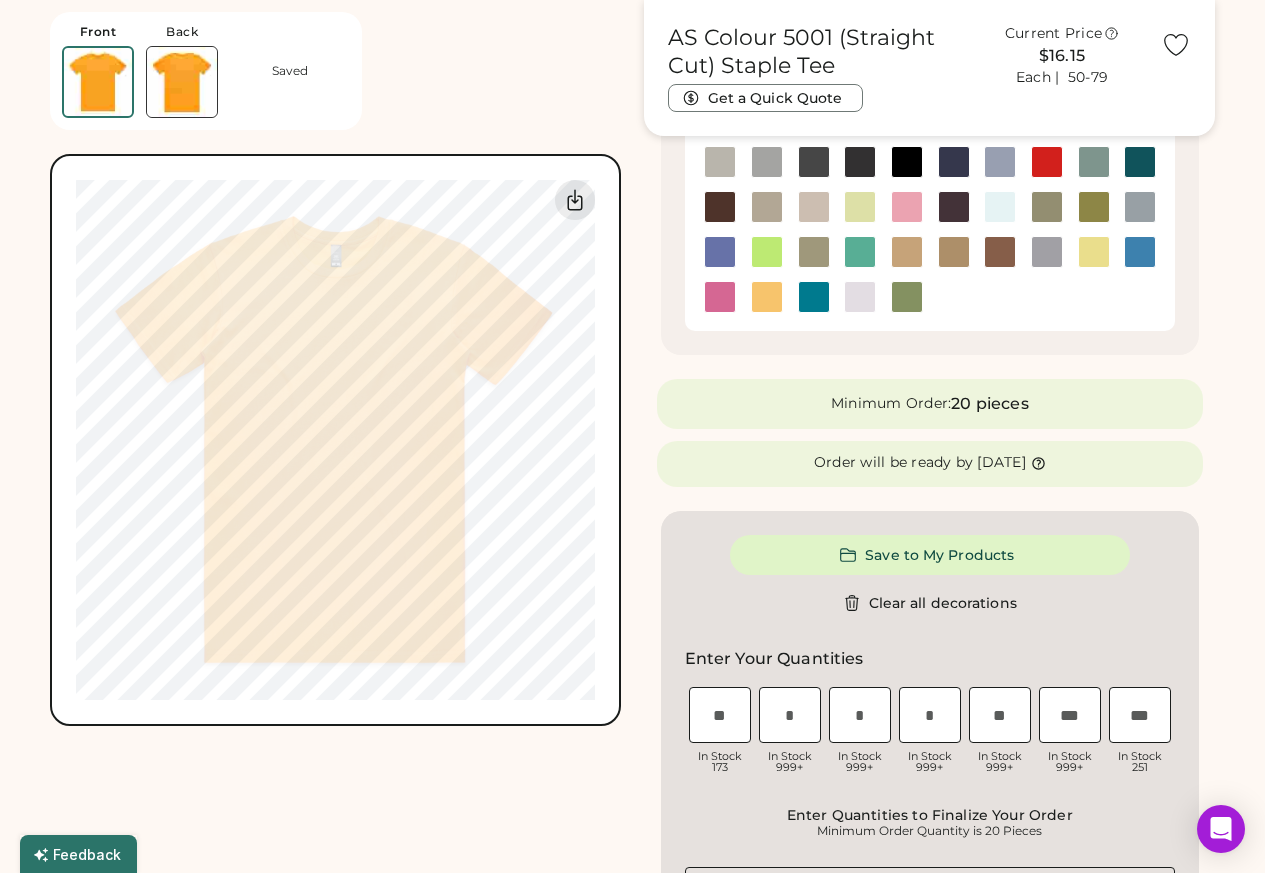 scroll, scrollTop: 1200, scrollLeft: 0, axis: vertical 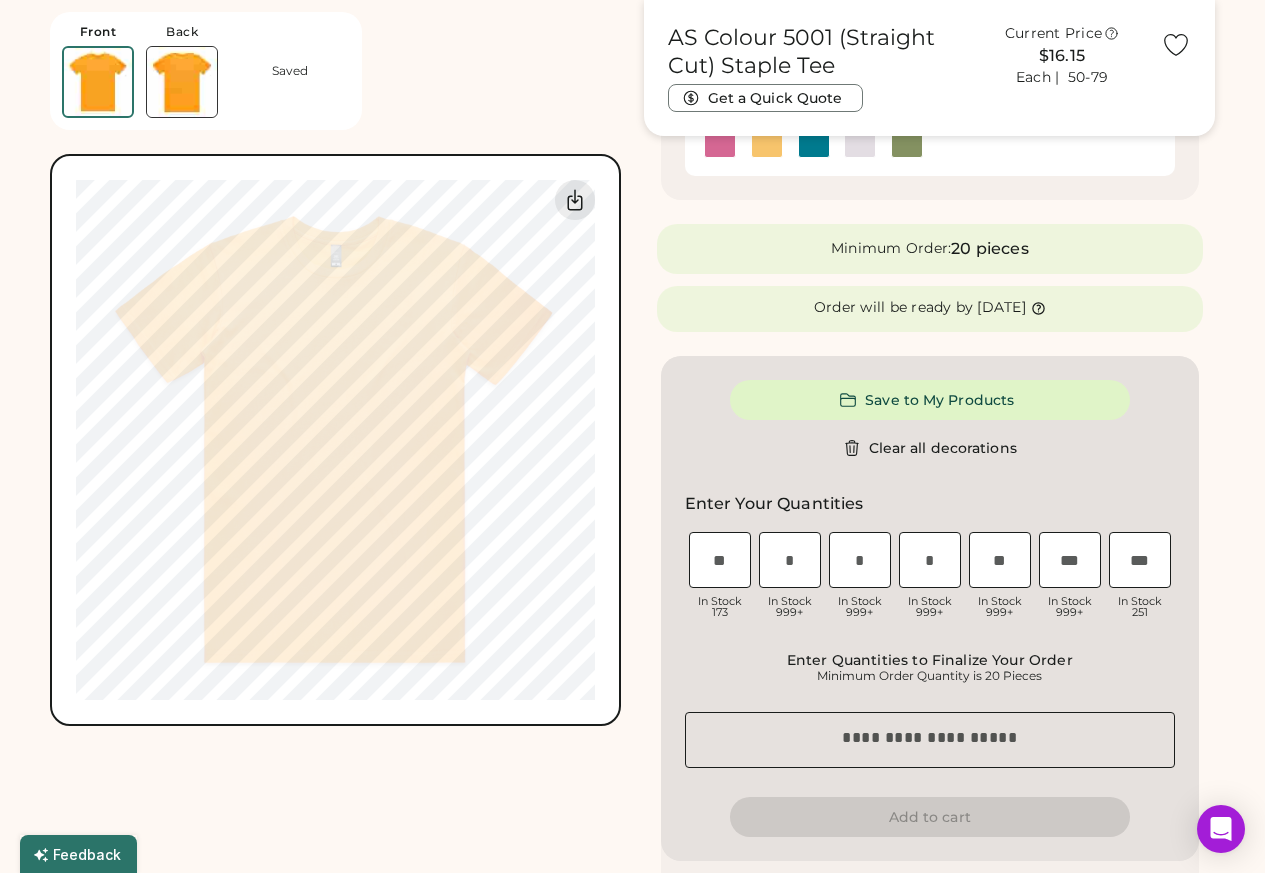click at bounding box center [790, 560] 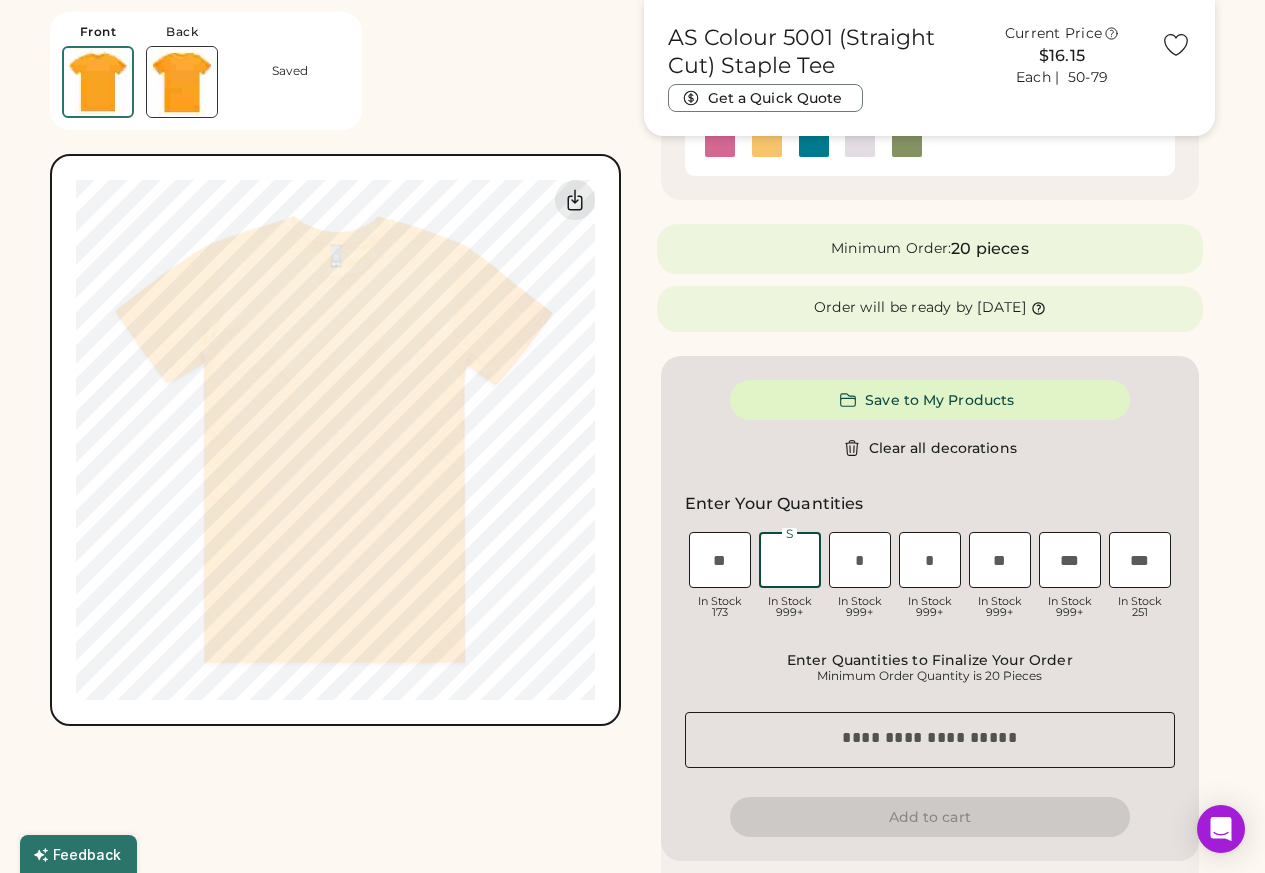 paste on "*" 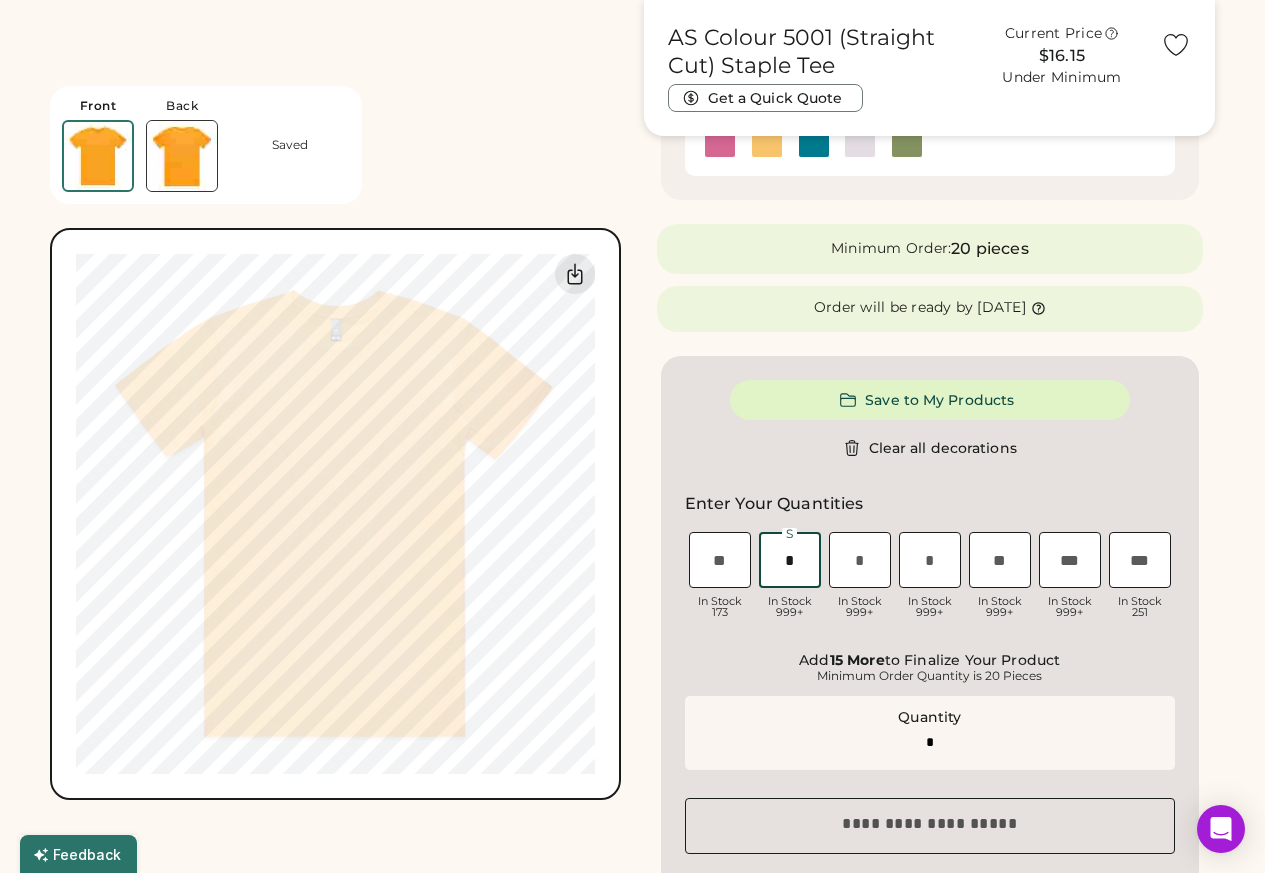 scroll, scrollTop: 1286, scrollLeft: 0, axis: vertical 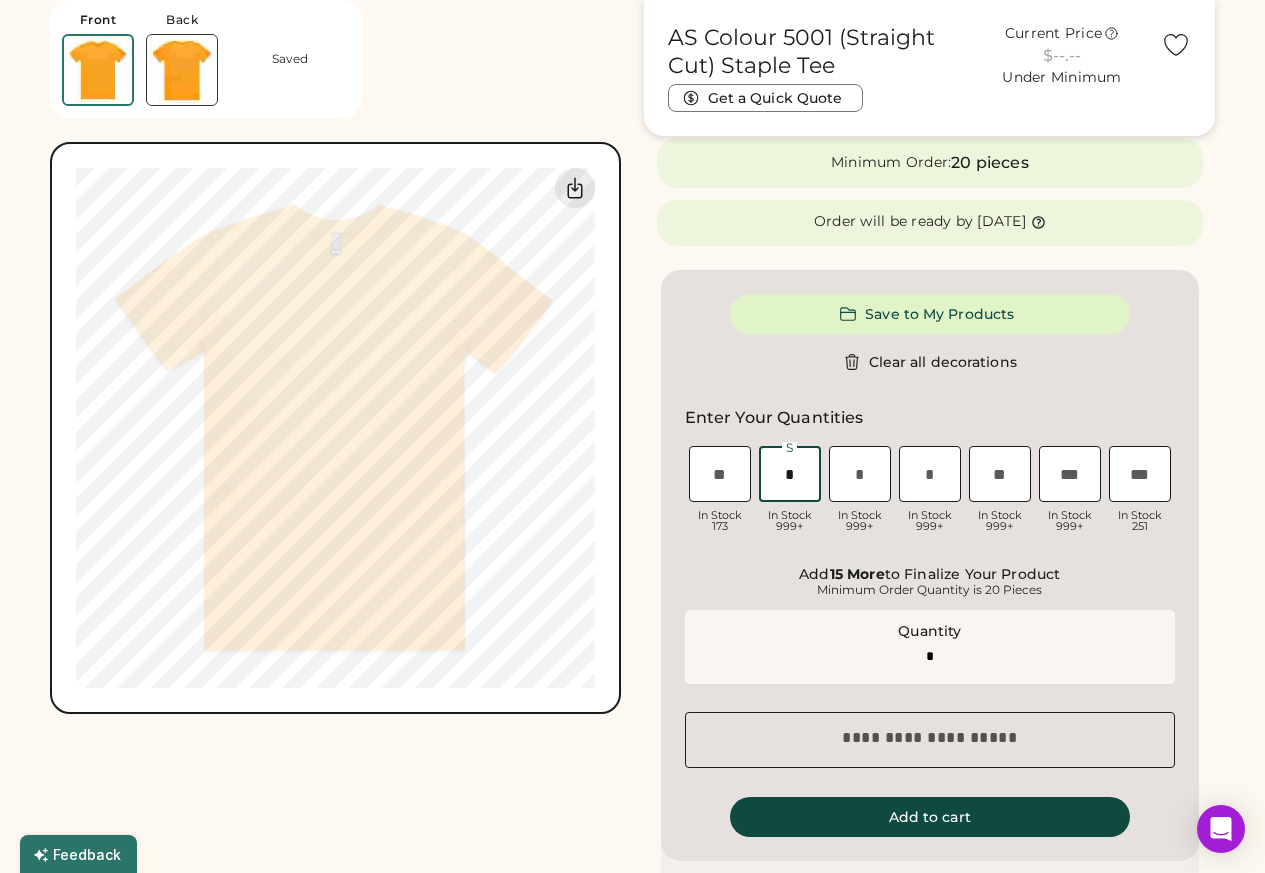 type on "*" 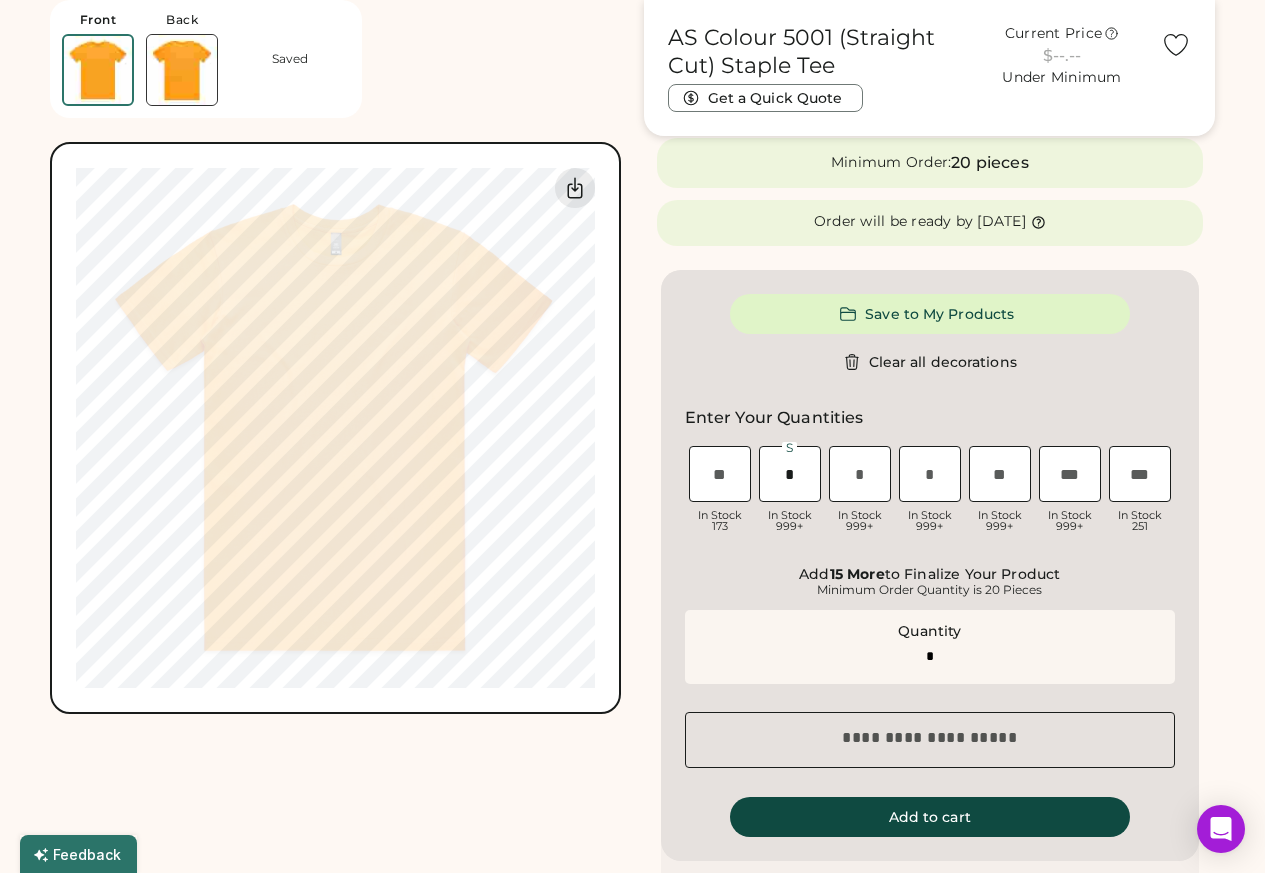 click on "Add  15 More  to Finalize Your Product" at bounding box center (930, 574) 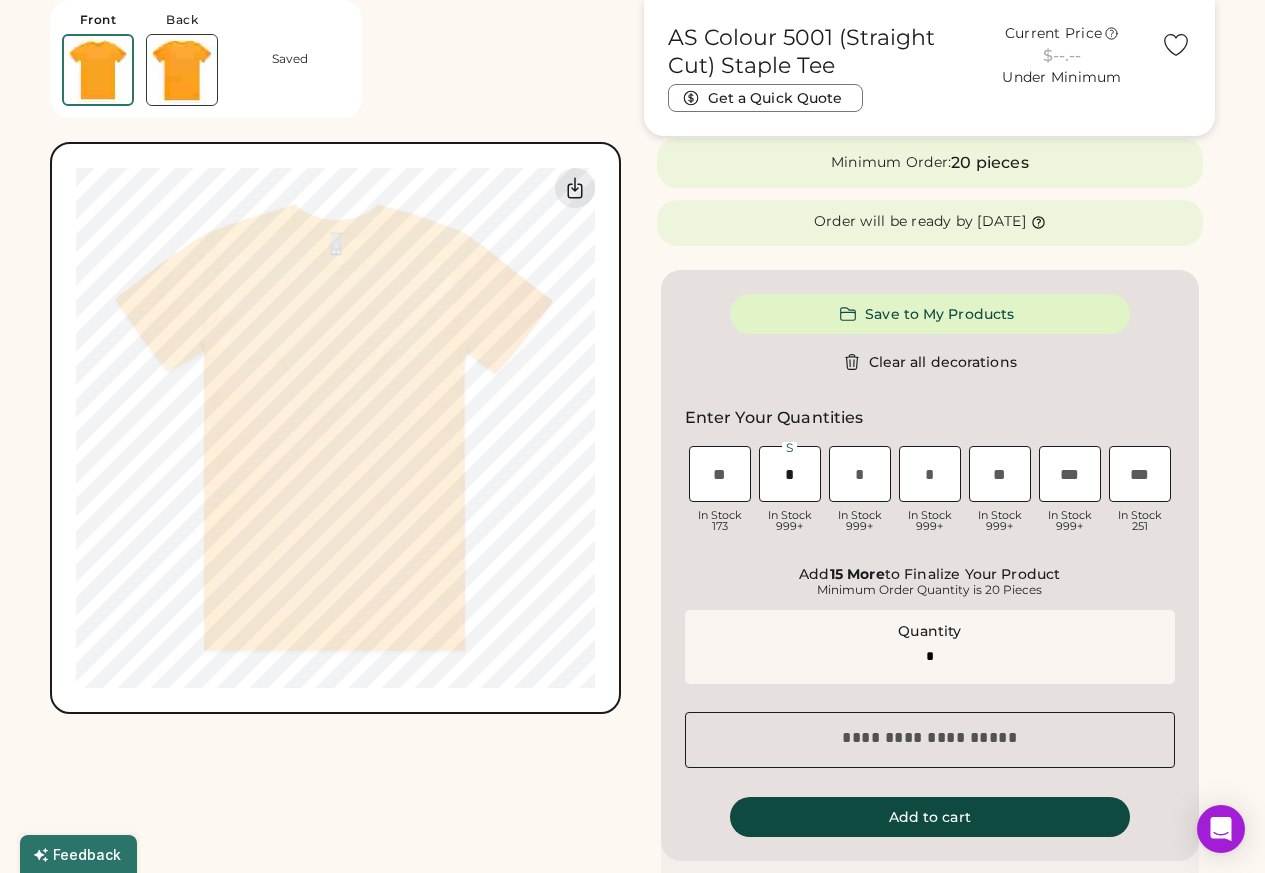 click at bounding box center [790, 474] 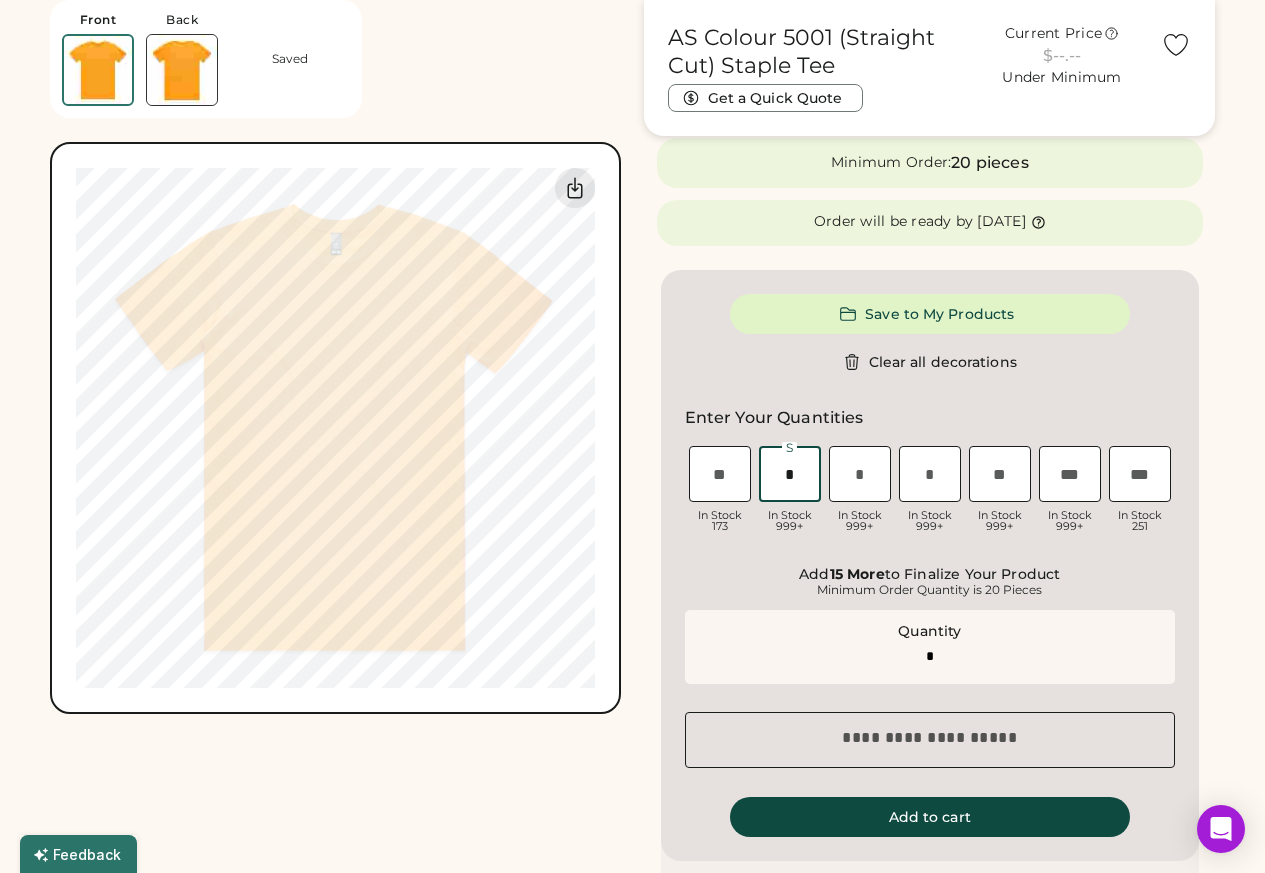click at bounding box center [860, 474] 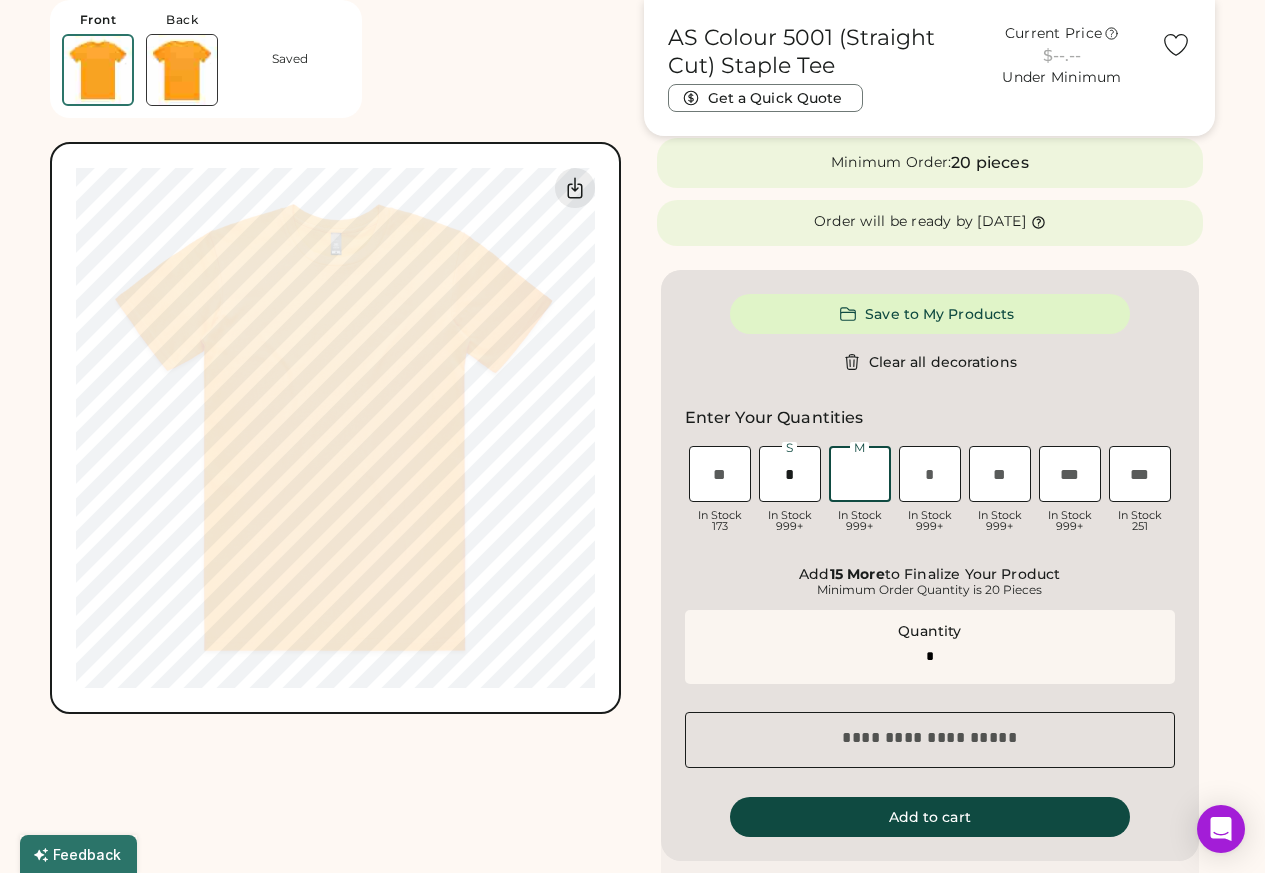 paste on "**" 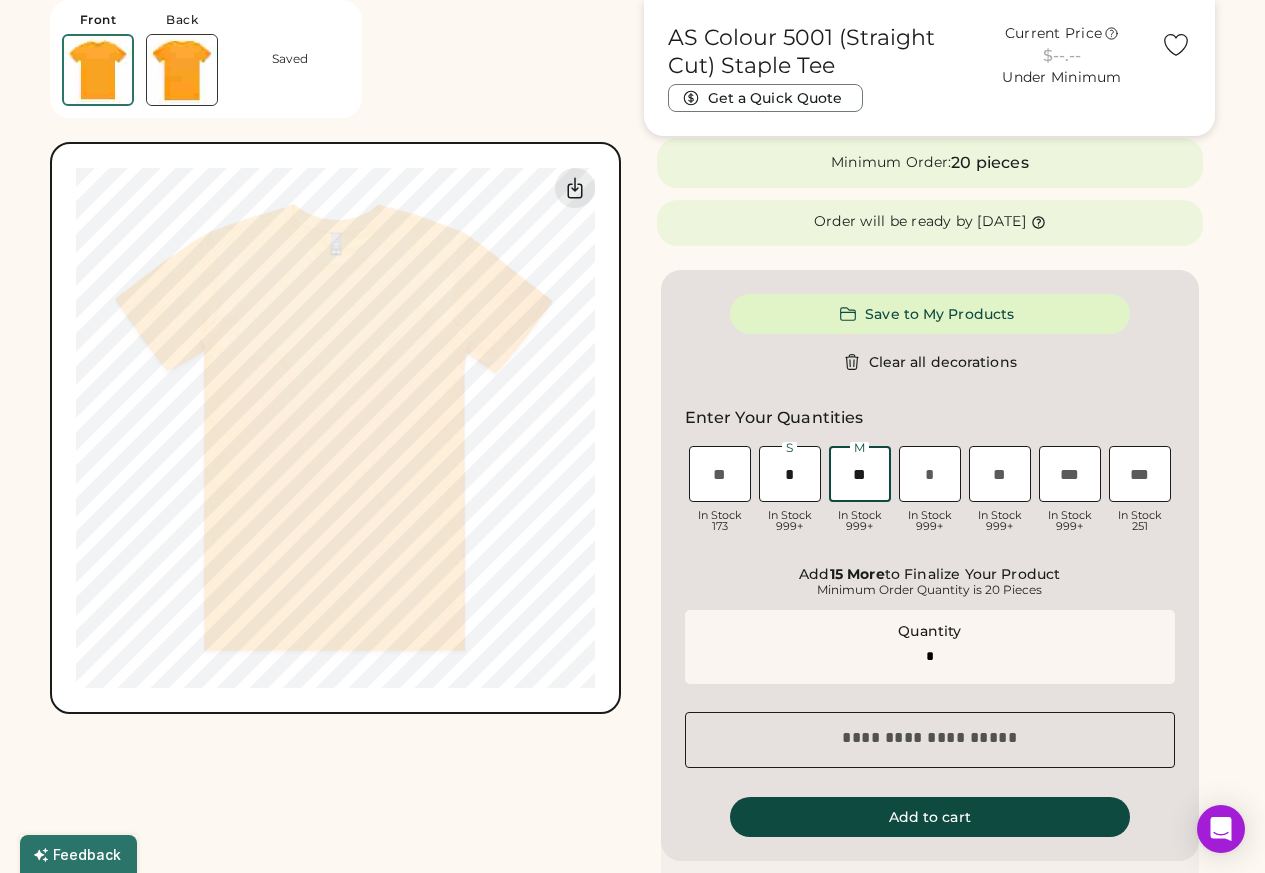 type on "**" 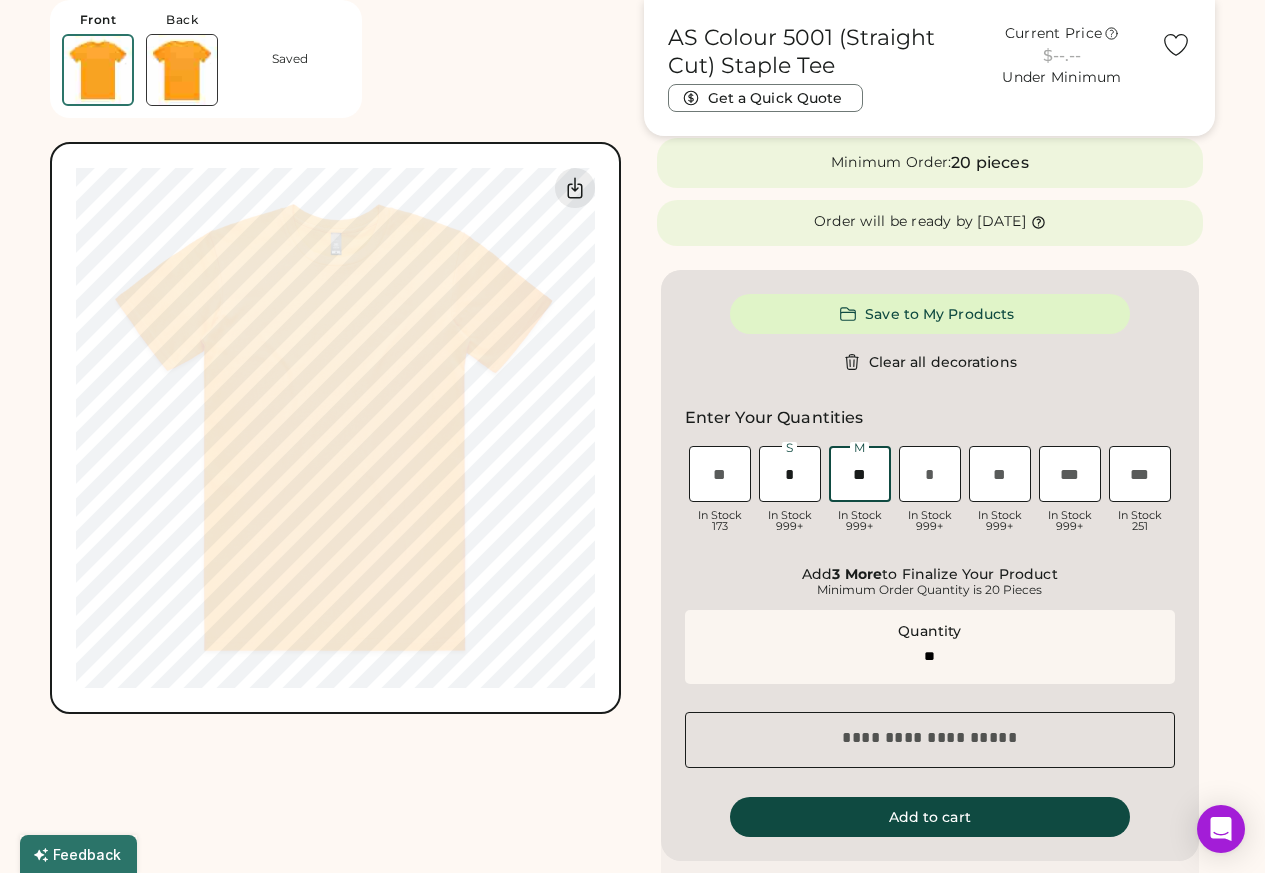 type on "**" 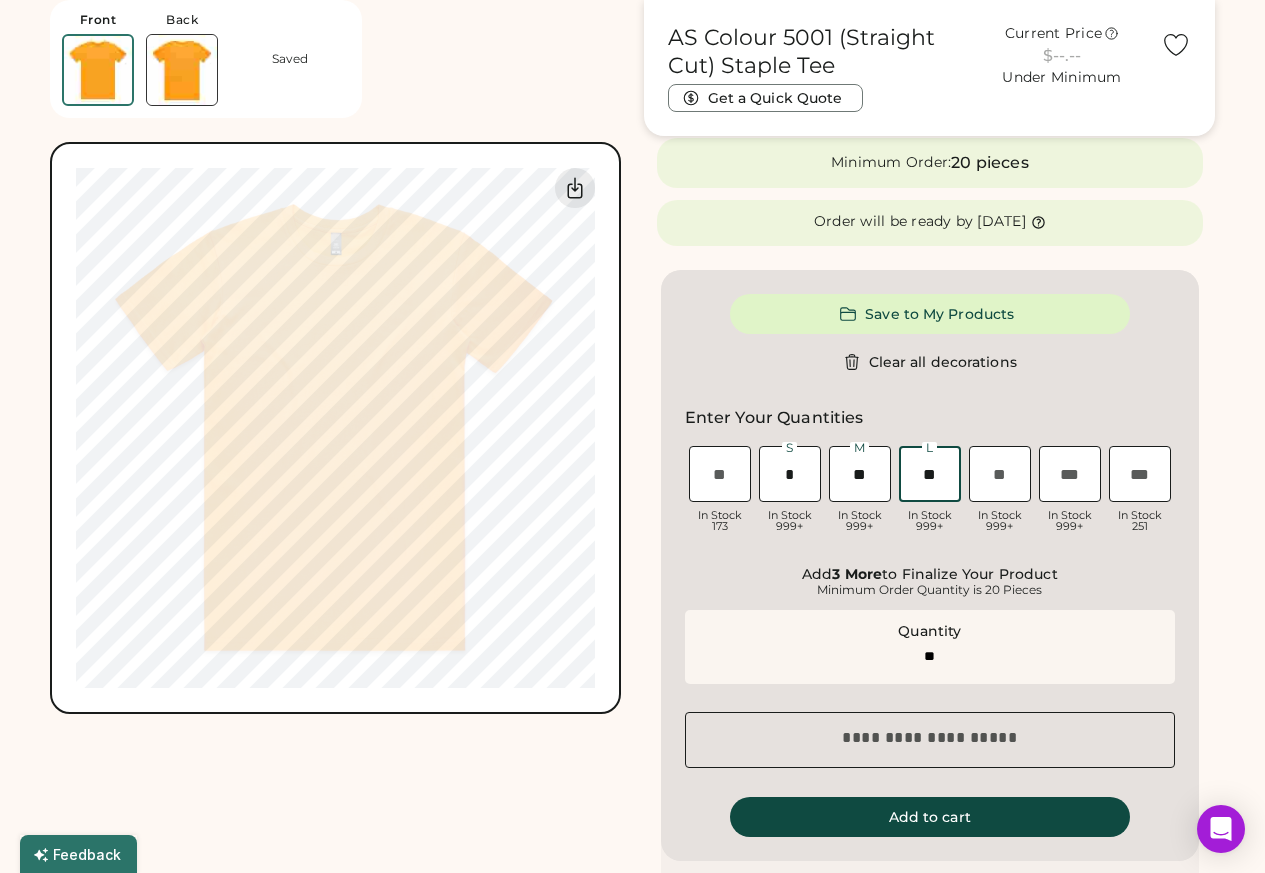 type on "**" 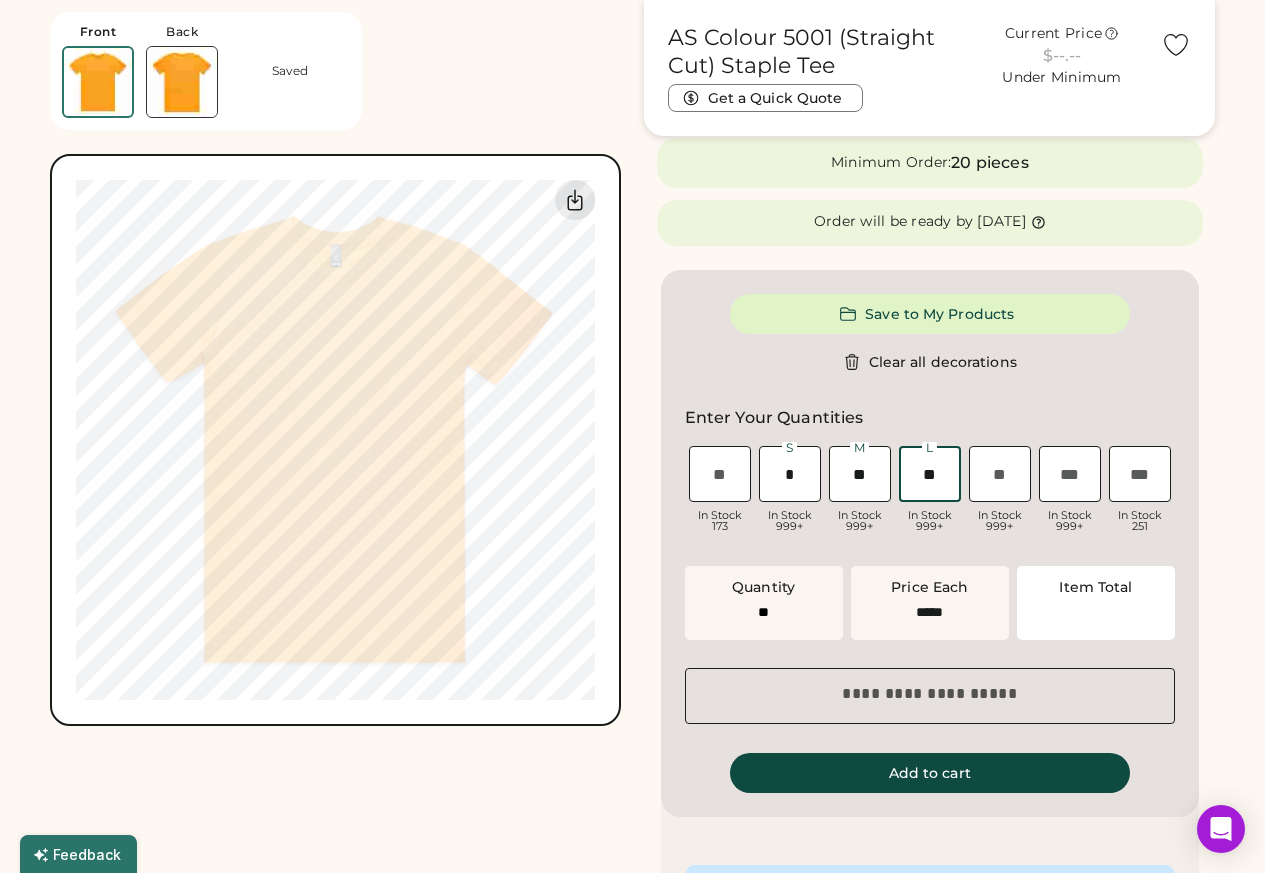 scroll, scrollTop: 1242, scrollLeft: 0, axis: vertical 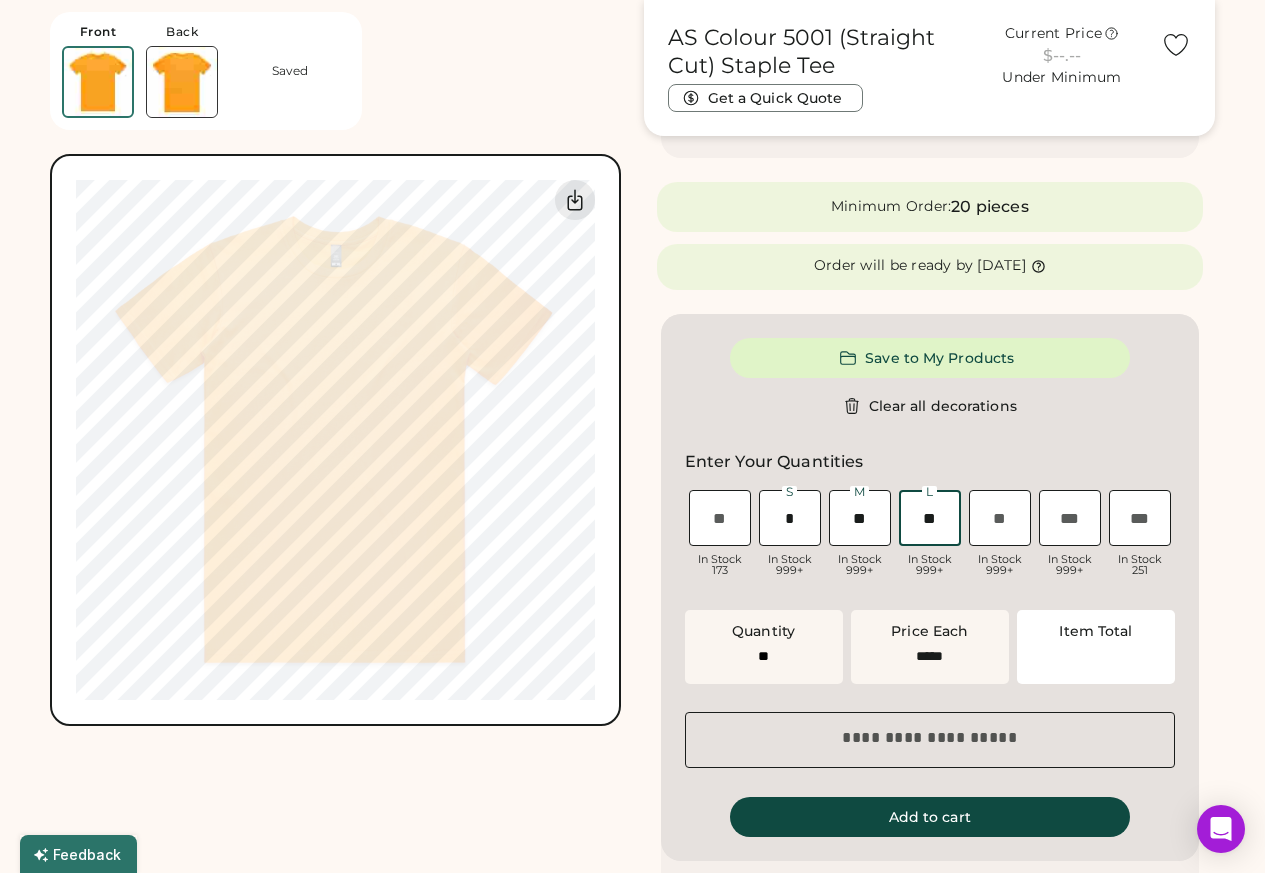 type on "******" 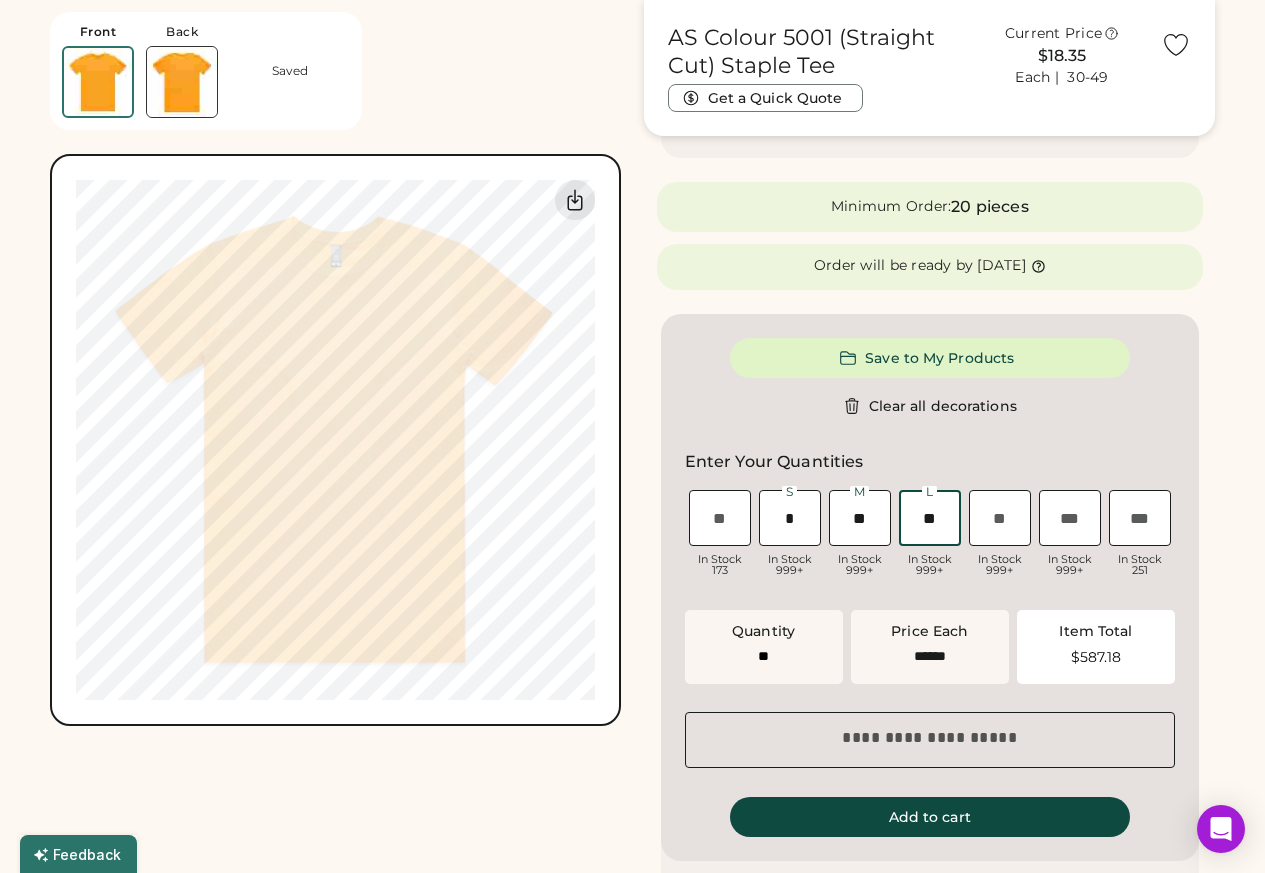 type on "**" 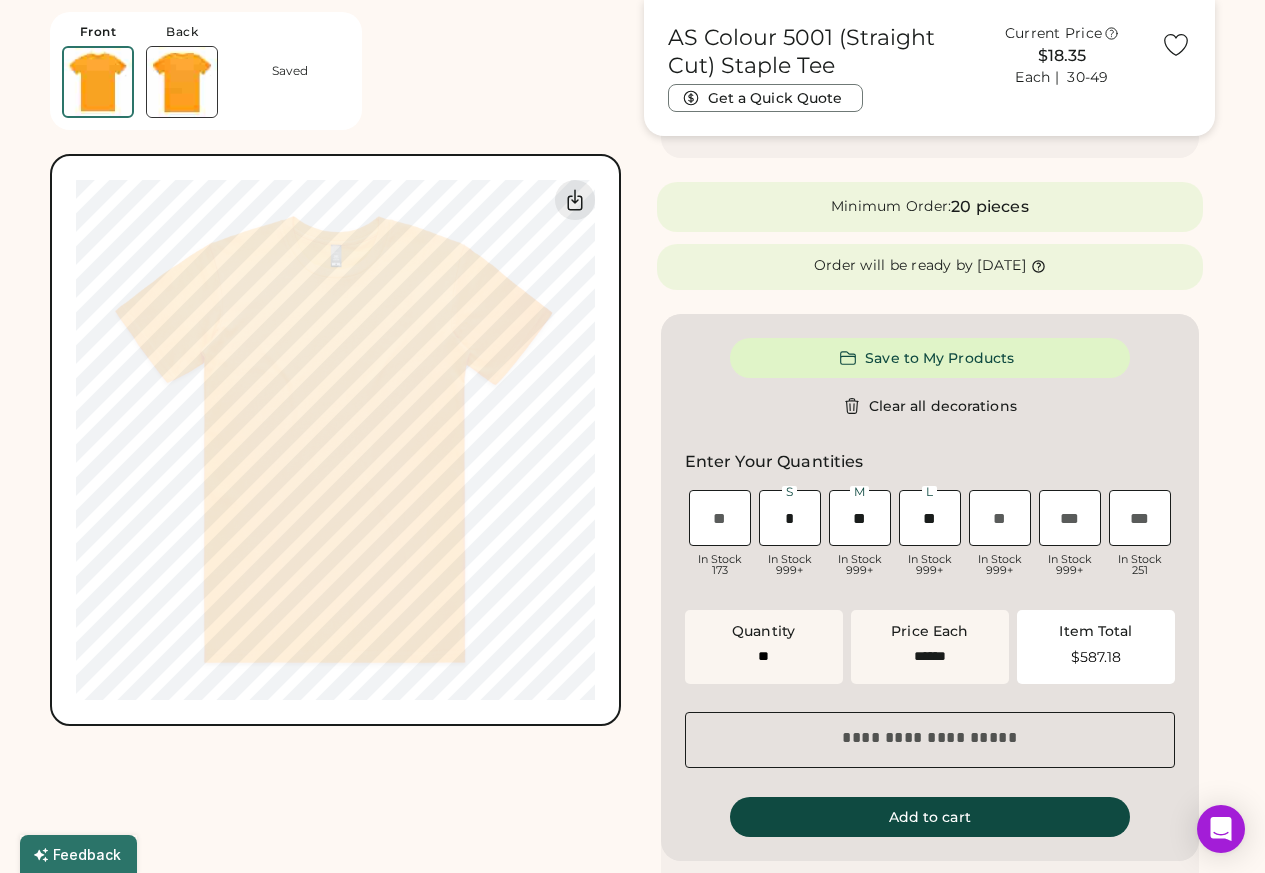 click at bounding box center [1070, 518] 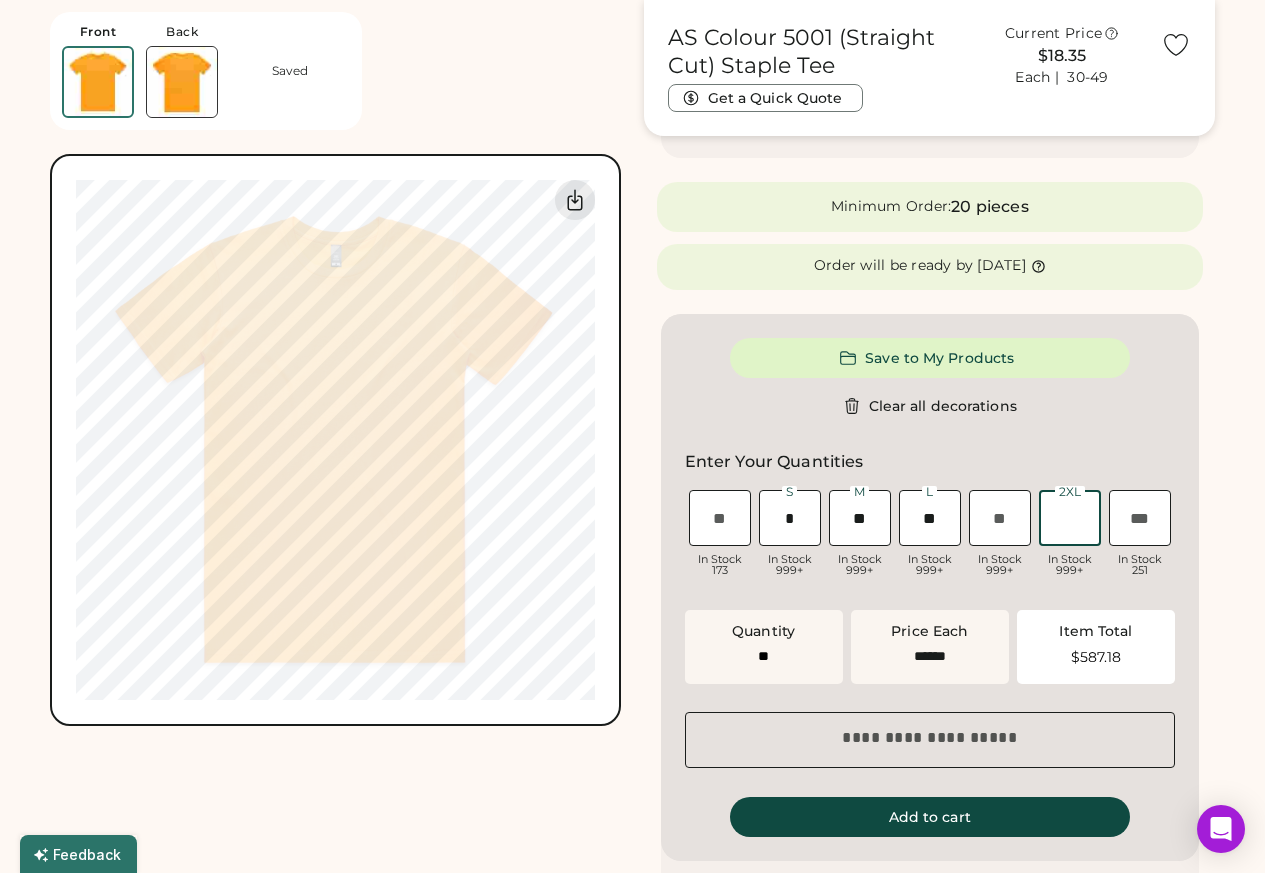 paste on "*" 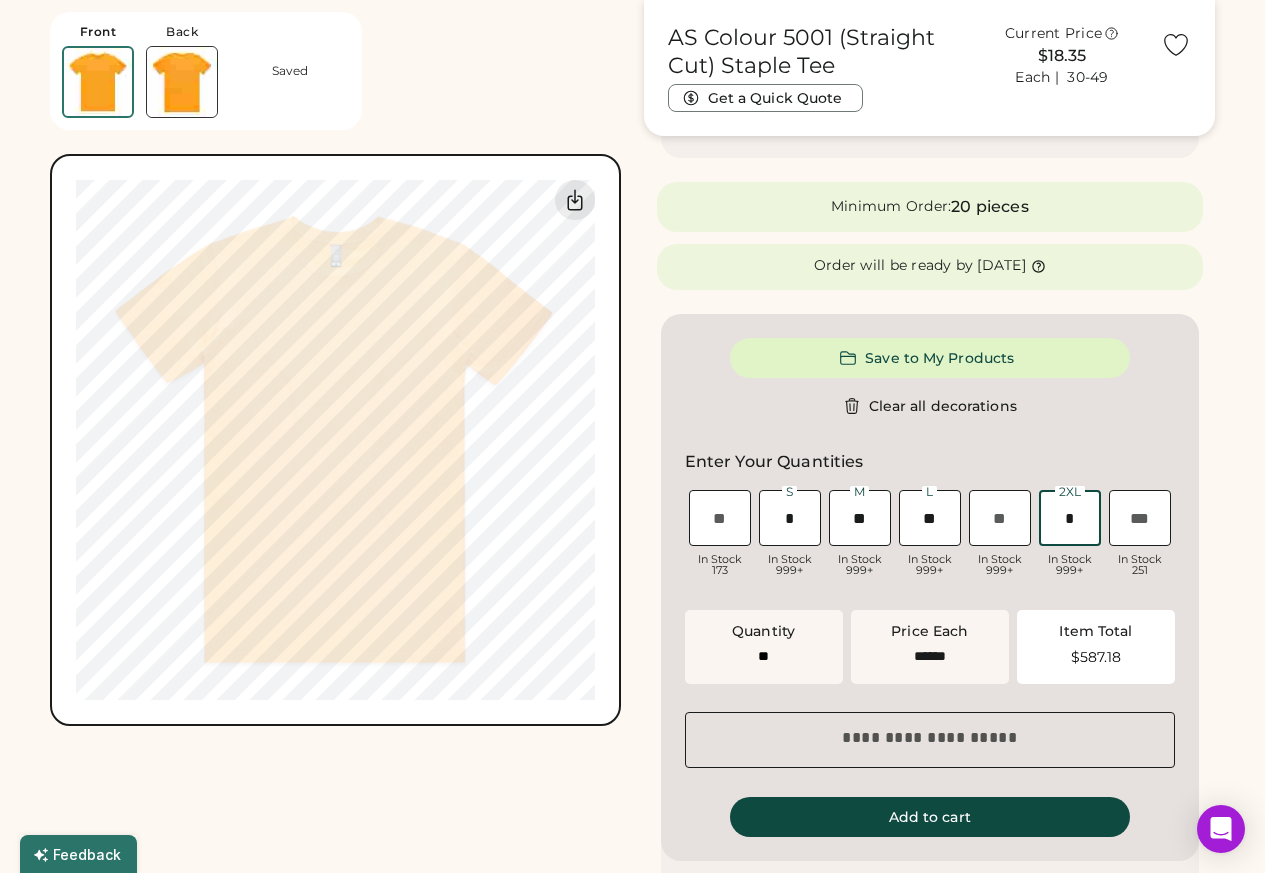 type on "**" 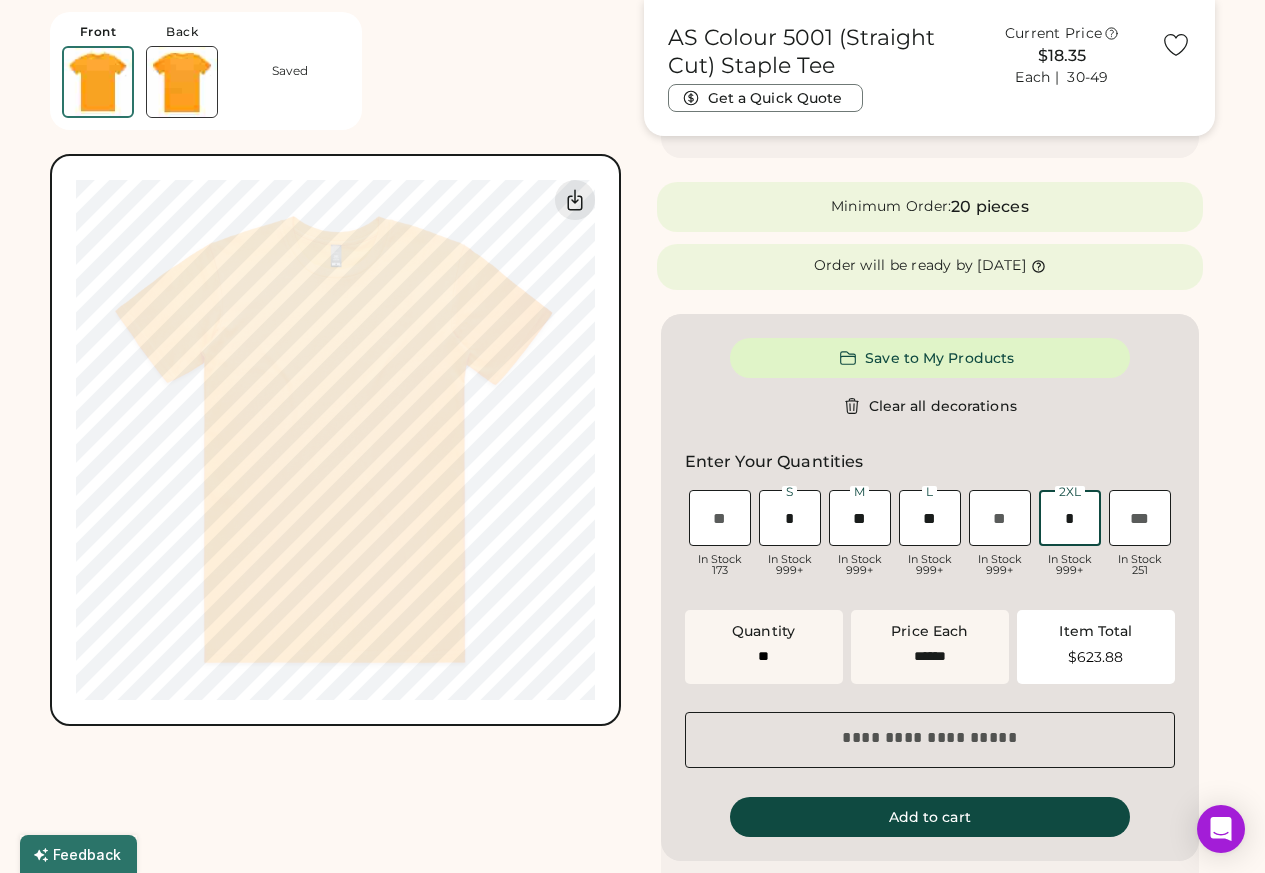 type on "*" 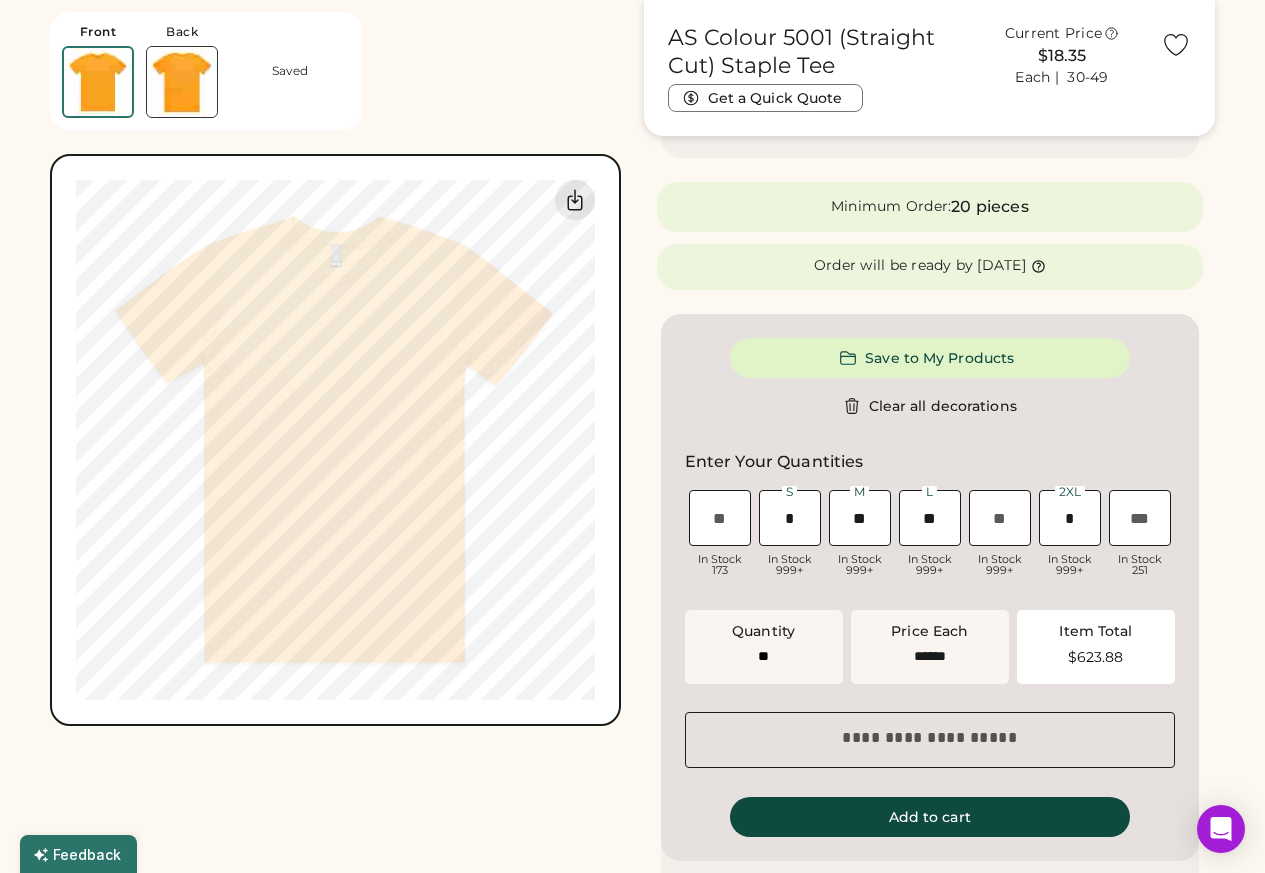 click at bounding box center (1000, 518) 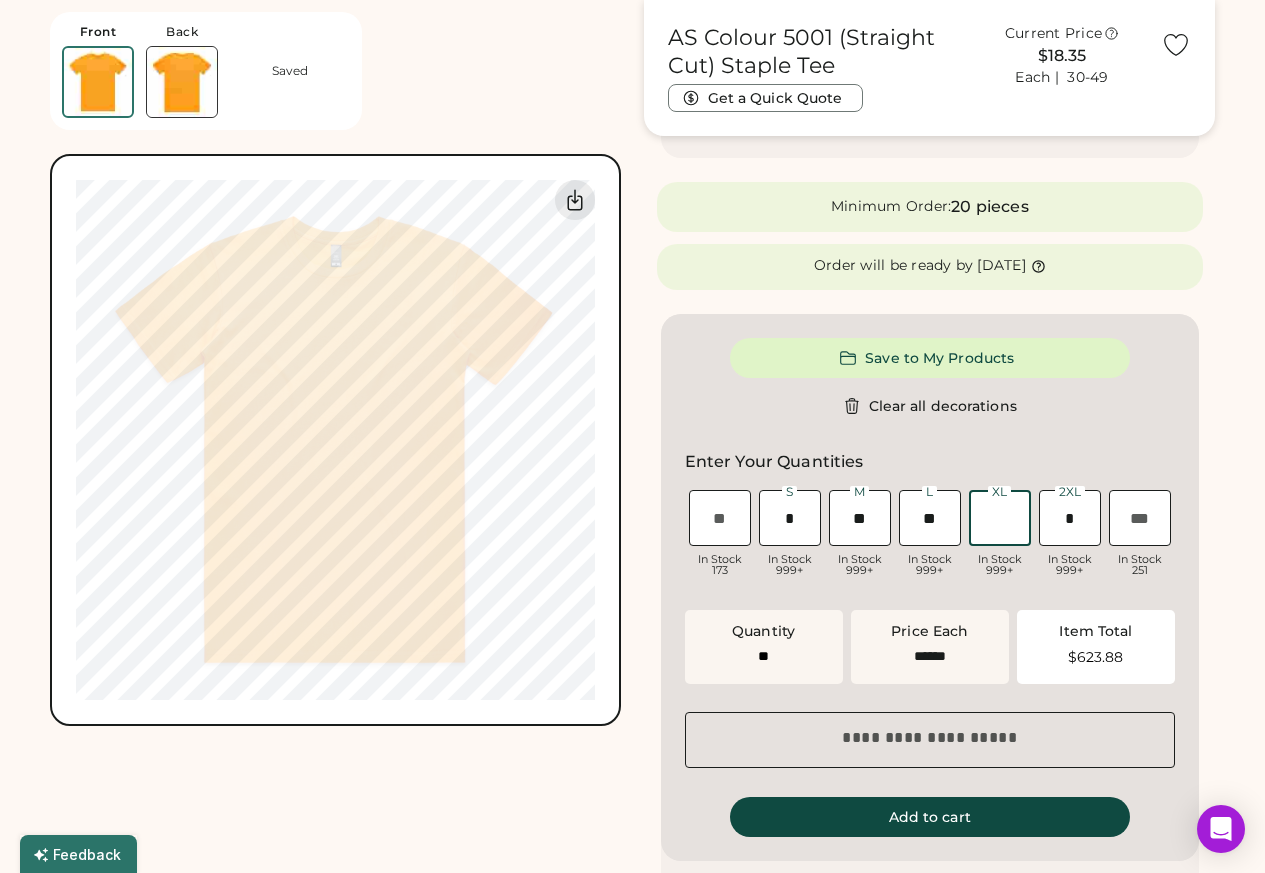 paste on "*" 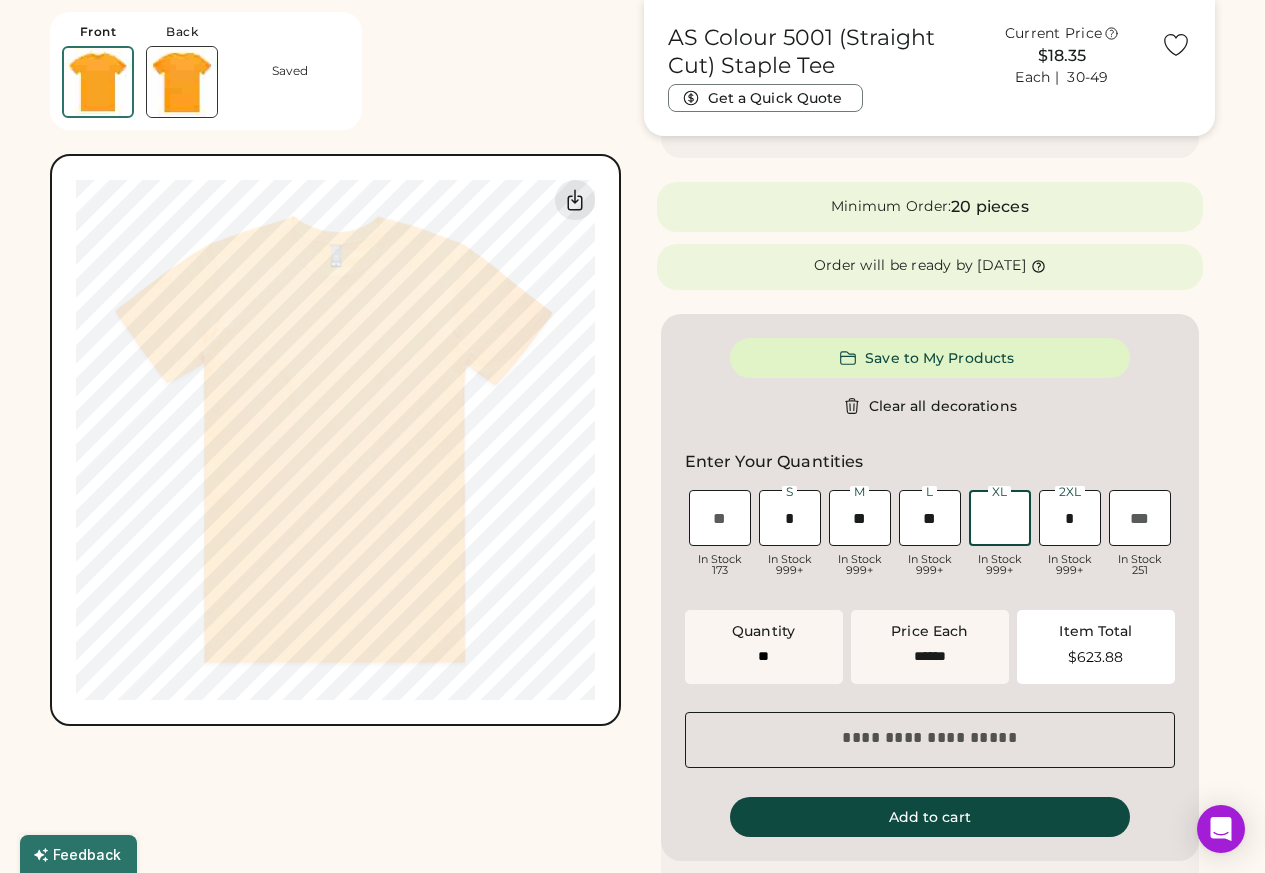 type on "*" 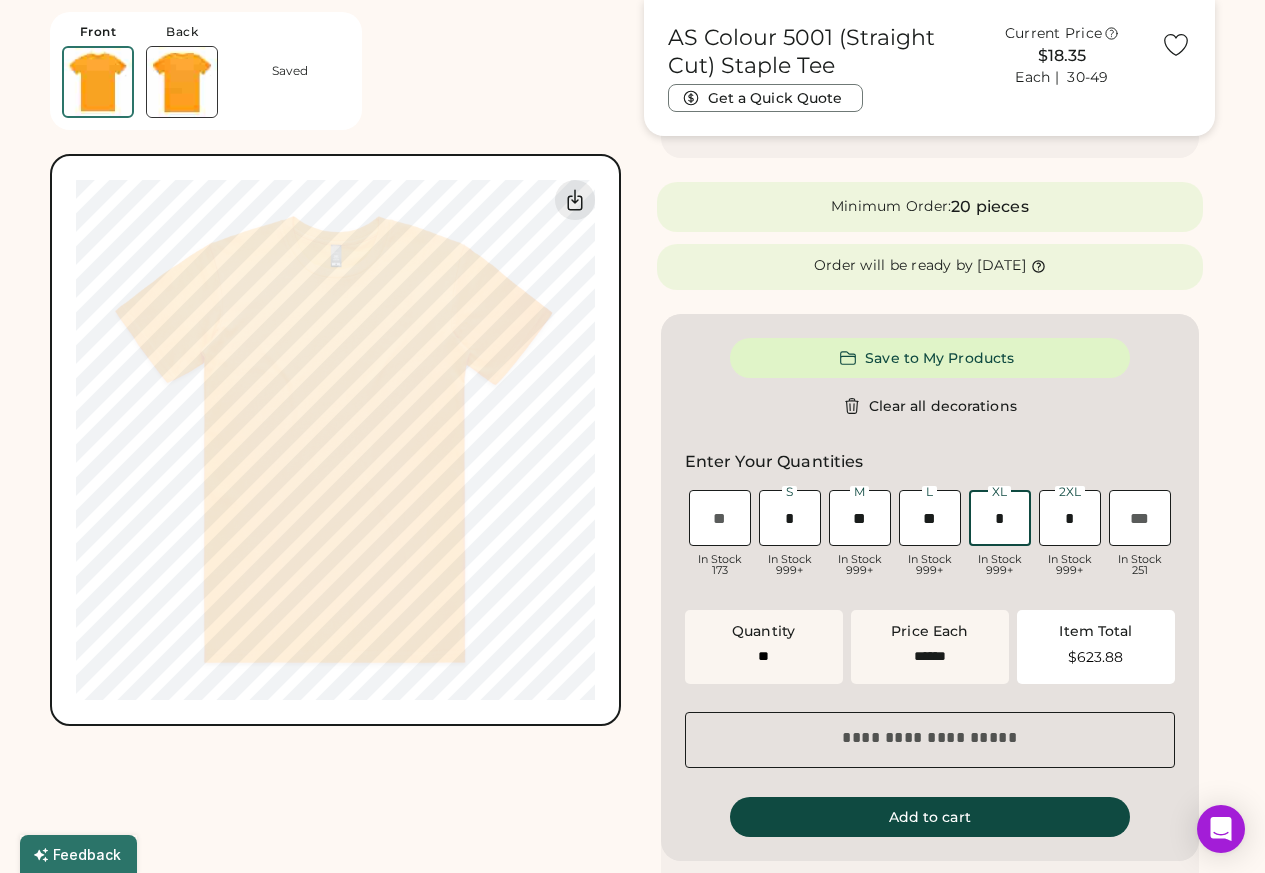 type on "**" 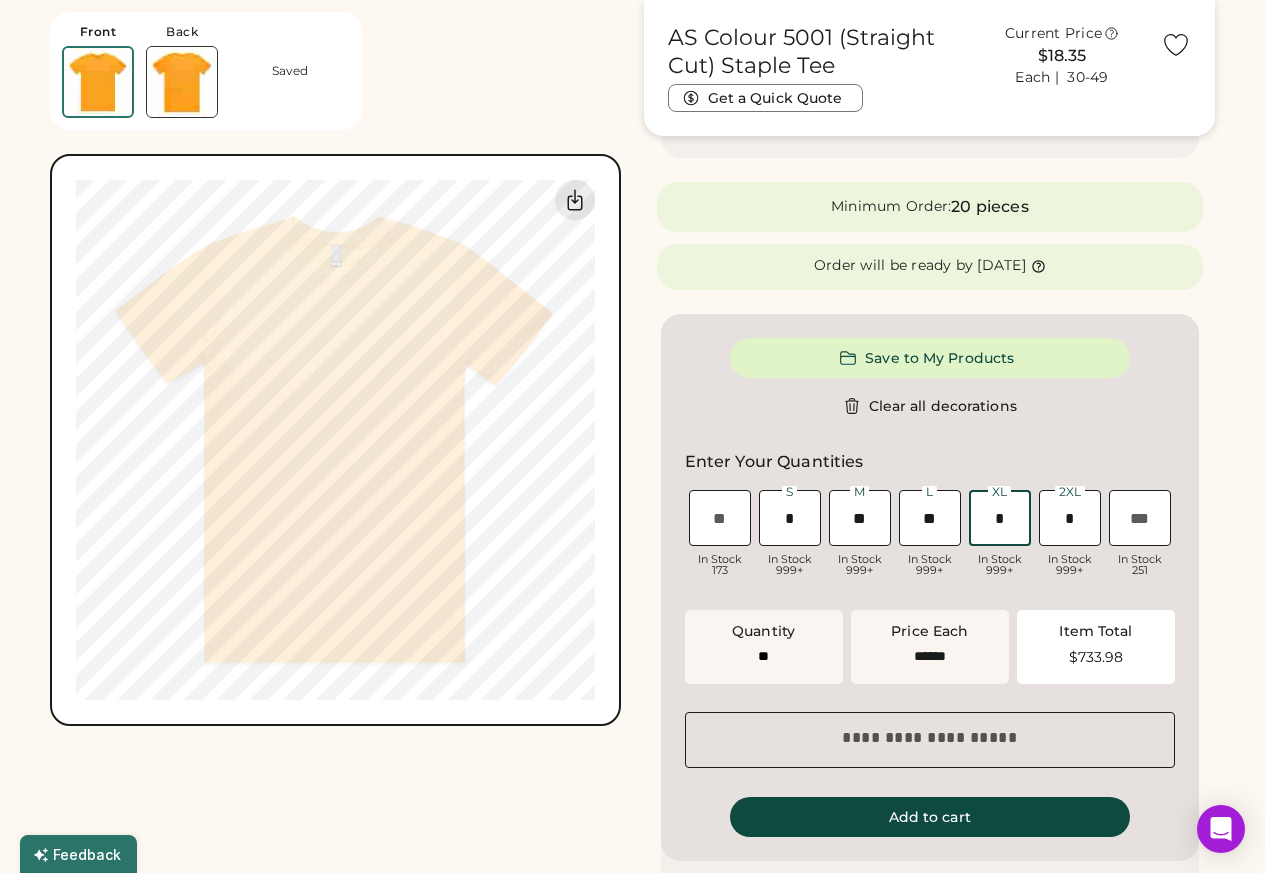 type on "*" 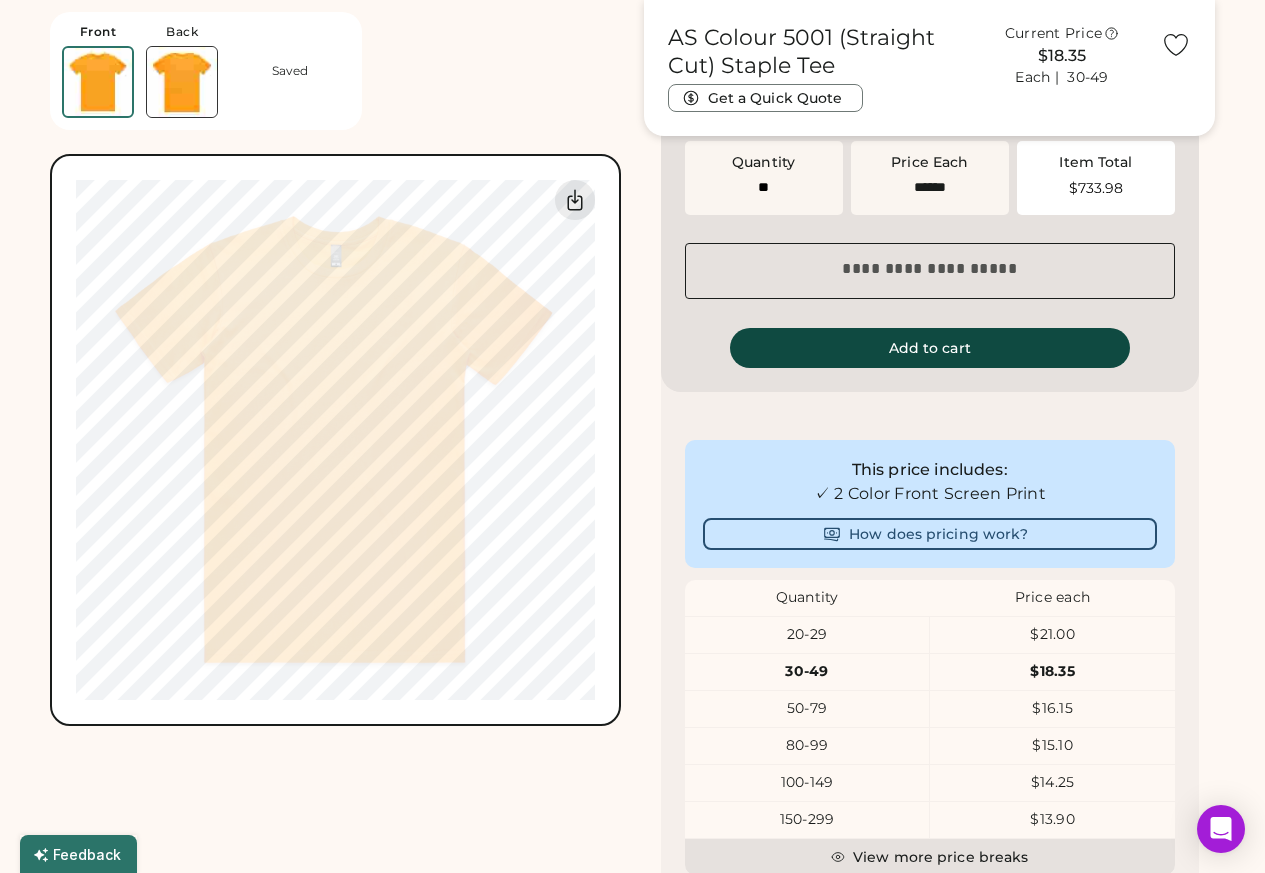 scroll, scrollTop: 773, scrollLeft: 0, axis: vertical 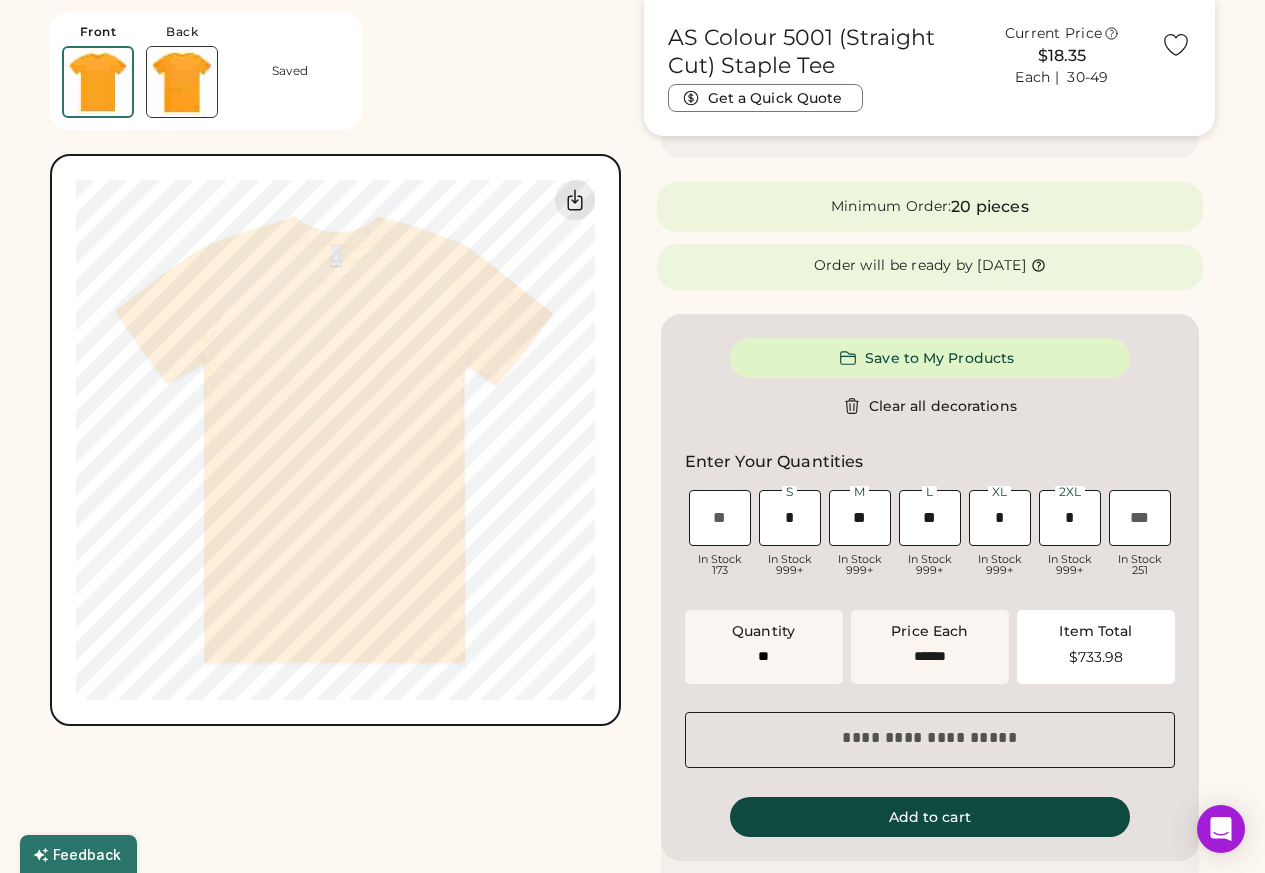 click on "Add to cart" at bounding box center [930, 817] 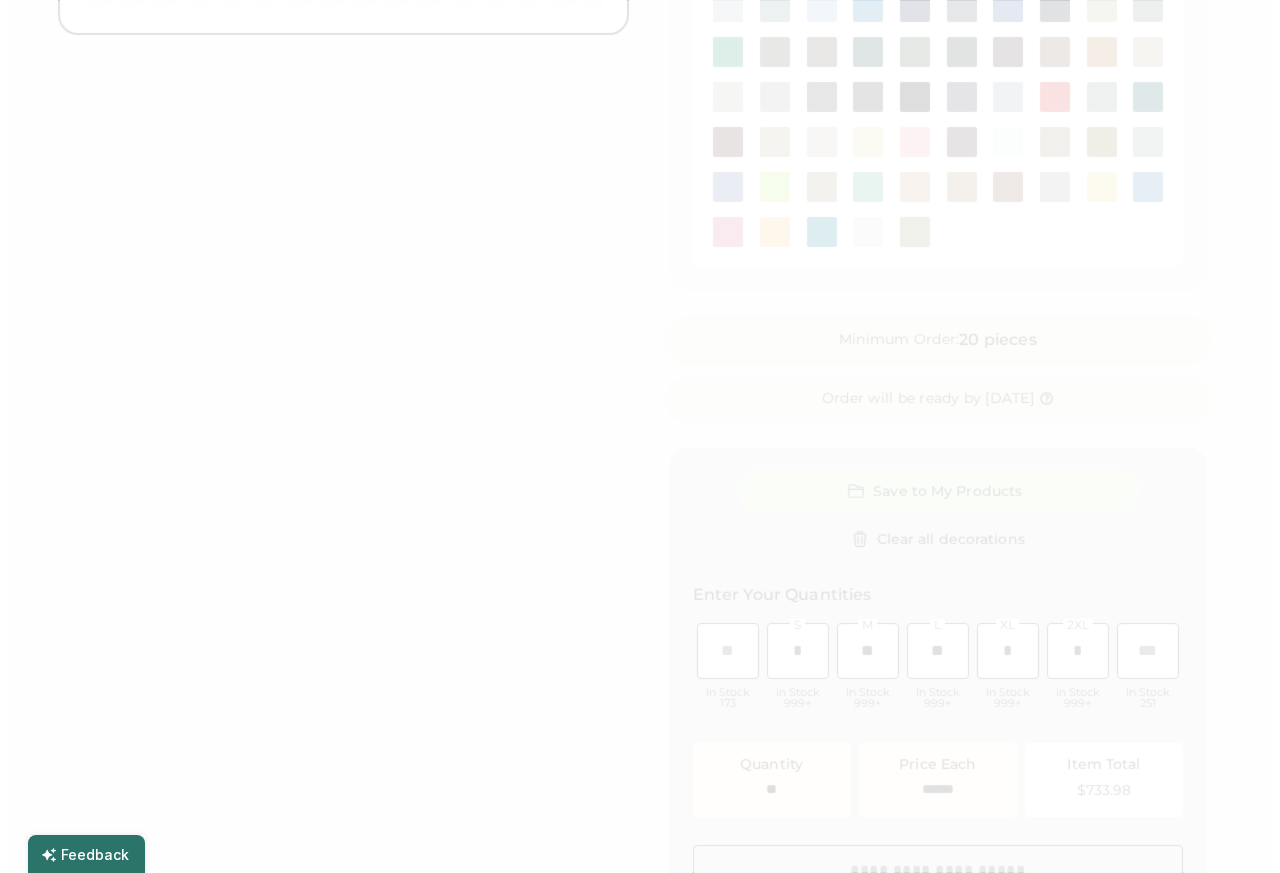 scroll, scrollTop: 0, scrollLeft: 0, axis: both 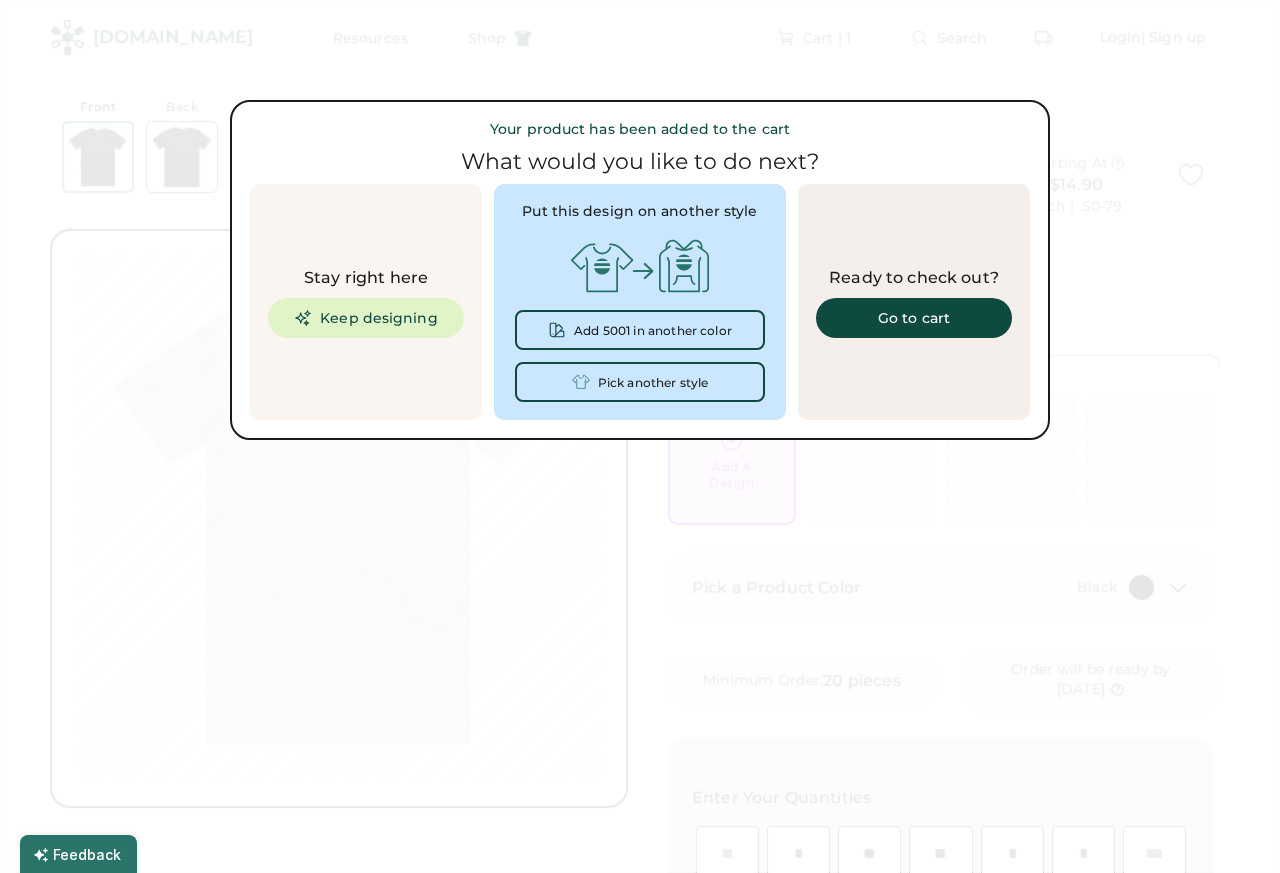type 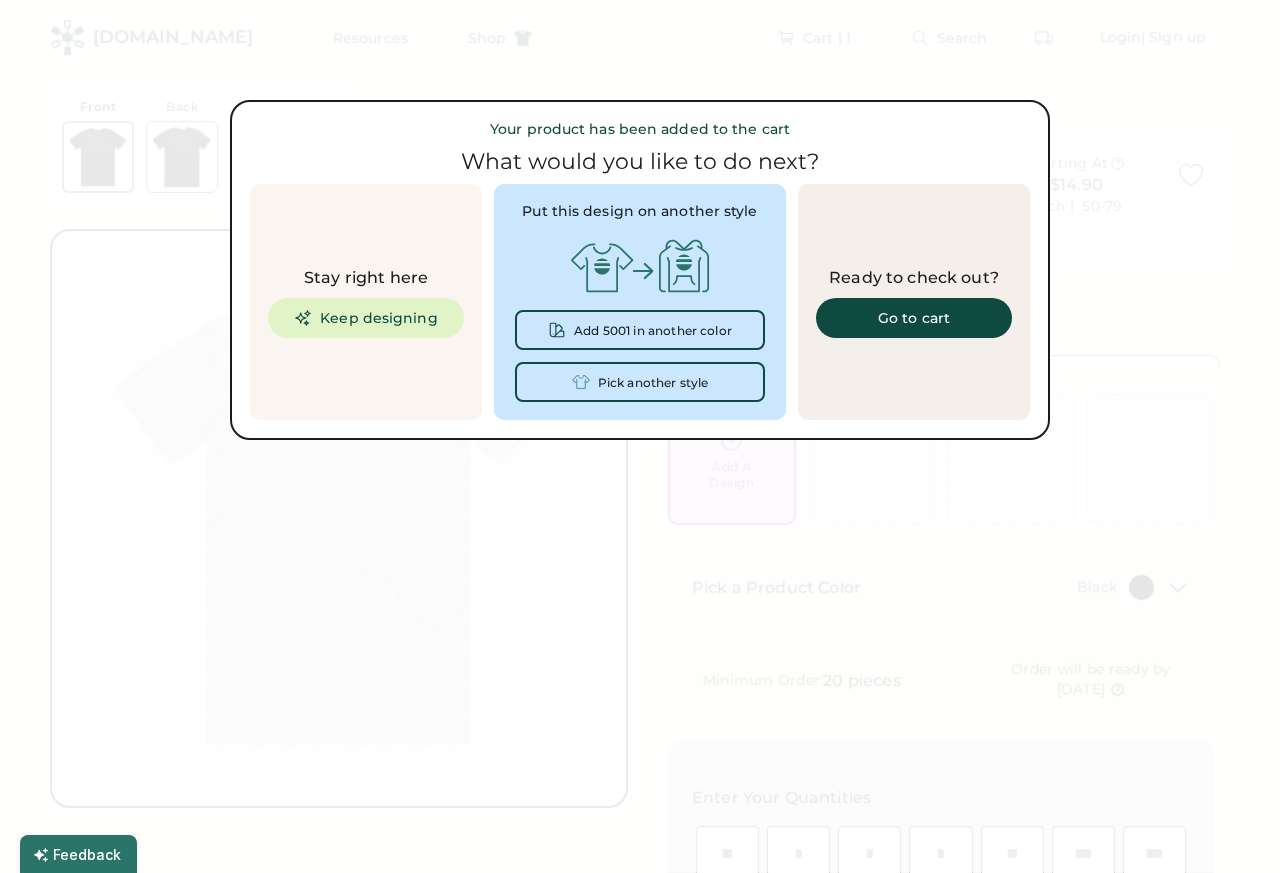 click on "Go to cart" at bounding box center [914, 318] 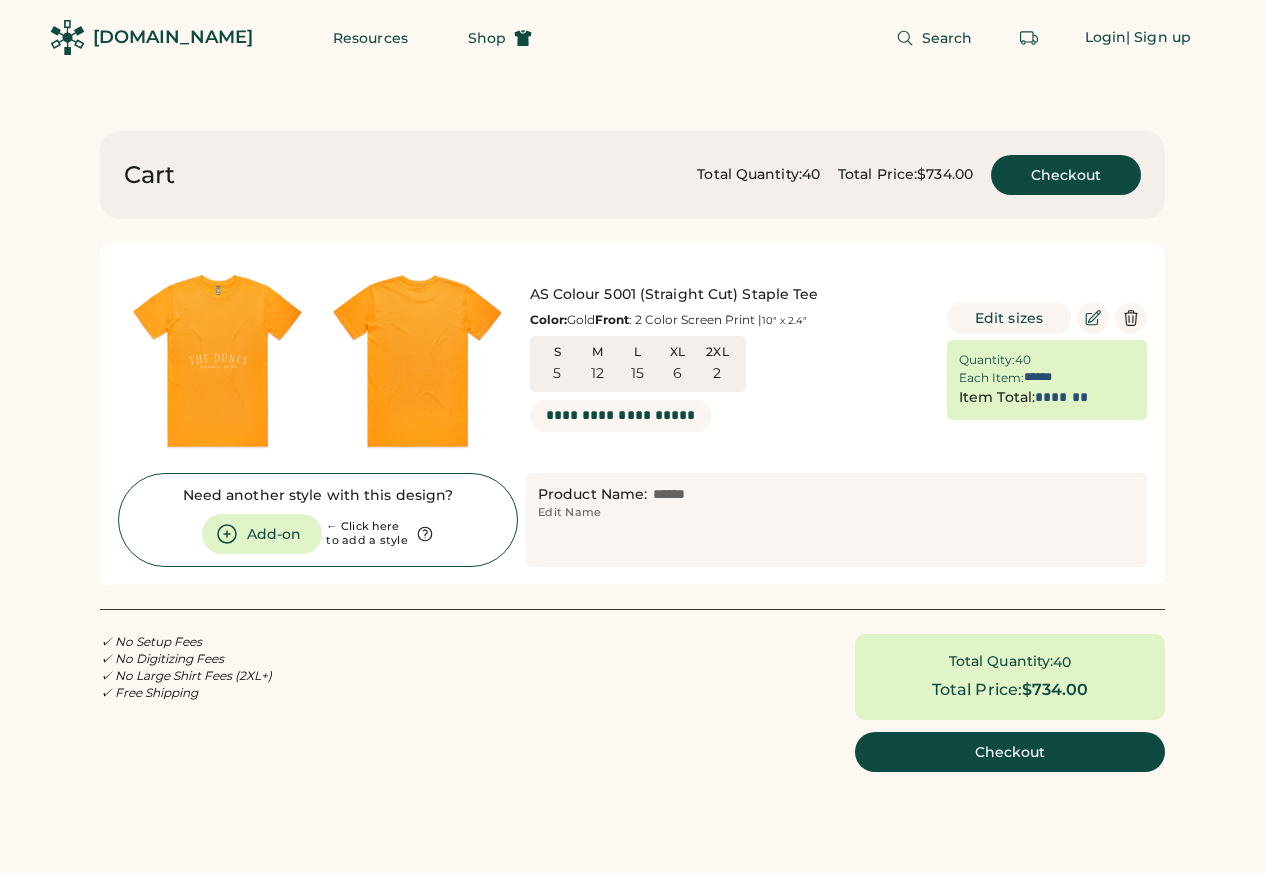 scroll, scrollTop: 0, scrollLeft: 0, axis: both 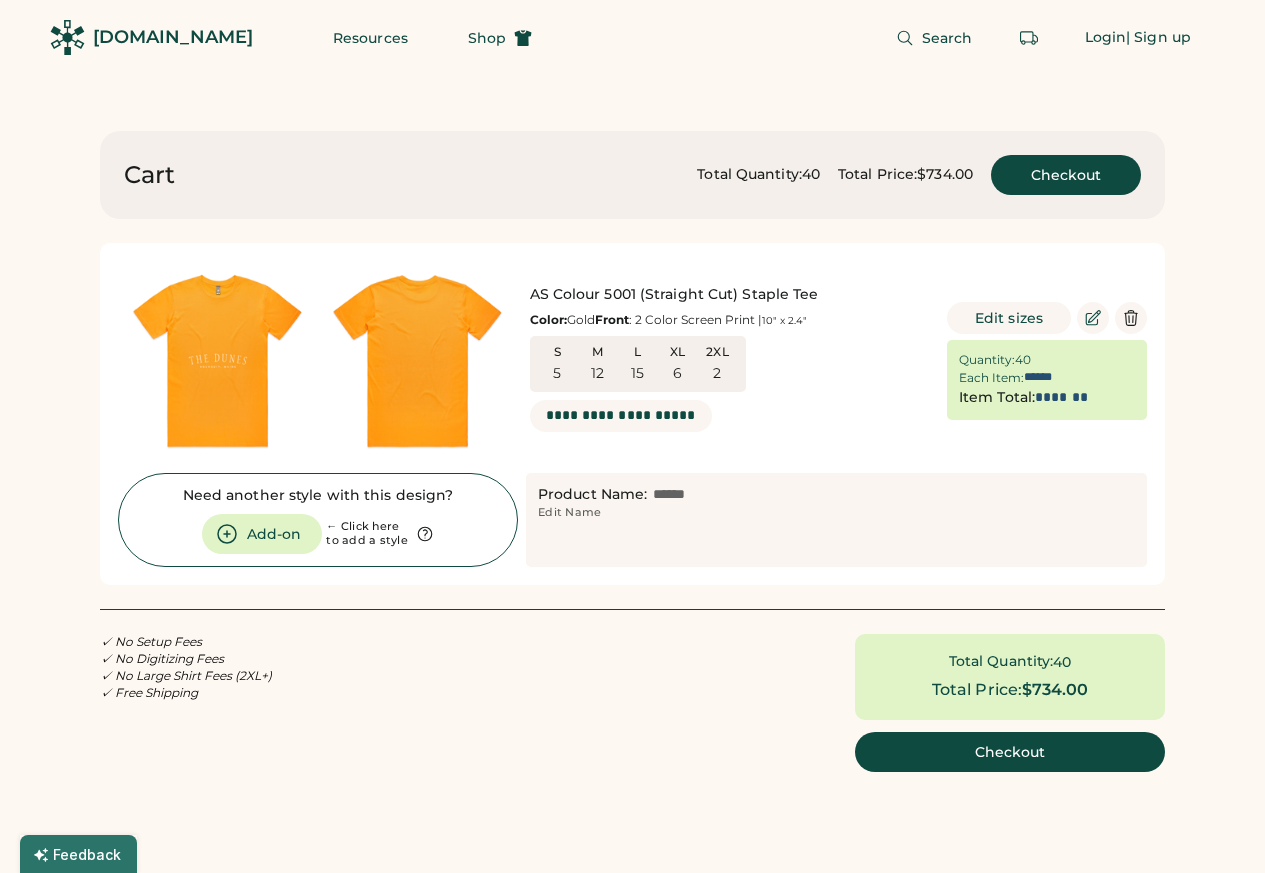 click on "[DOMAIN_NAME] Resources Shop Search Login  | Sign up" at bounding box center [632, 37] 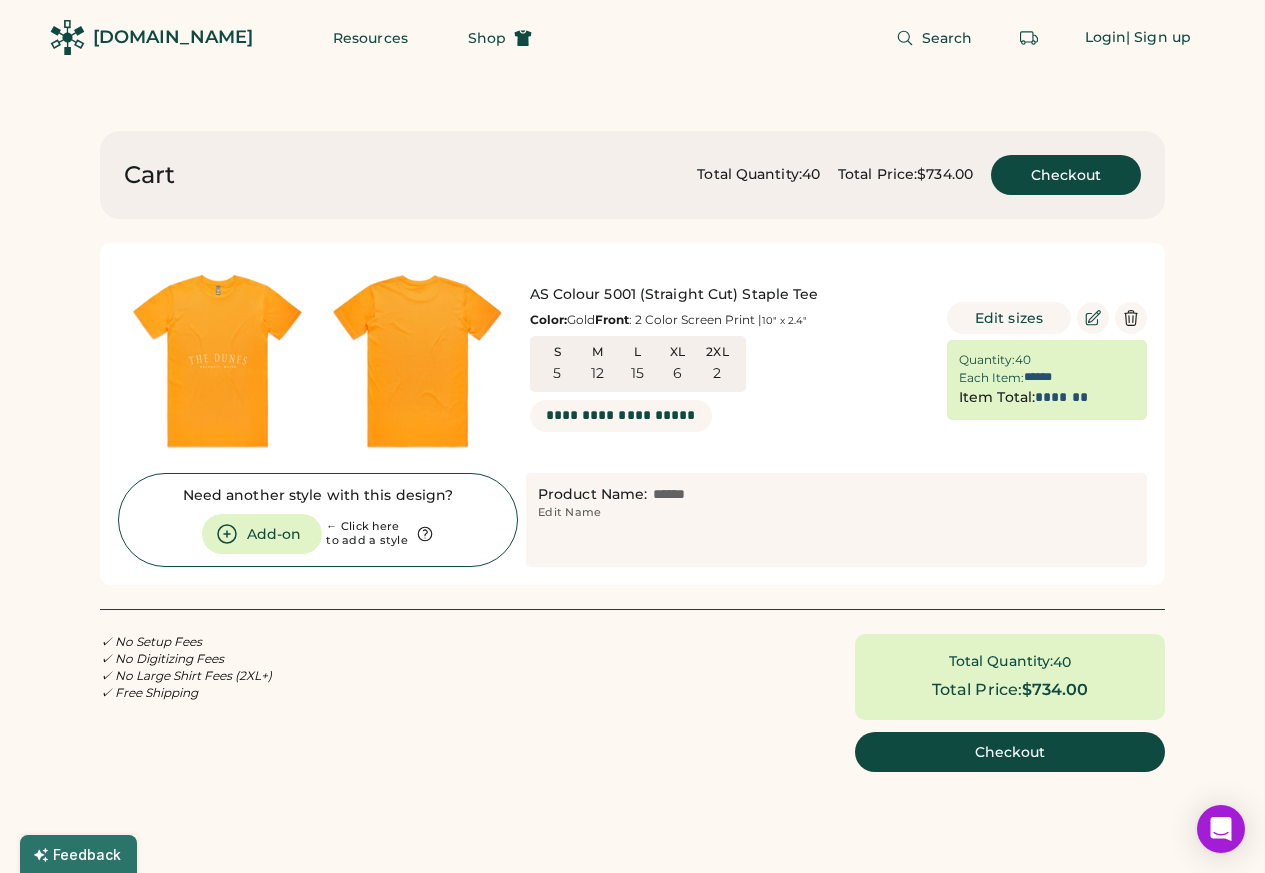 click 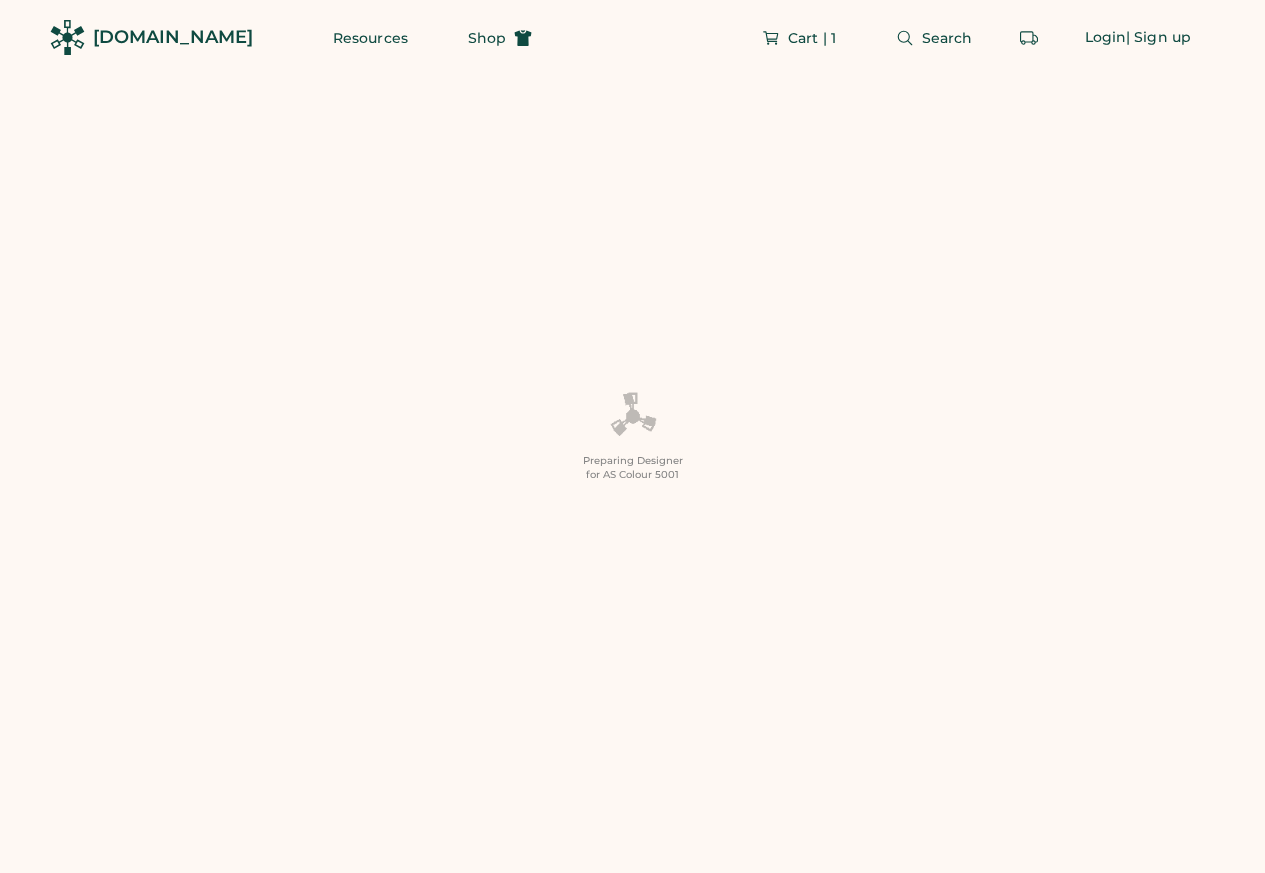 scroll, scrollTop: 0, scrollLeft: 0, axis: both 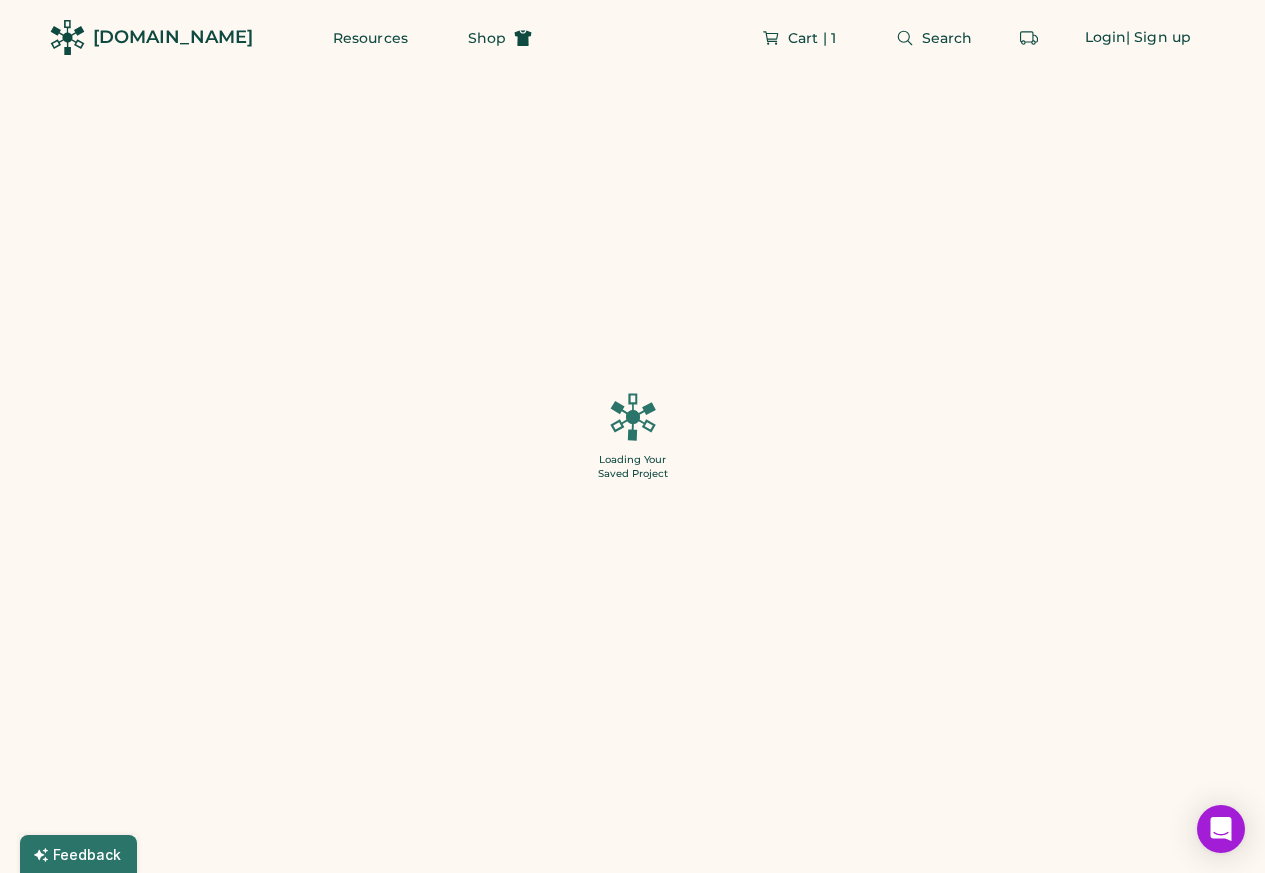 type on "*" 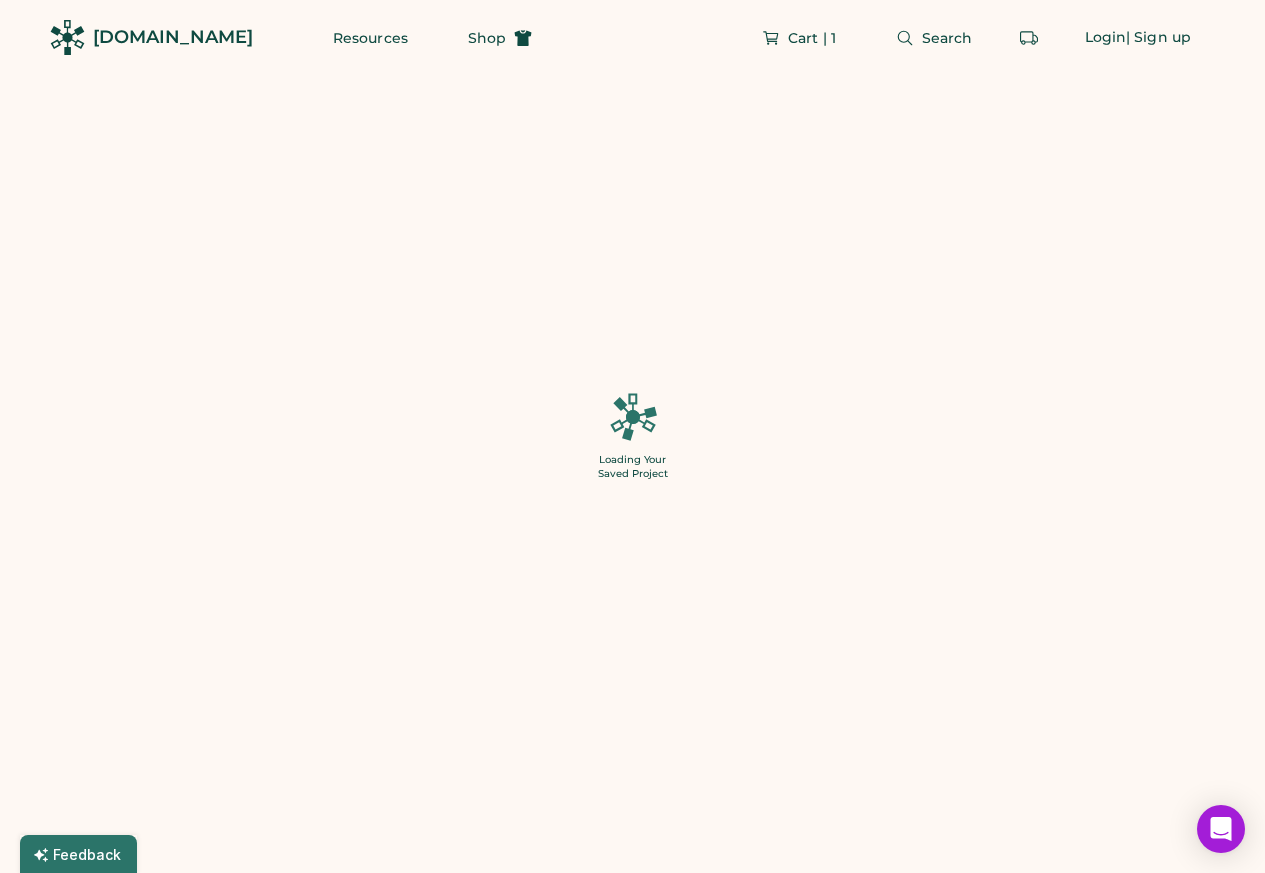 type on "**" 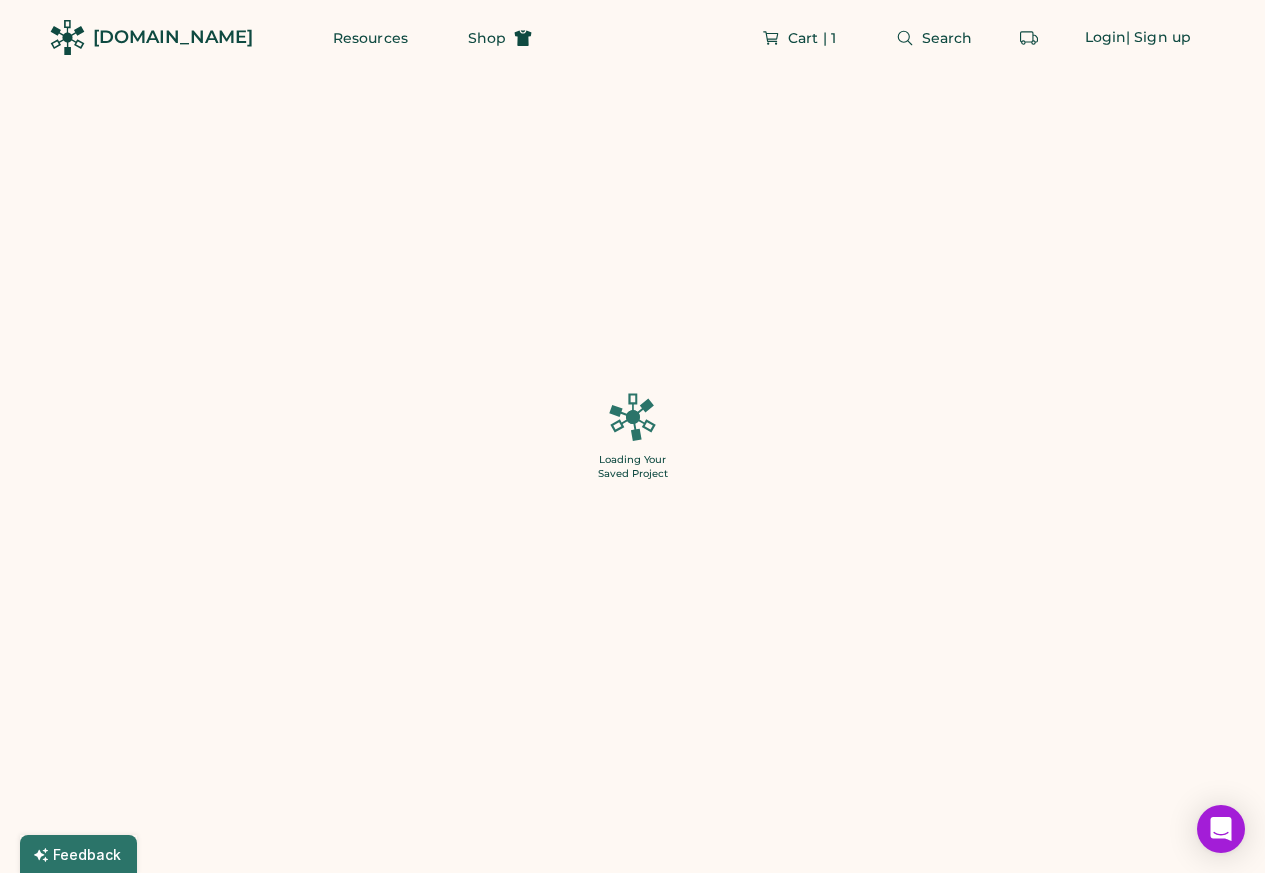 type on "**" 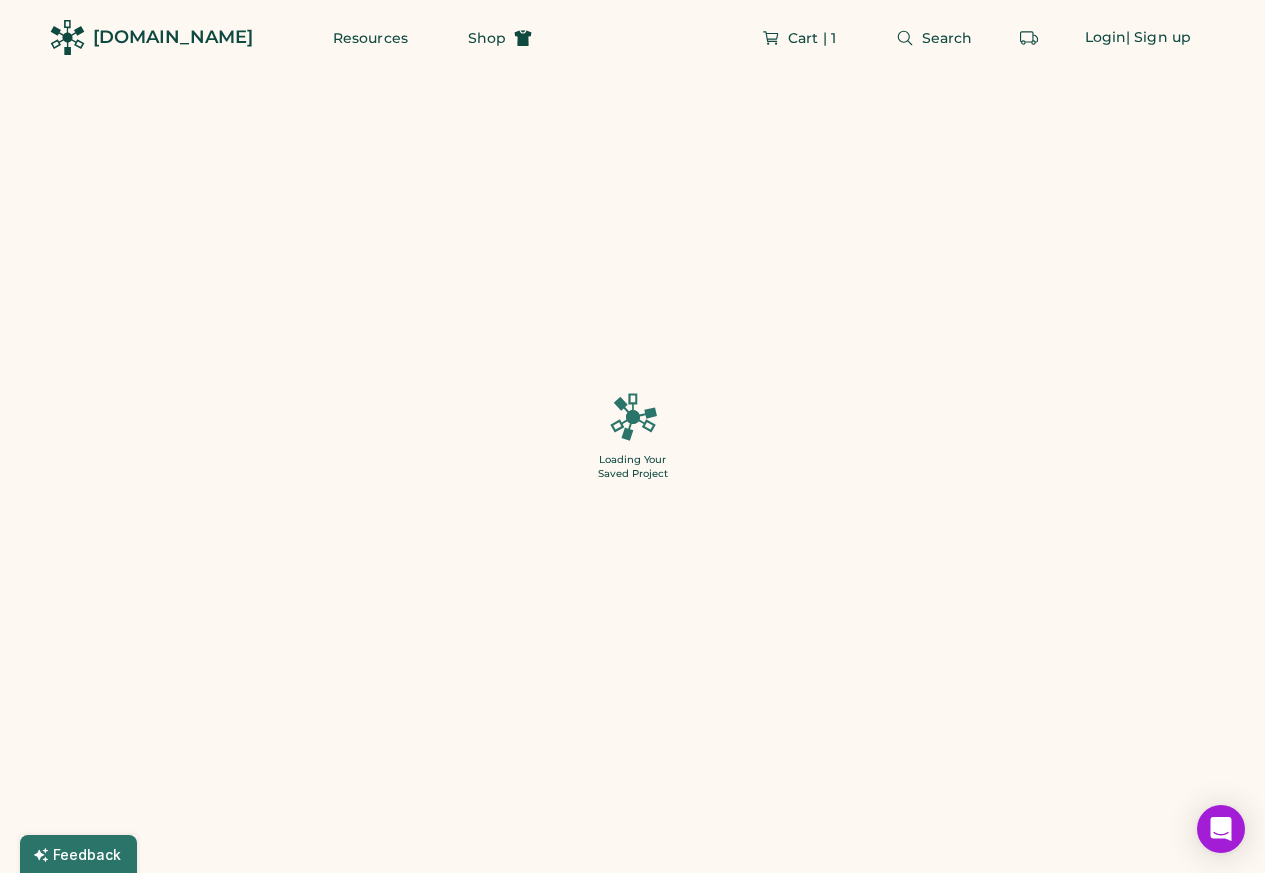 type on "*" 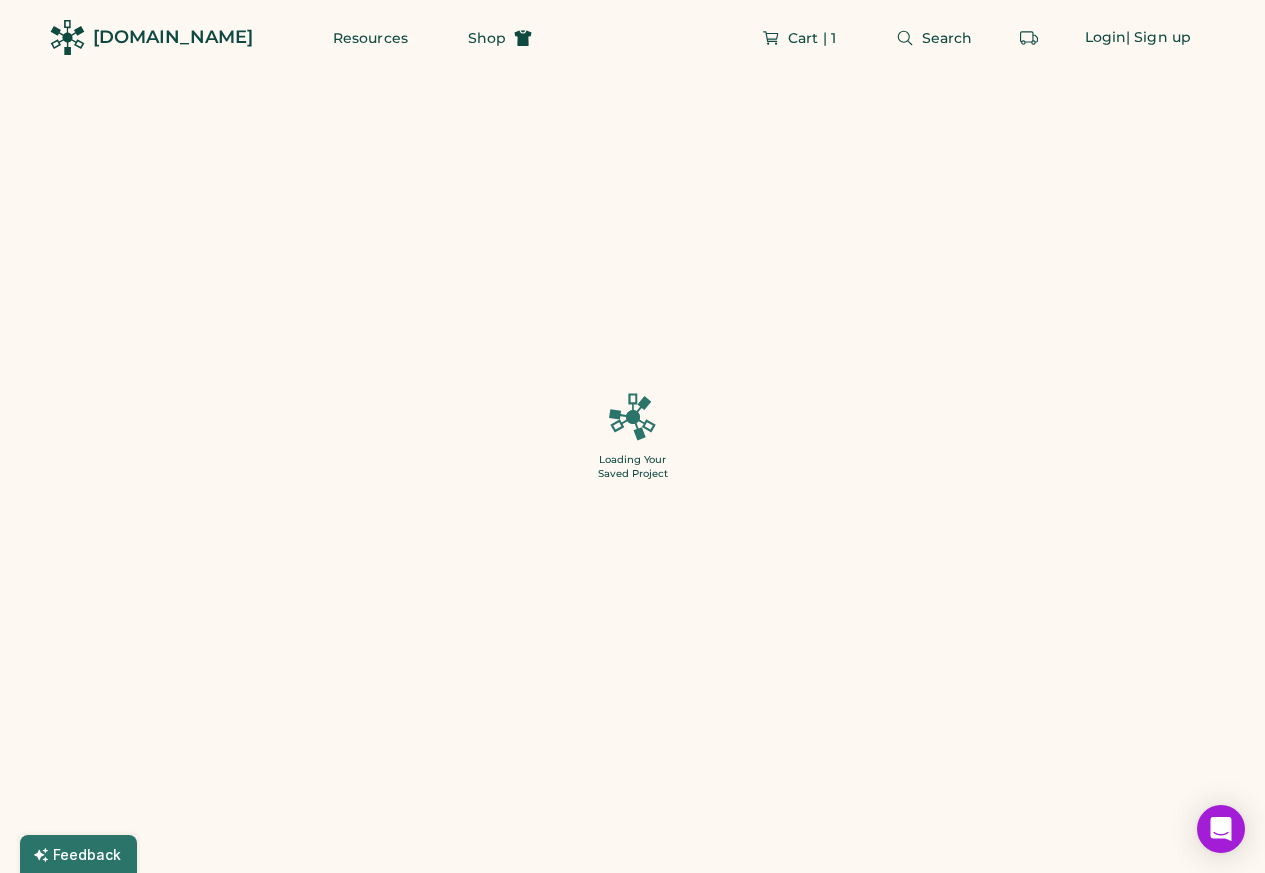 type on "*" 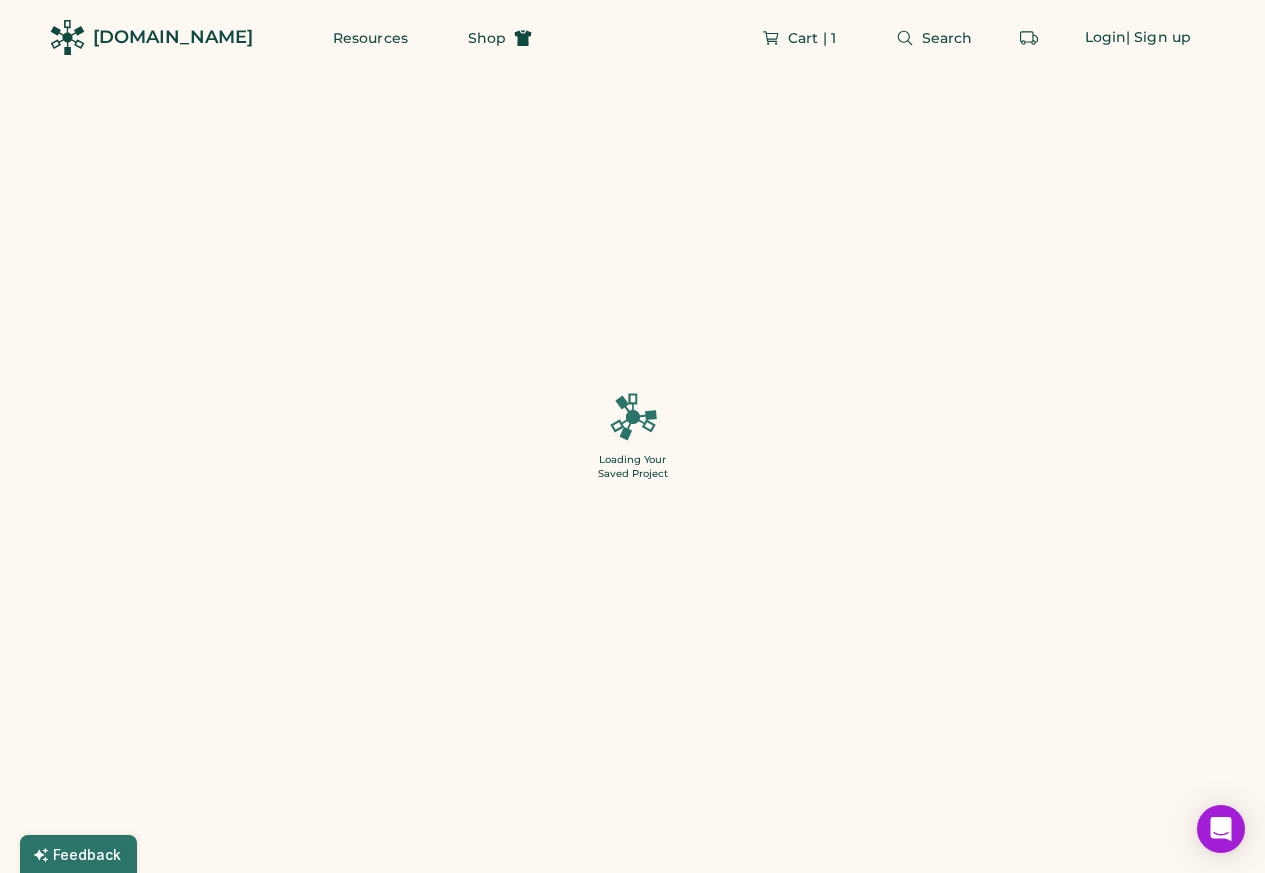 type on "******" 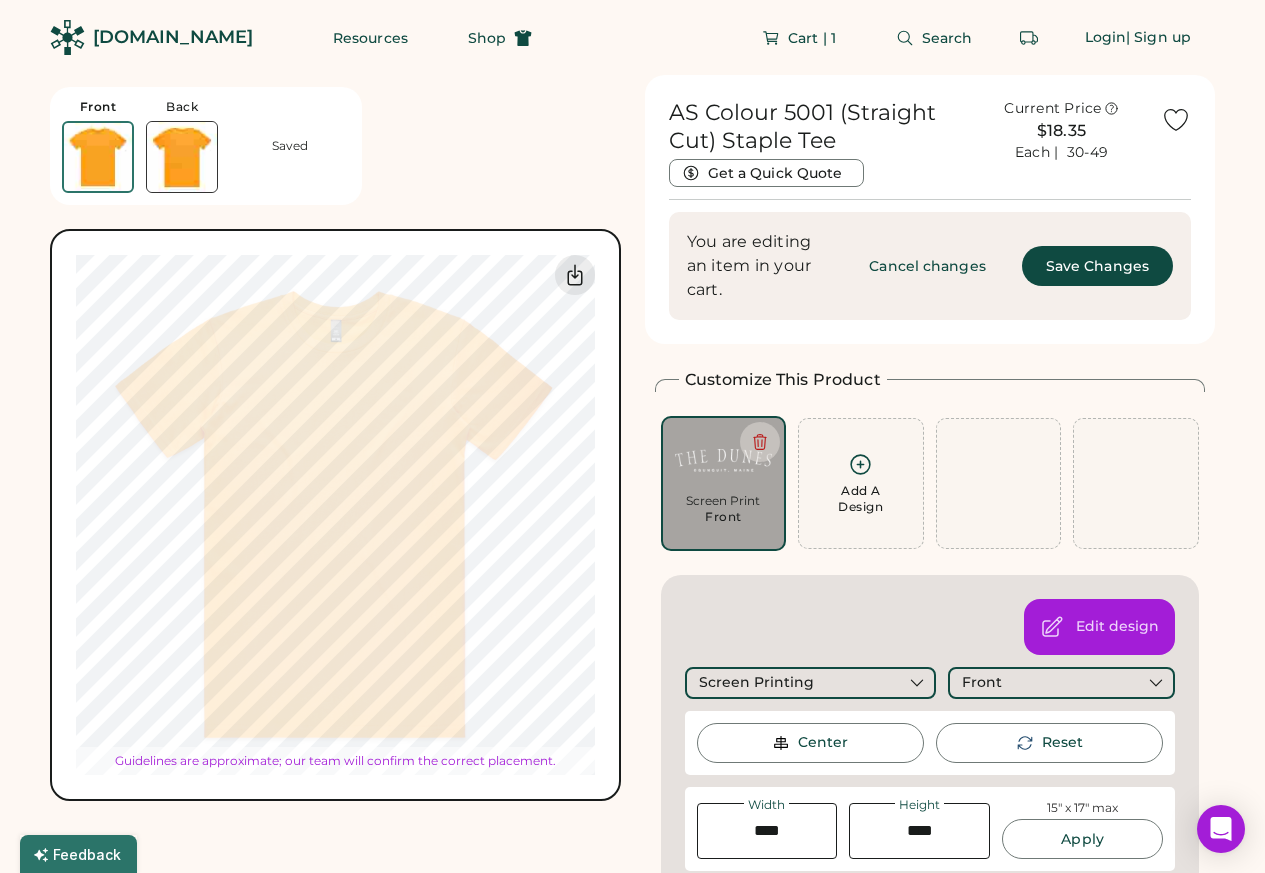 type on "****" 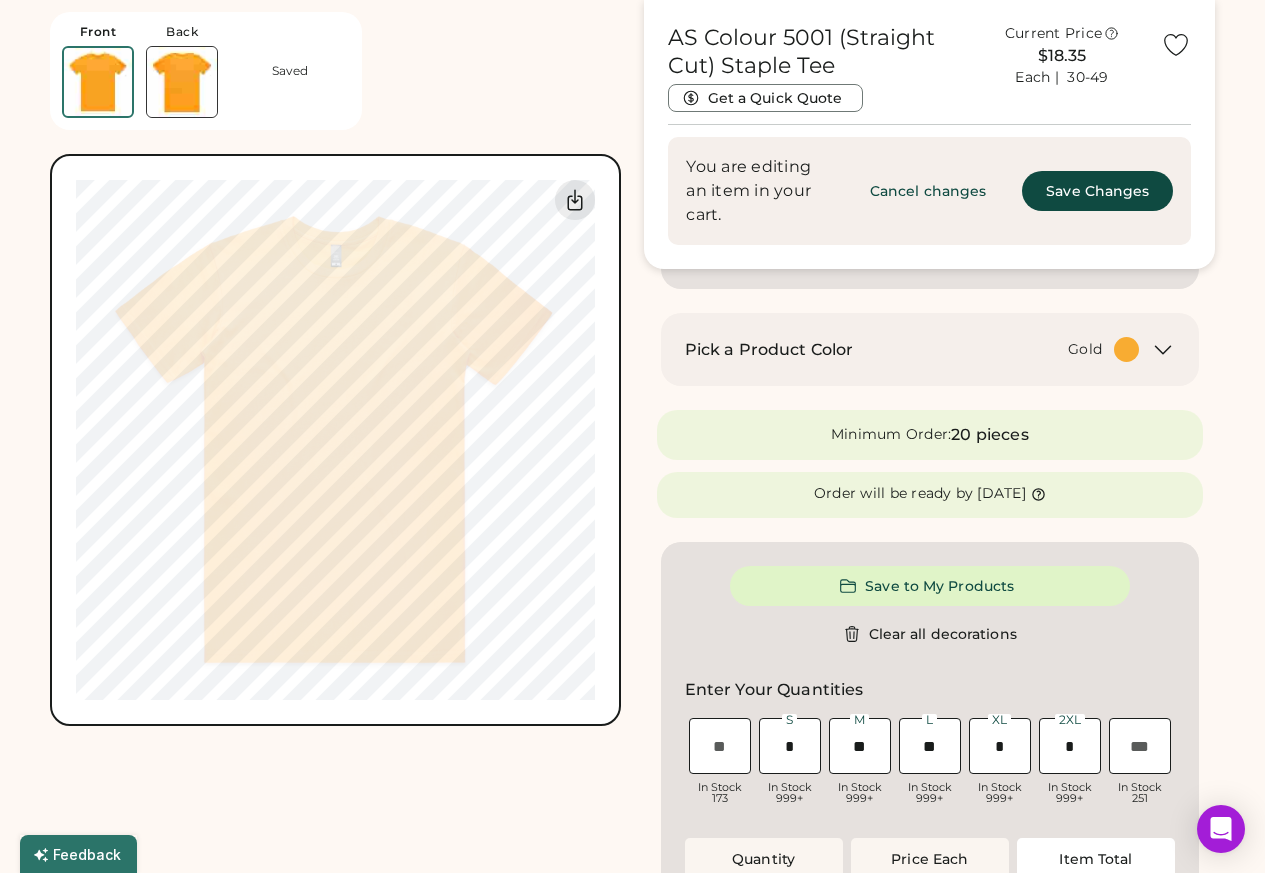scroll, scrollTop: 720, scrollLeft: 0, axis: vertical 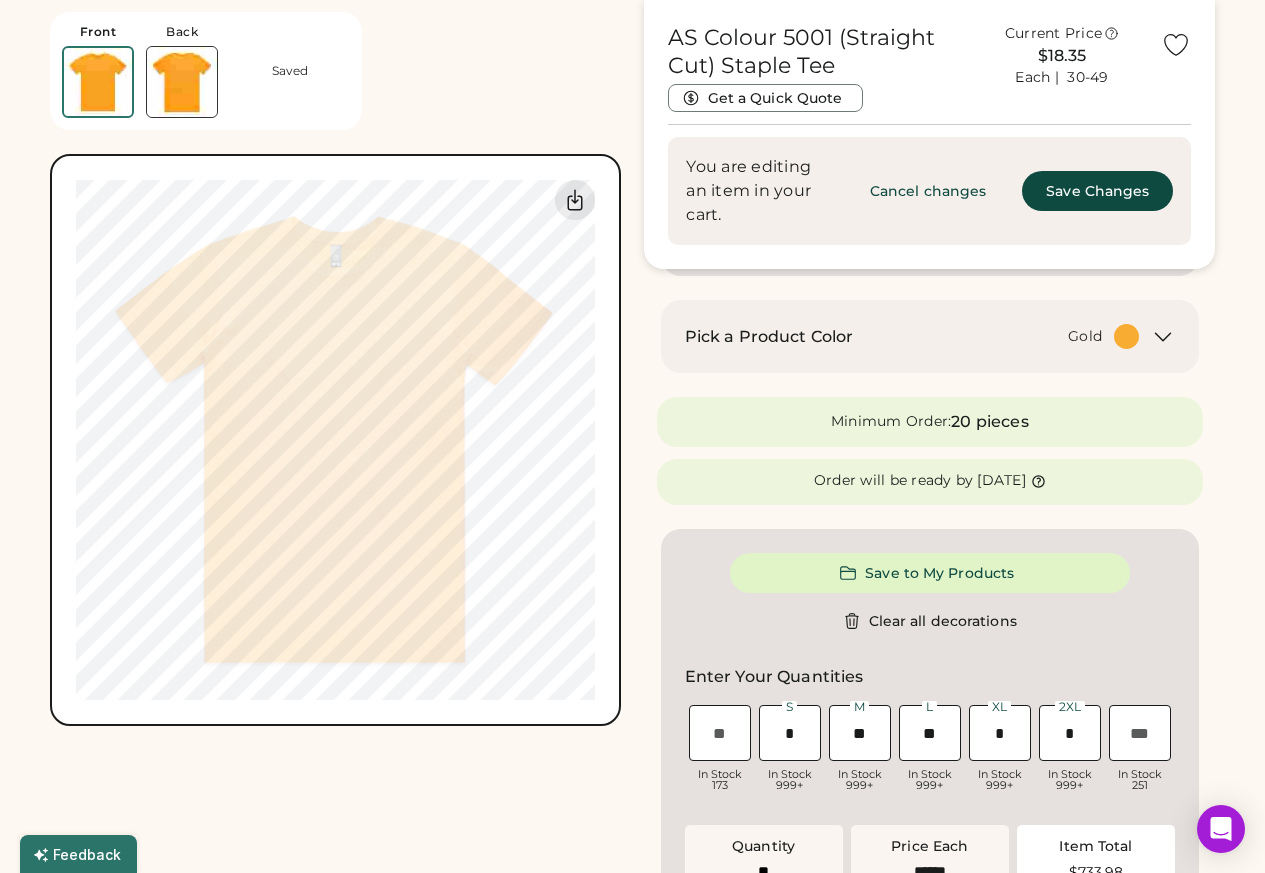 click at bounding box center [860, 733] 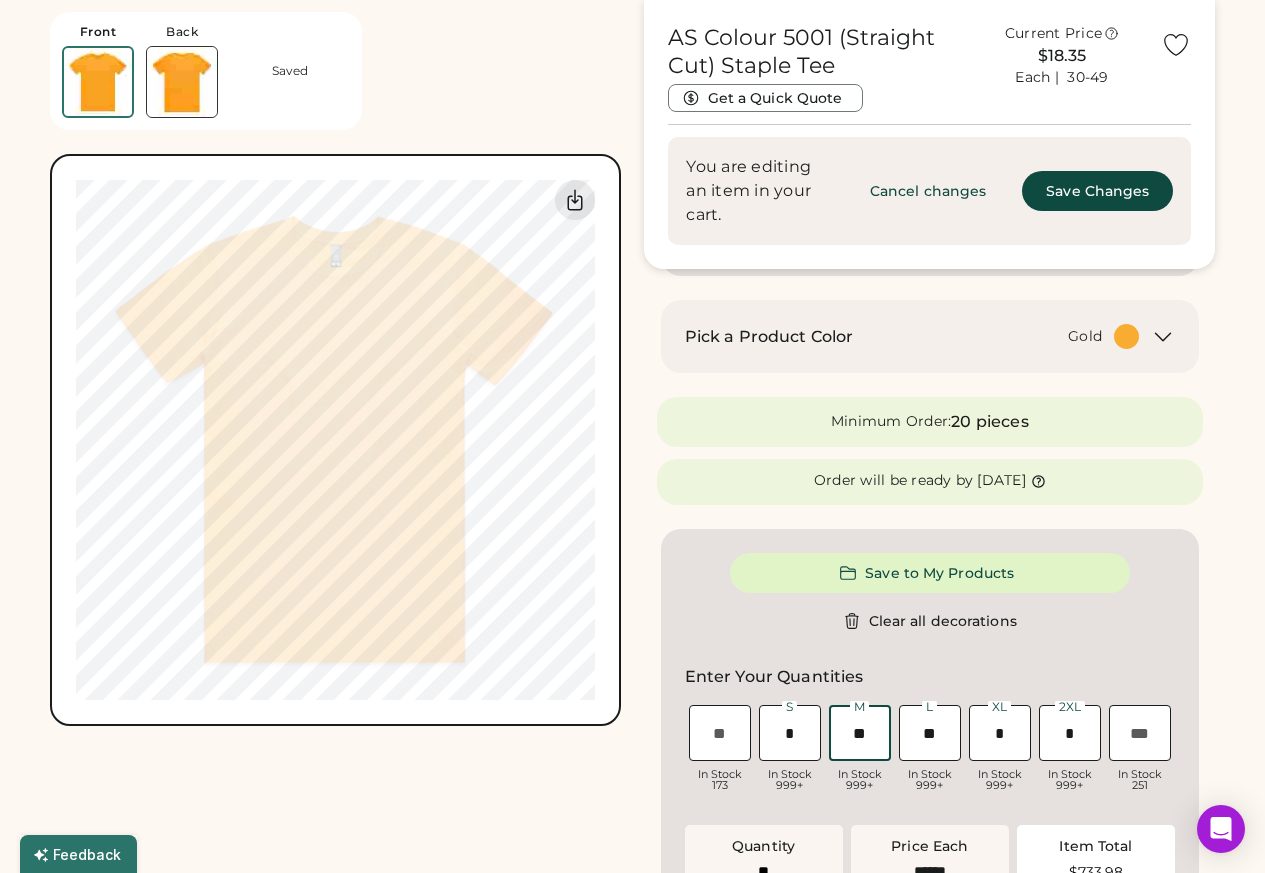 paste on "****" 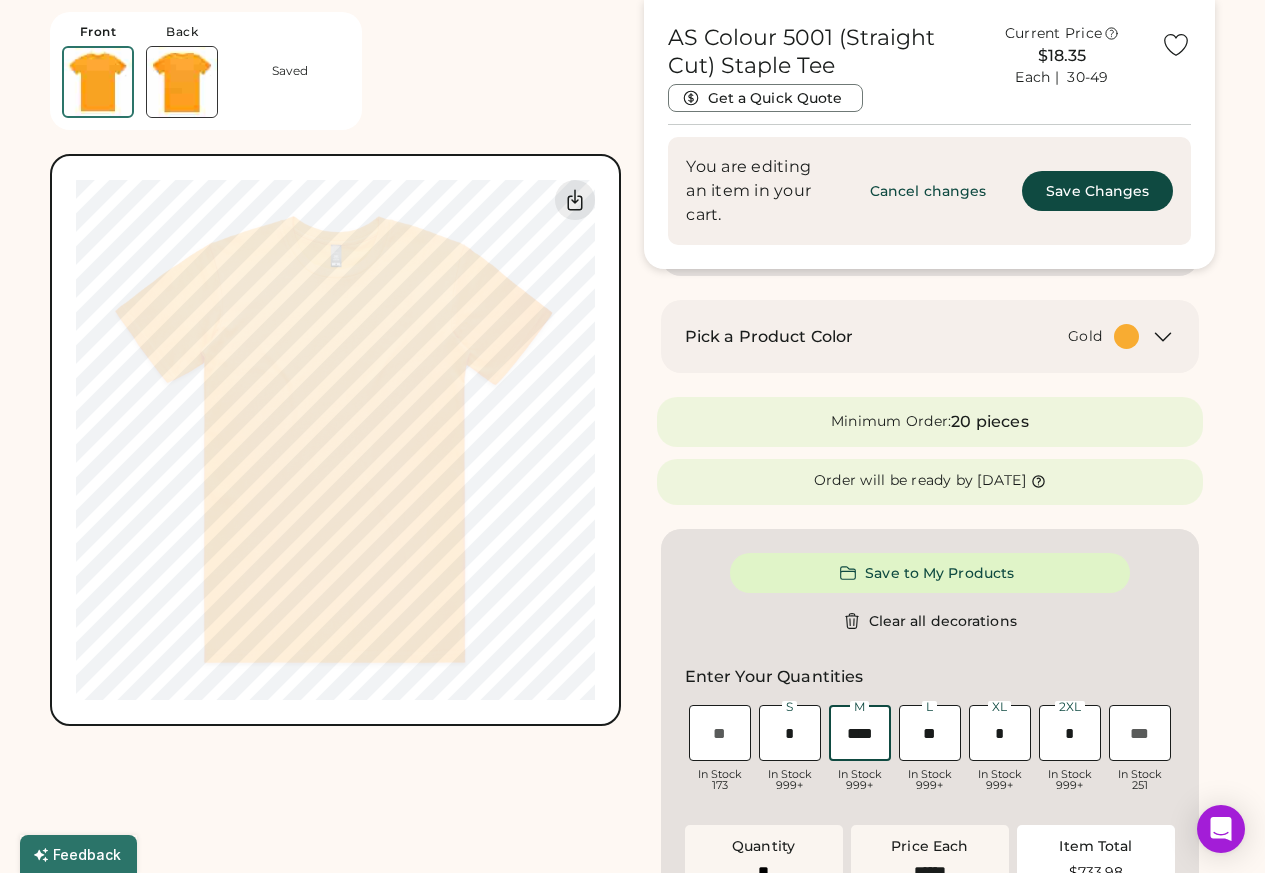 type on "****" 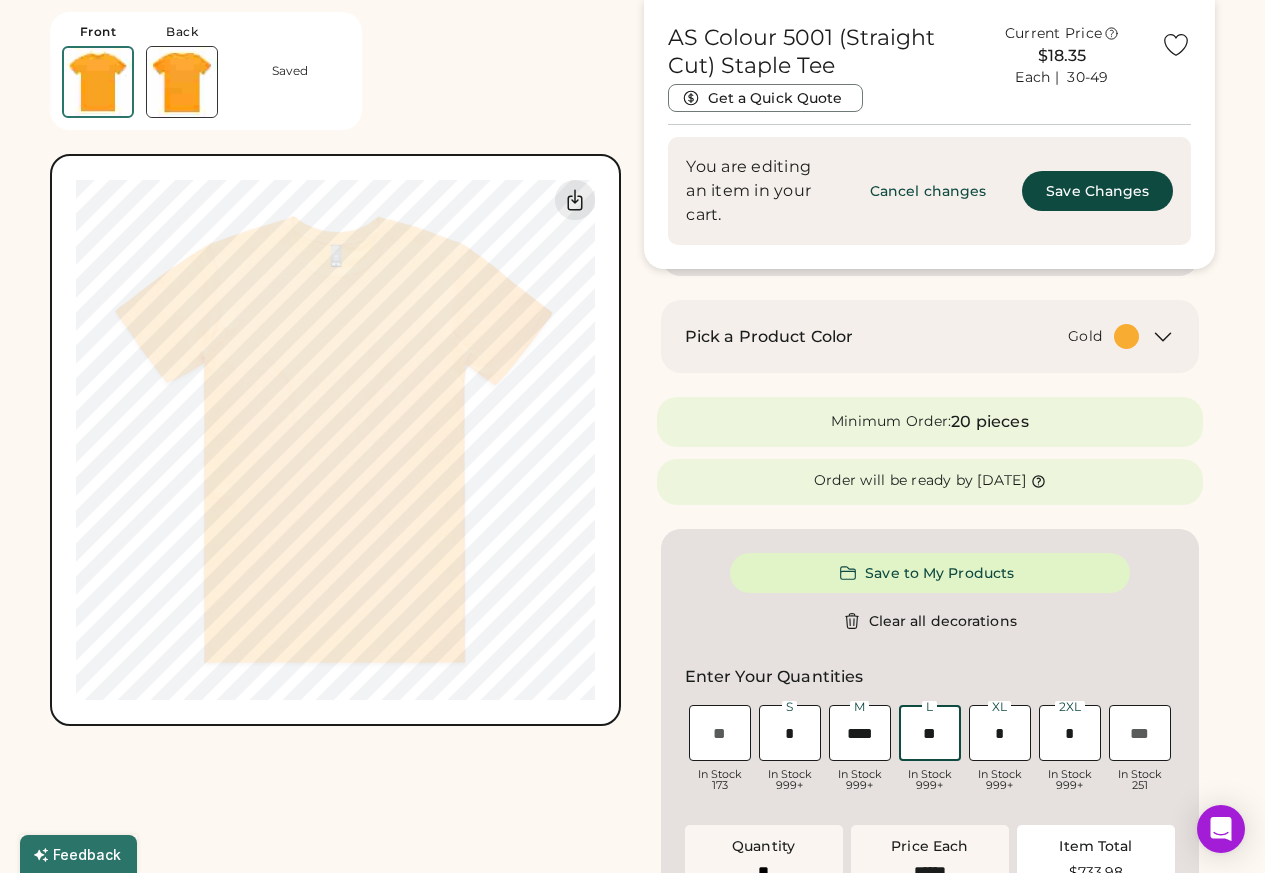 paste on "****" 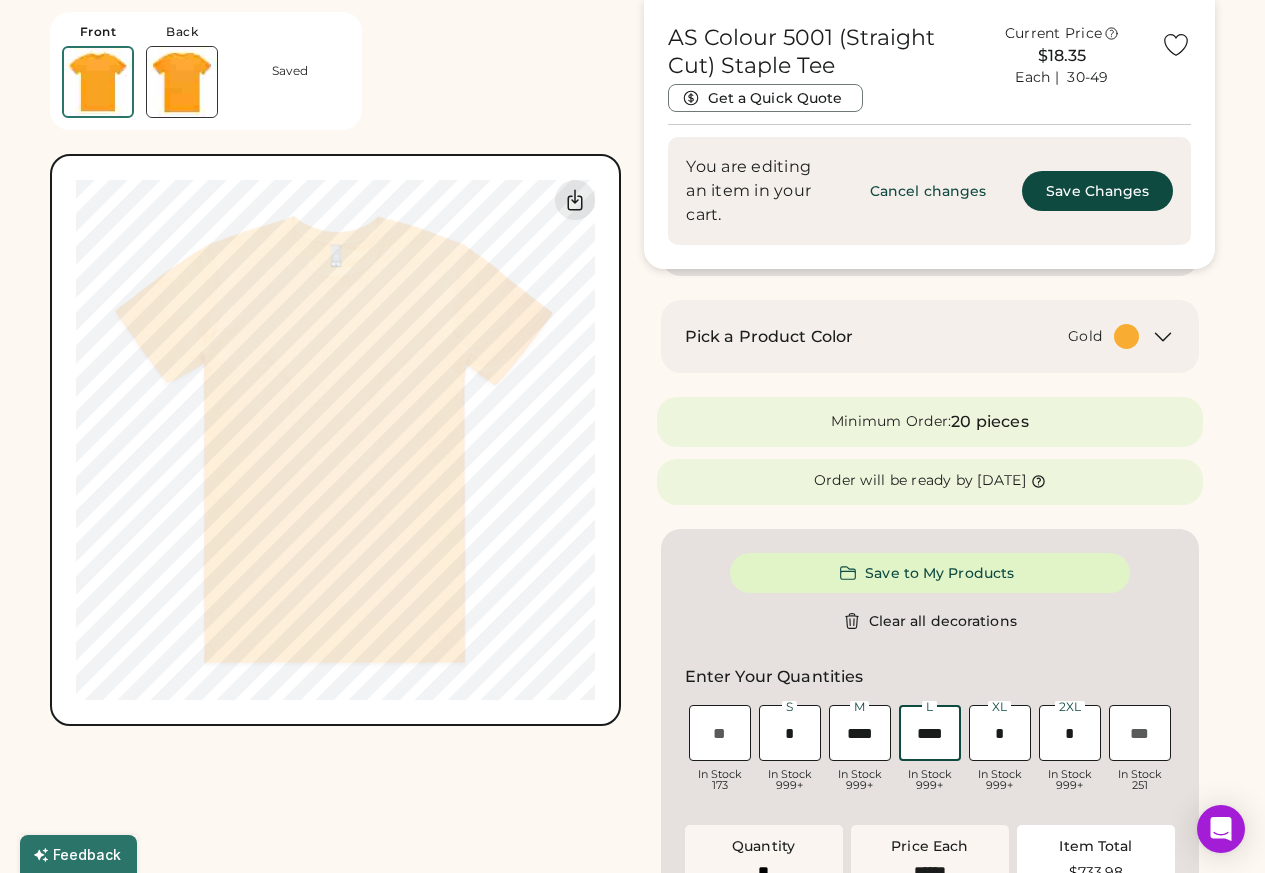 type on "****" 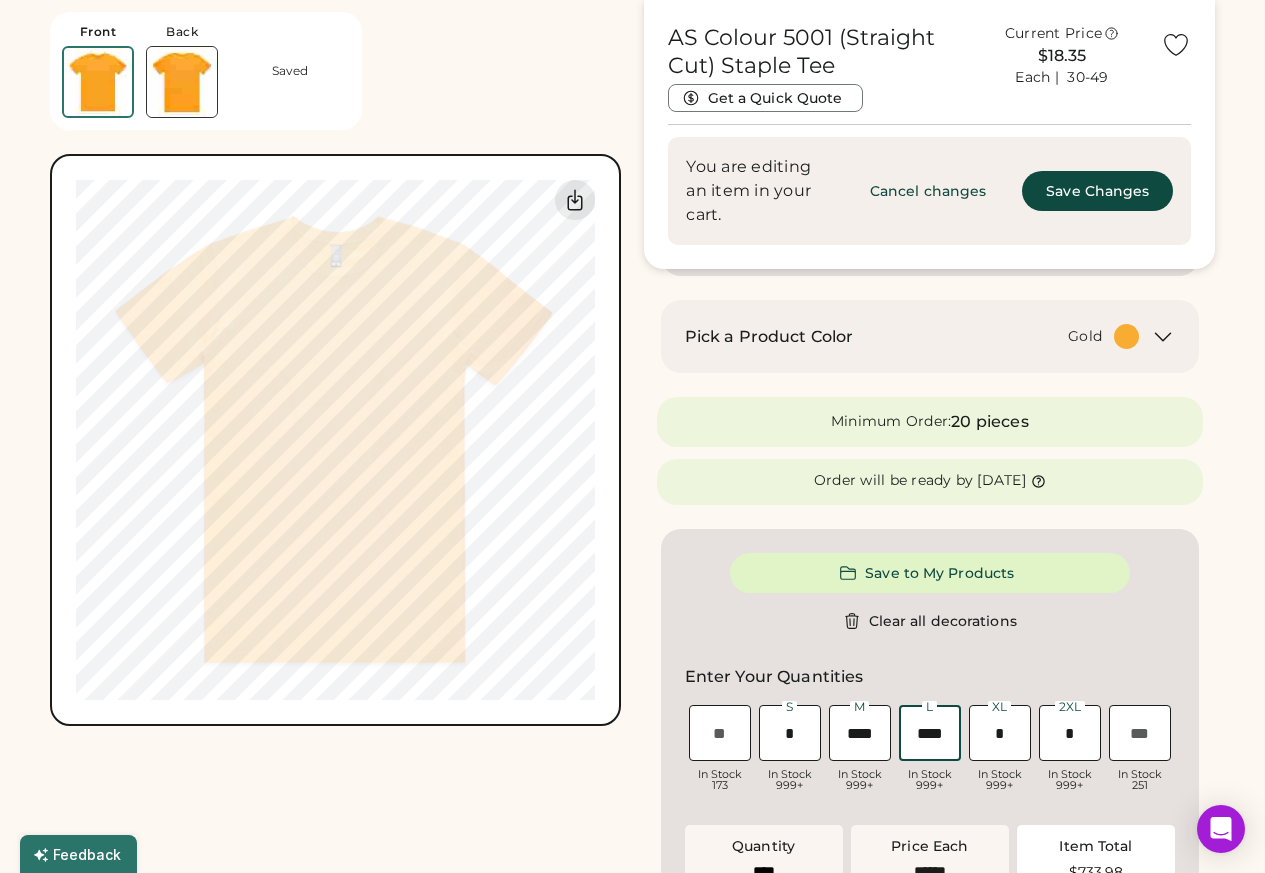 type on "******" 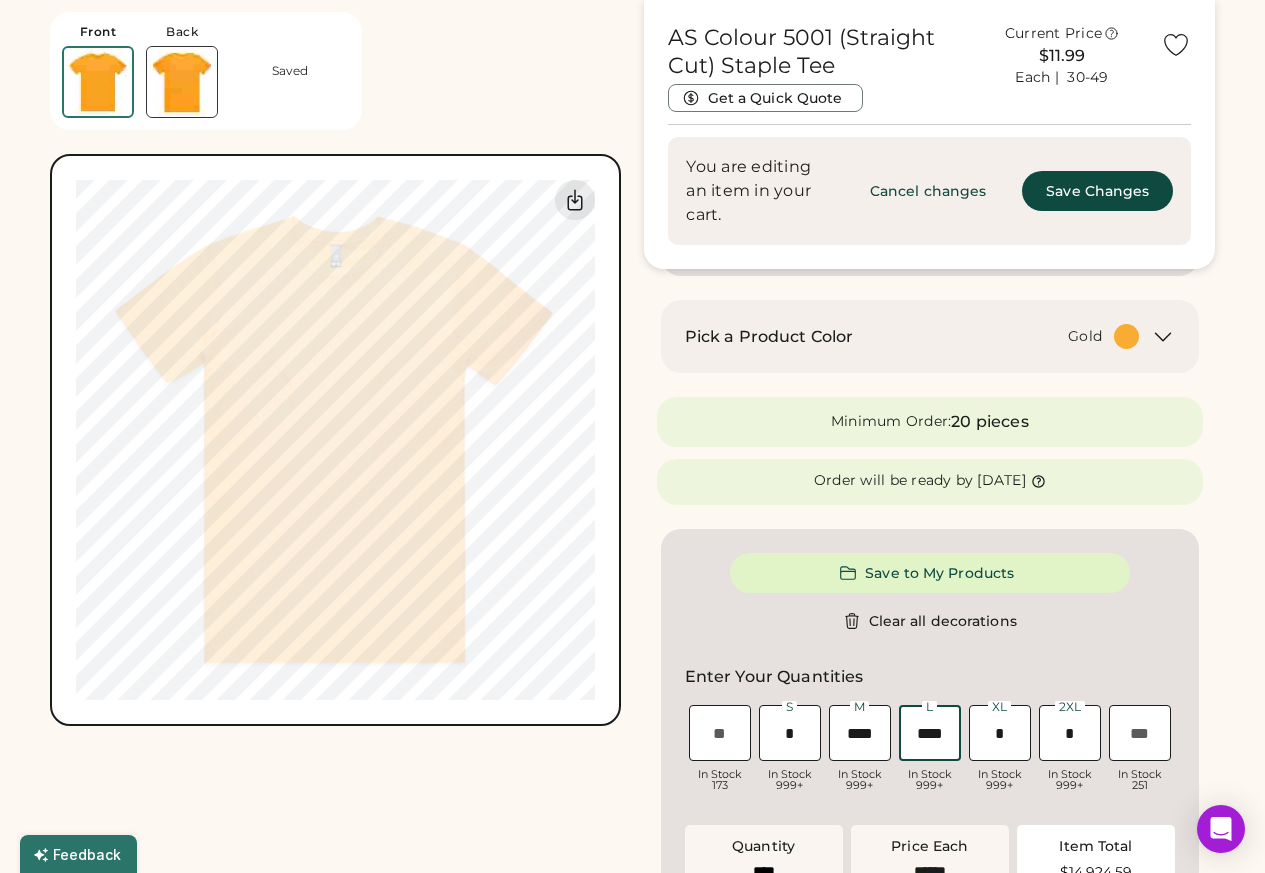 type on "****" 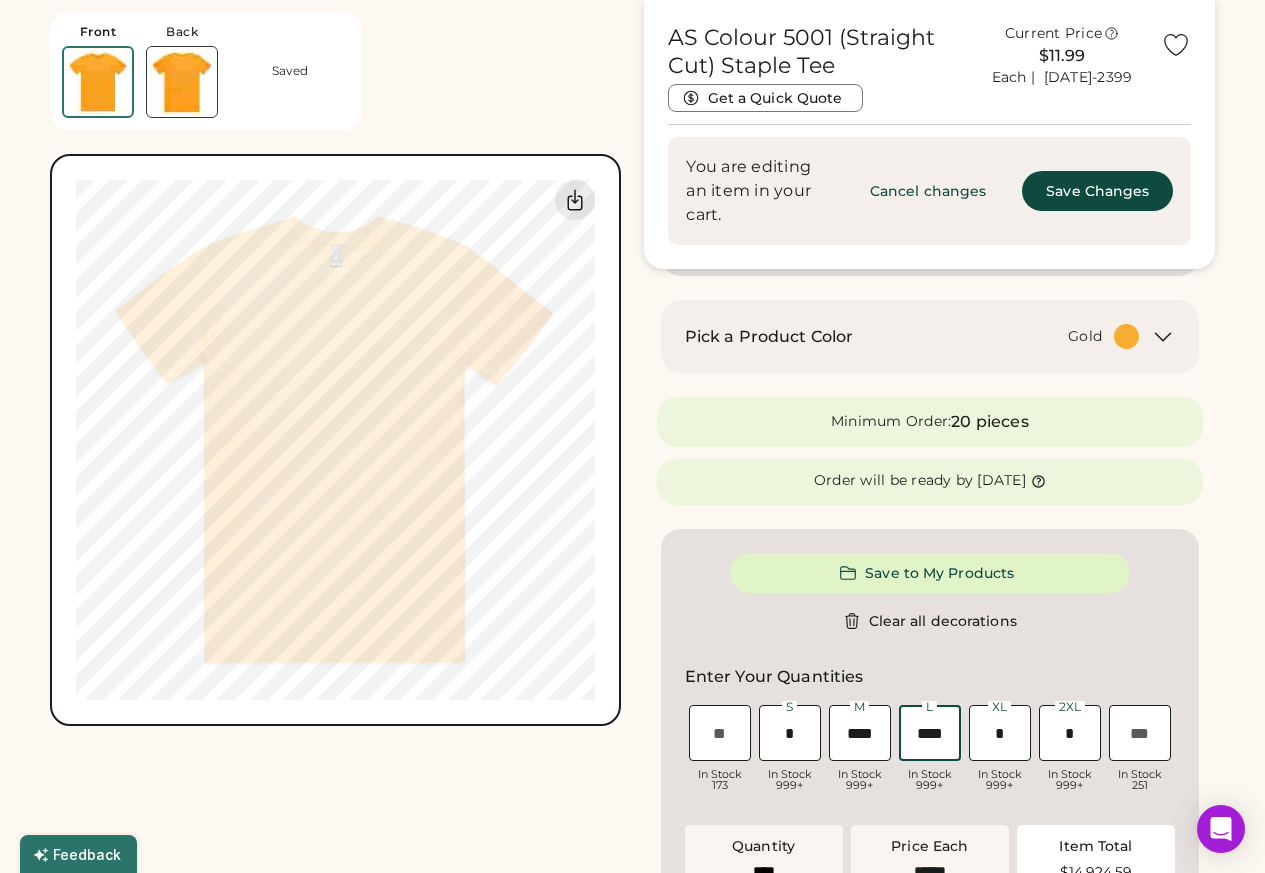 type on "******" 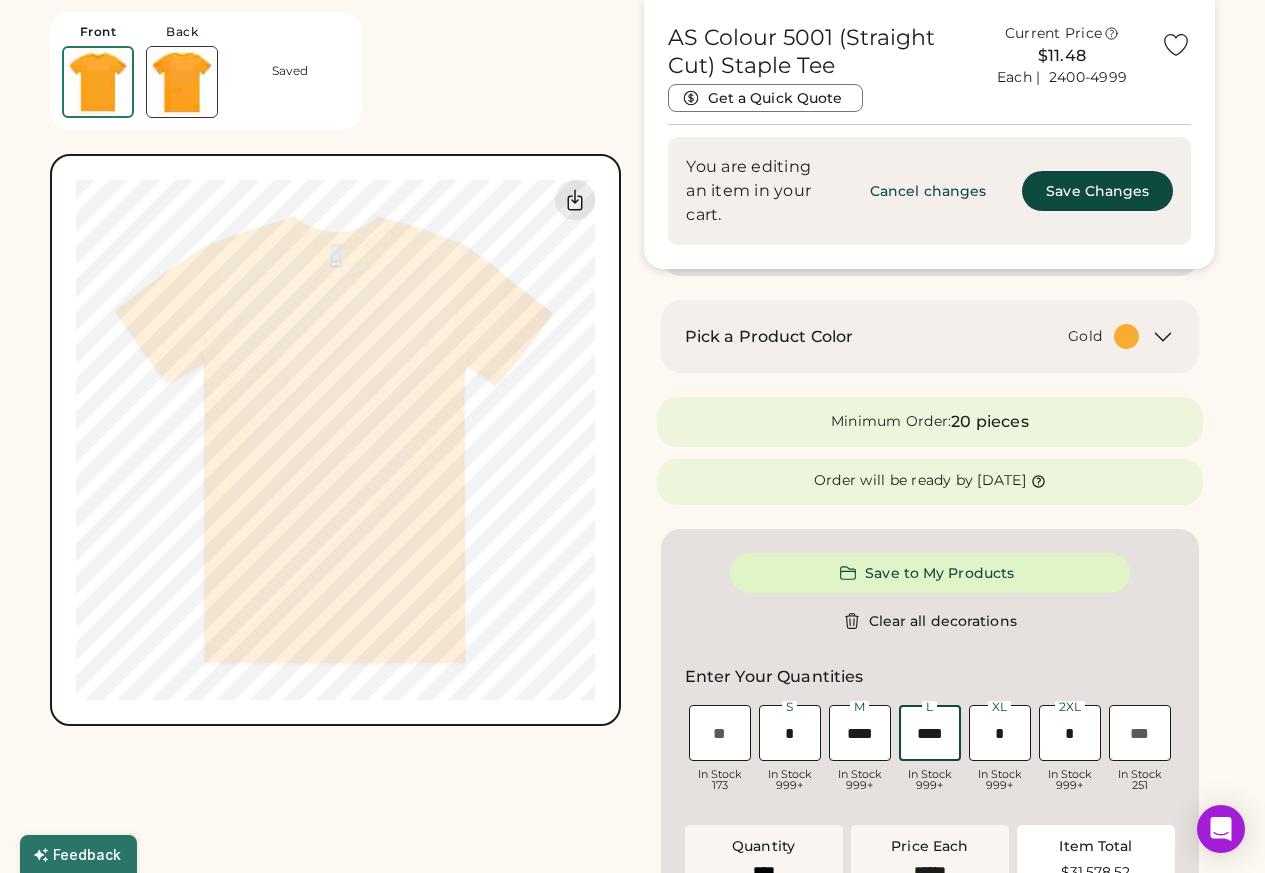 type on "****" 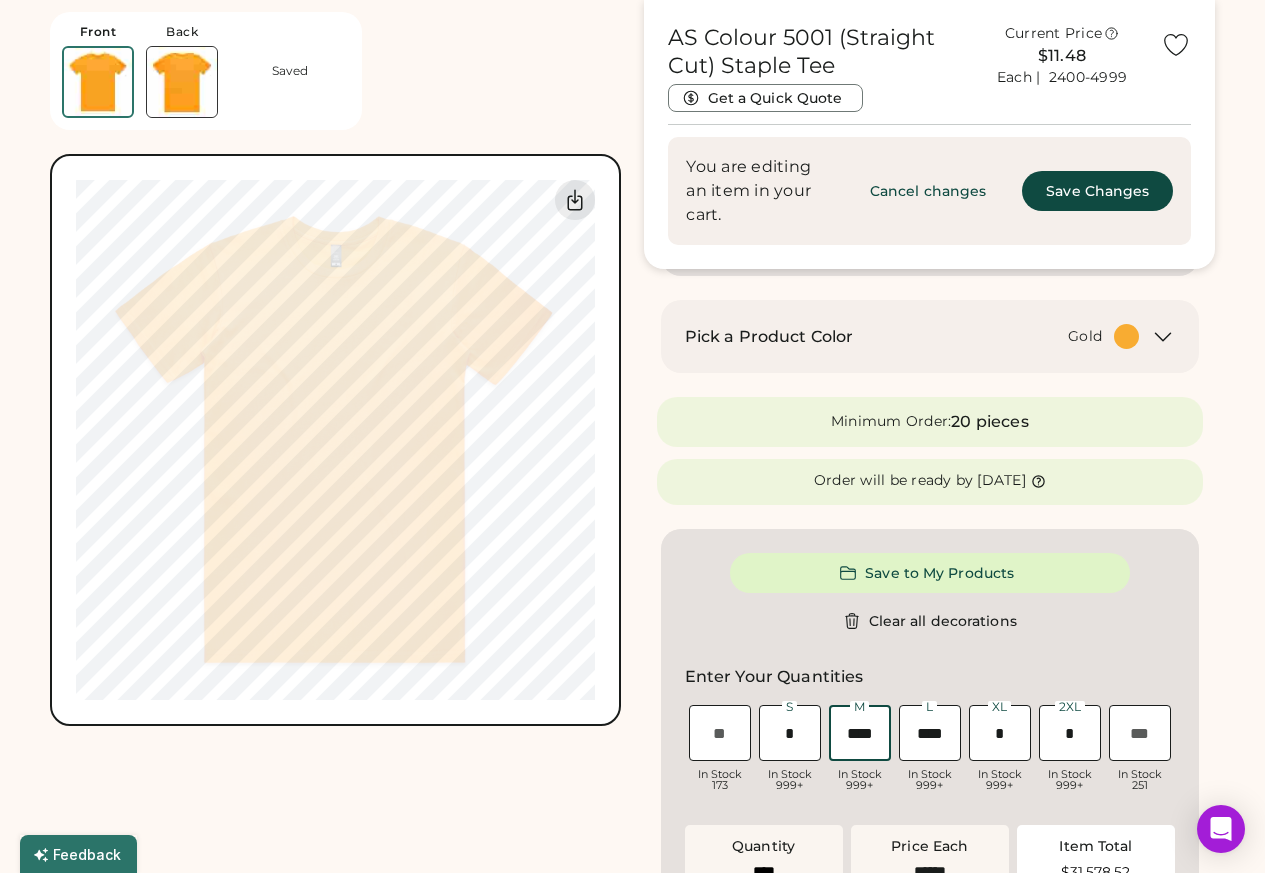 paste on "******" 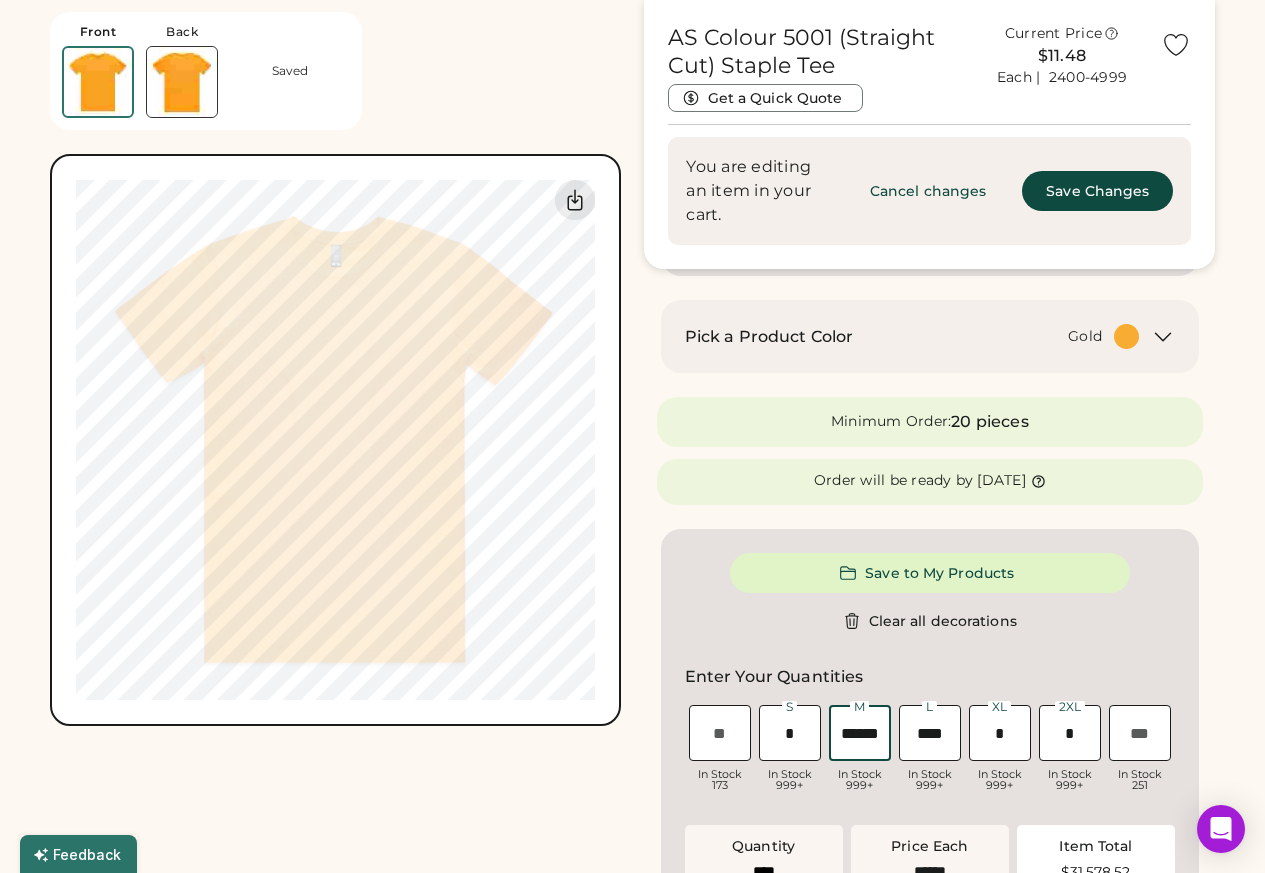 type on "****" 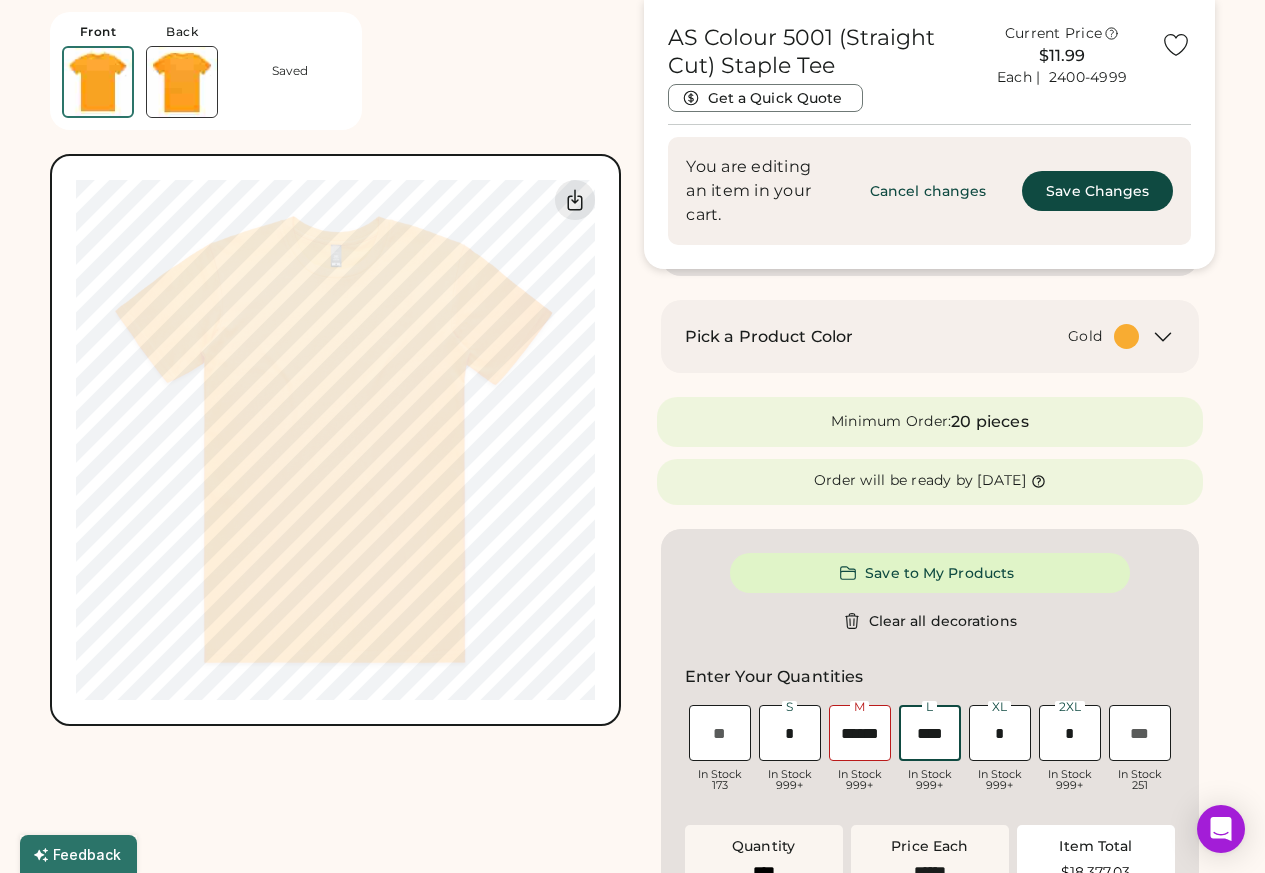 paste on "******" 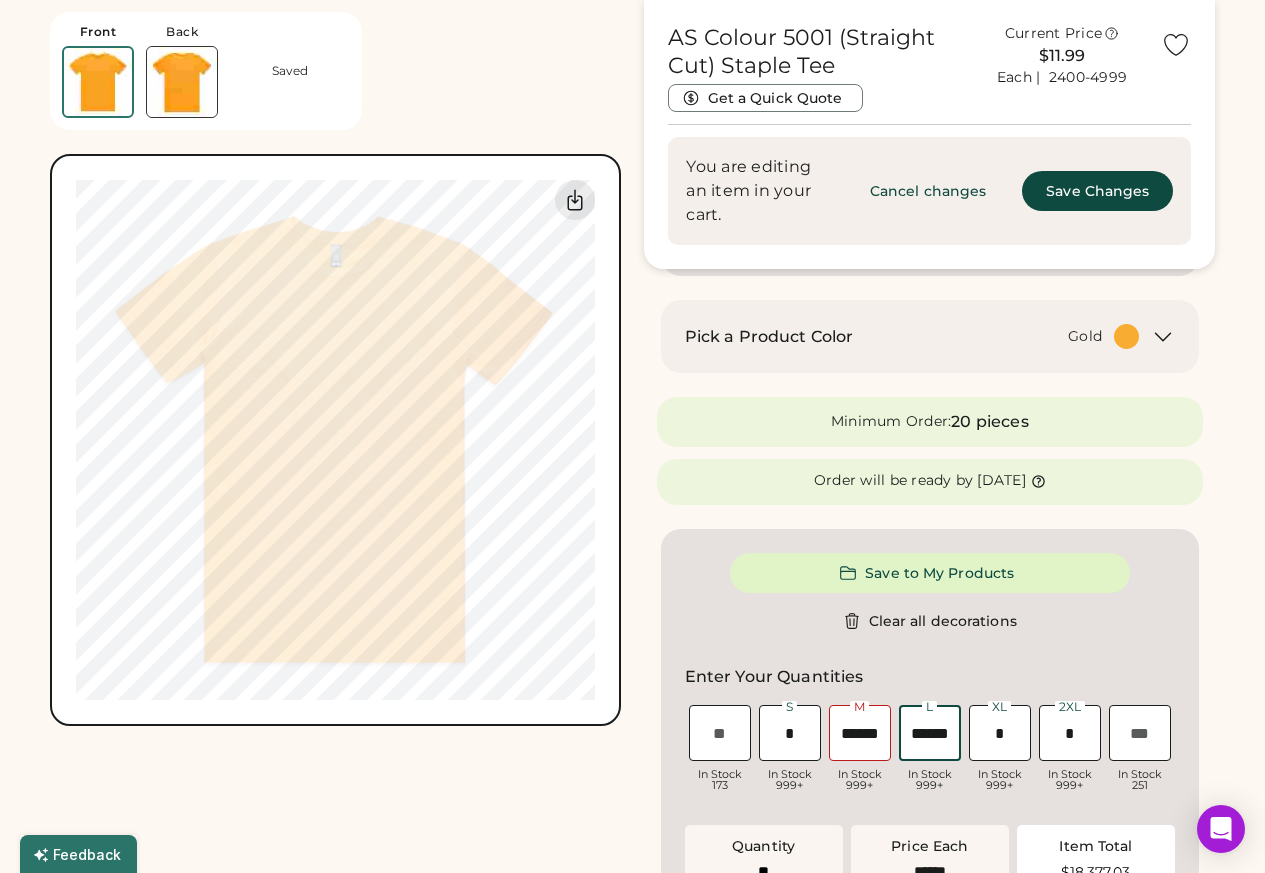 scroll, scrollTop: 0, scrollLeft: 3, axis: horizontal 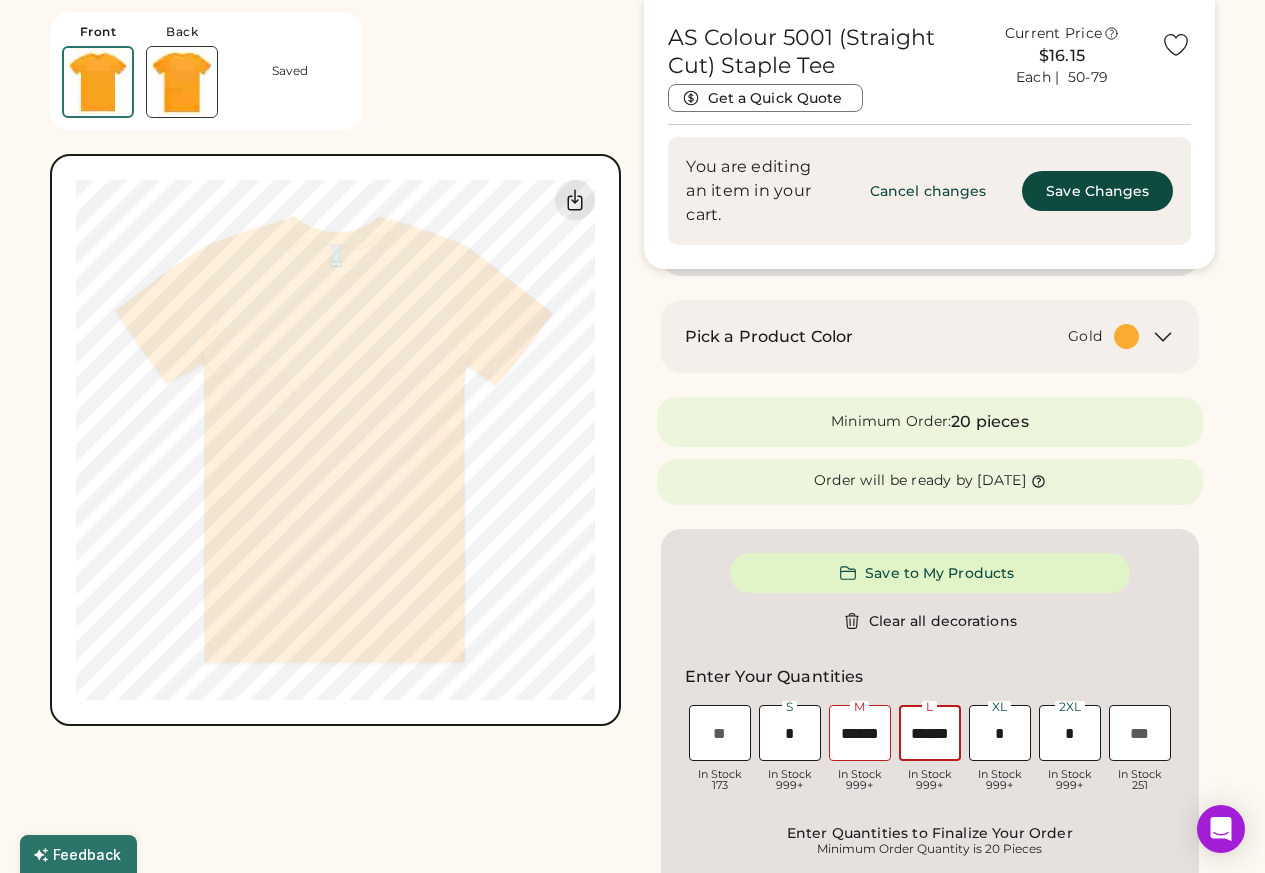 type on "**" 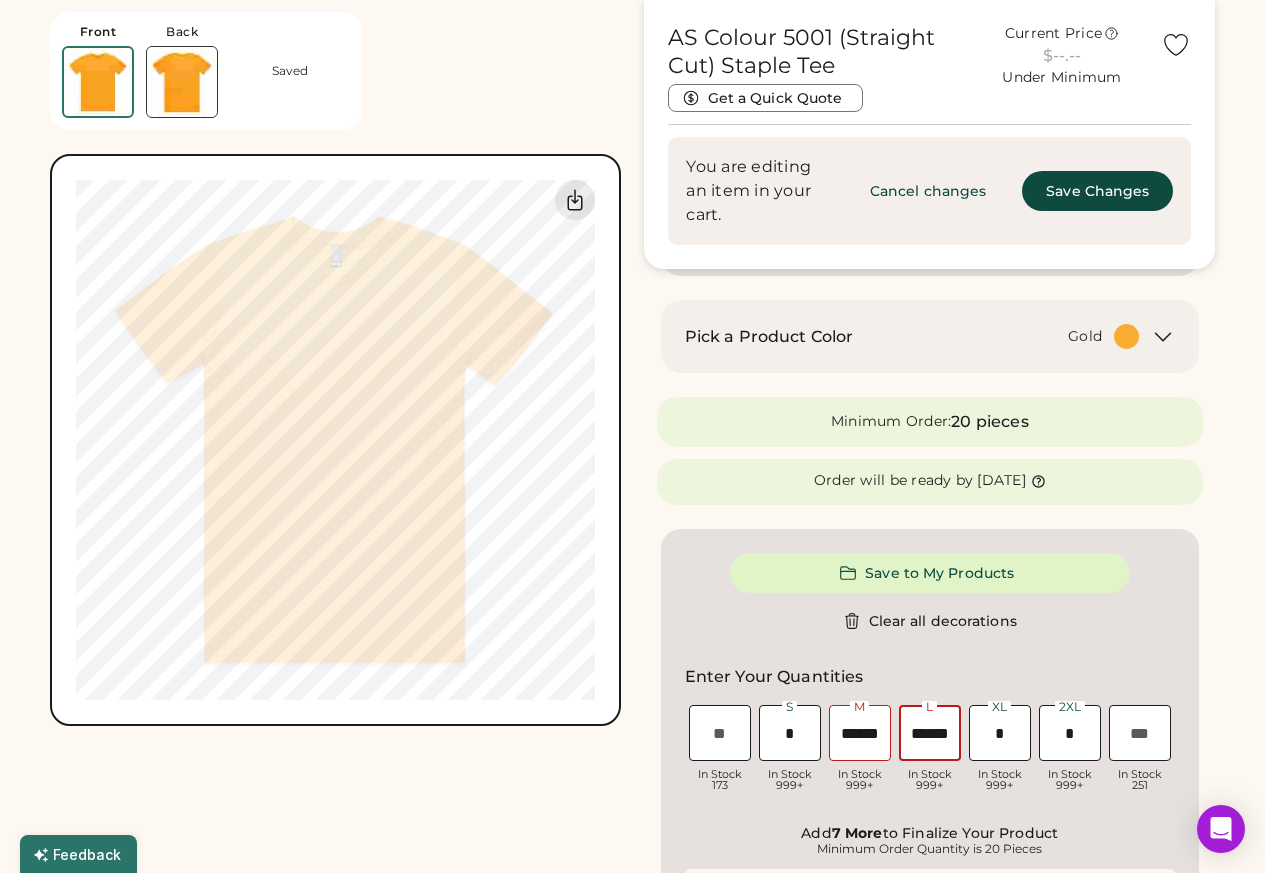 type on "******" 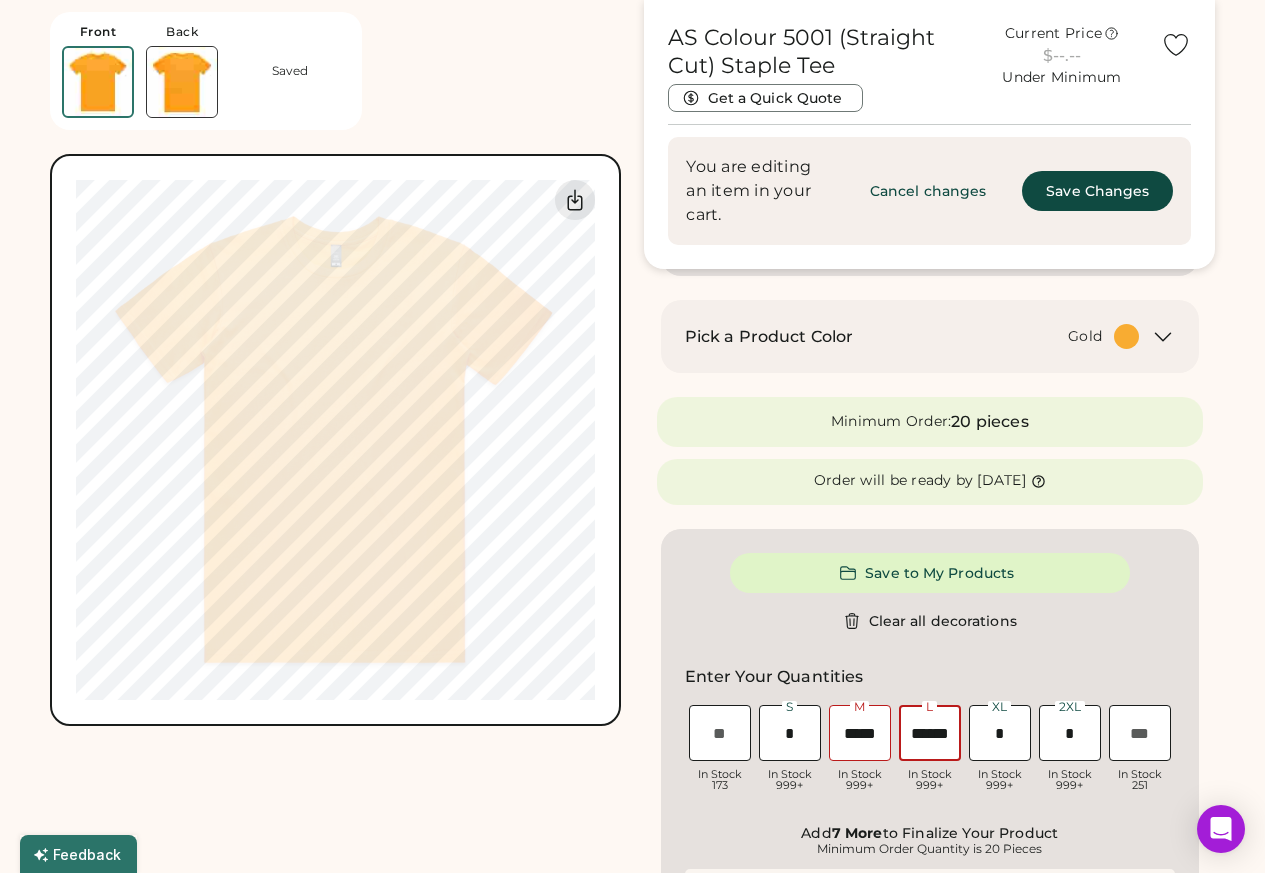 scroll, scrollTop: 0, scrollLeft: 0, axis: both 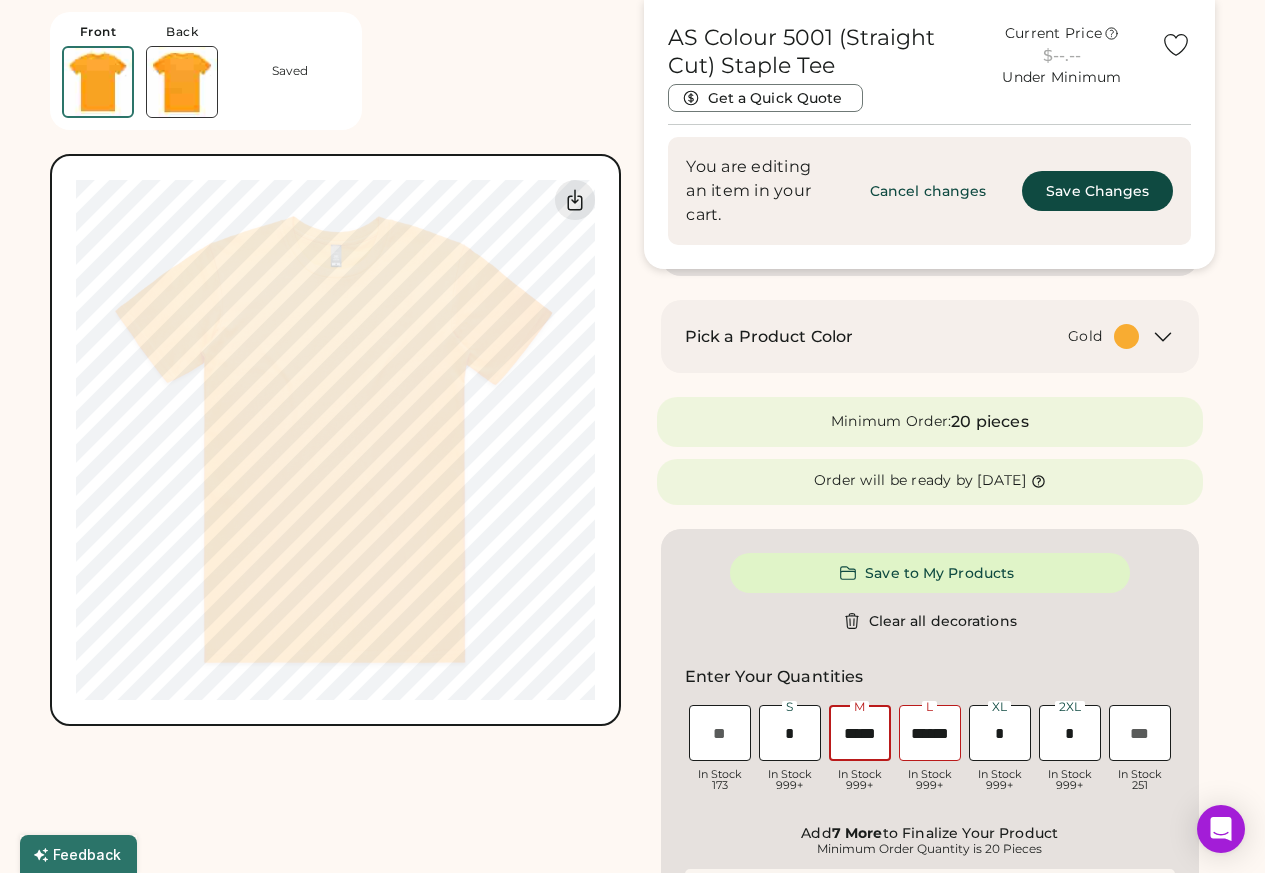 paste on "**" 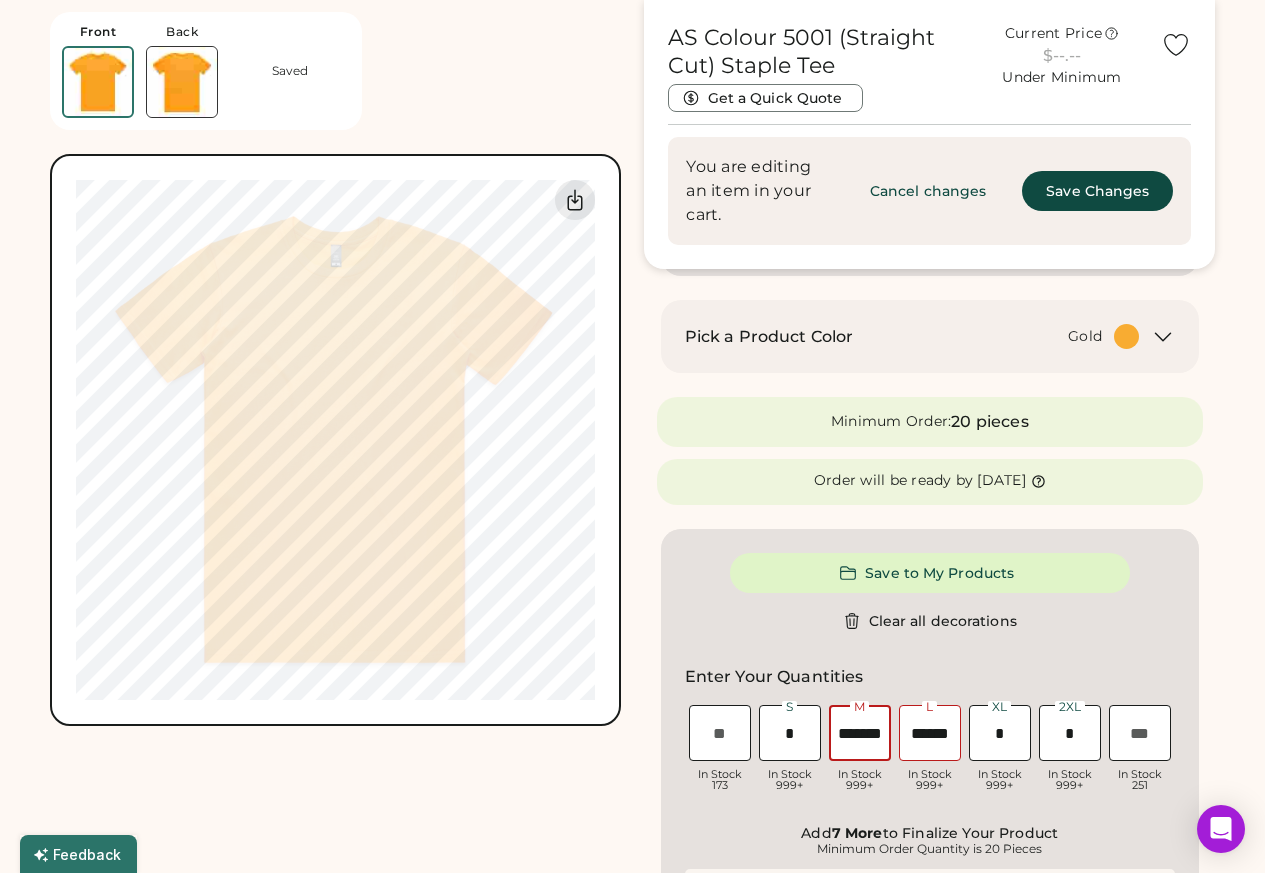 type on "*******" 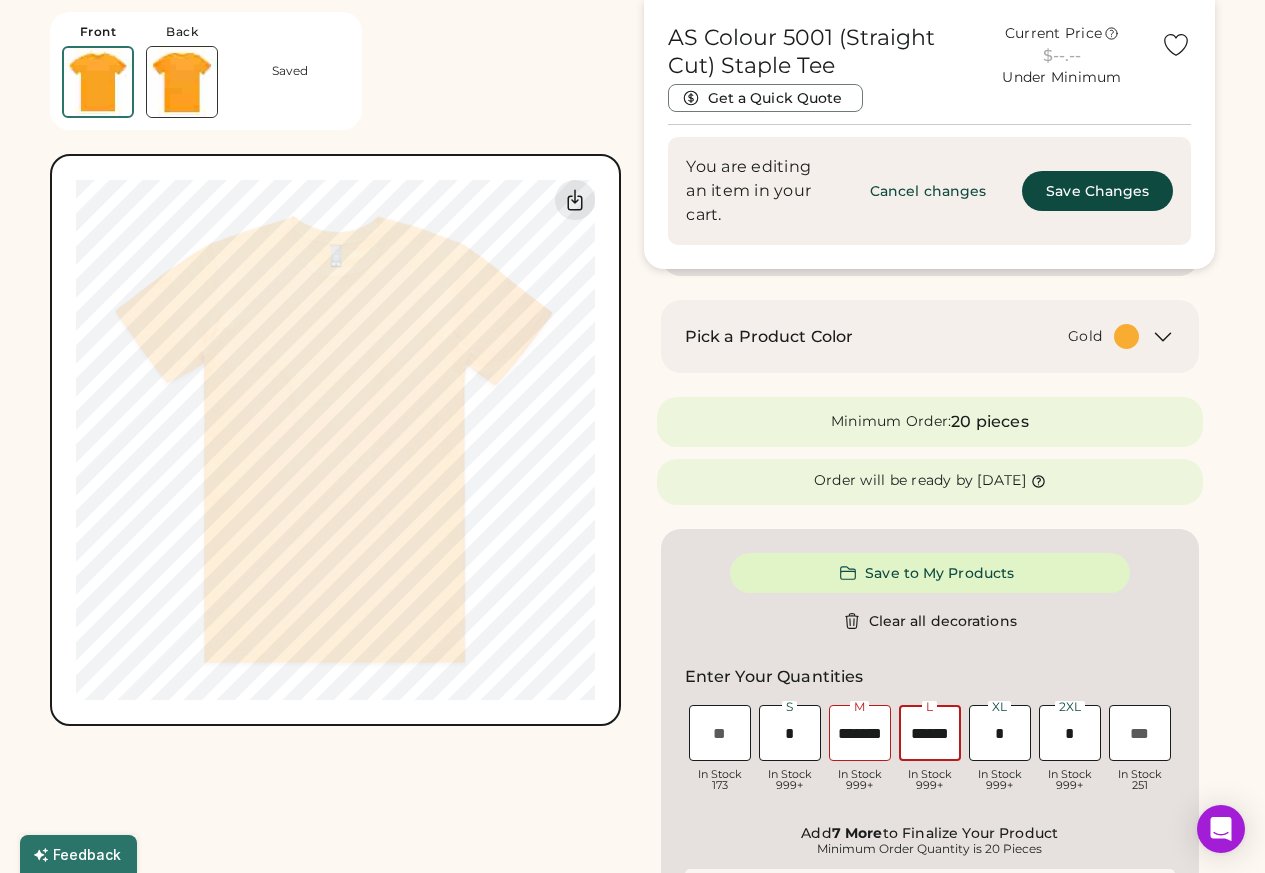 paste on "********" 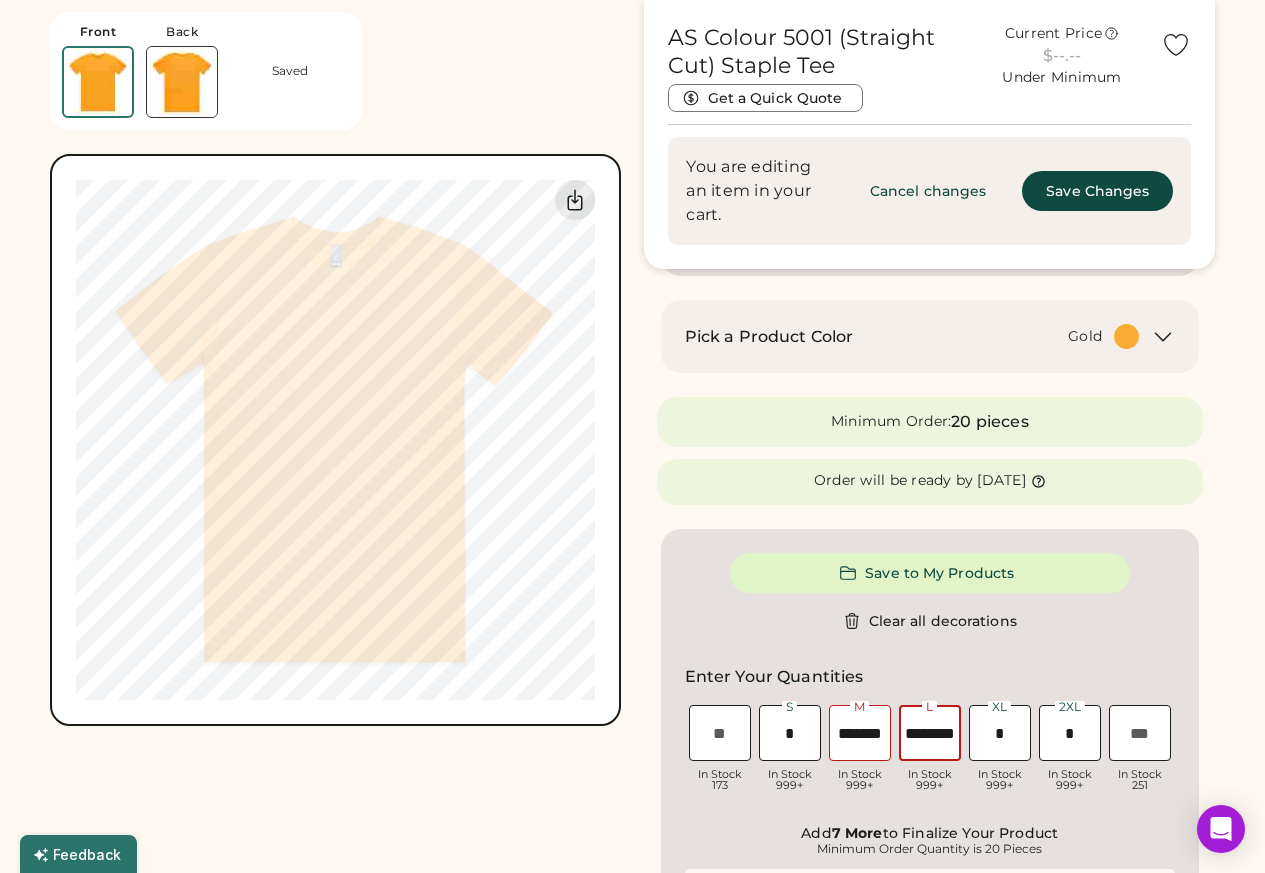 type on "********" 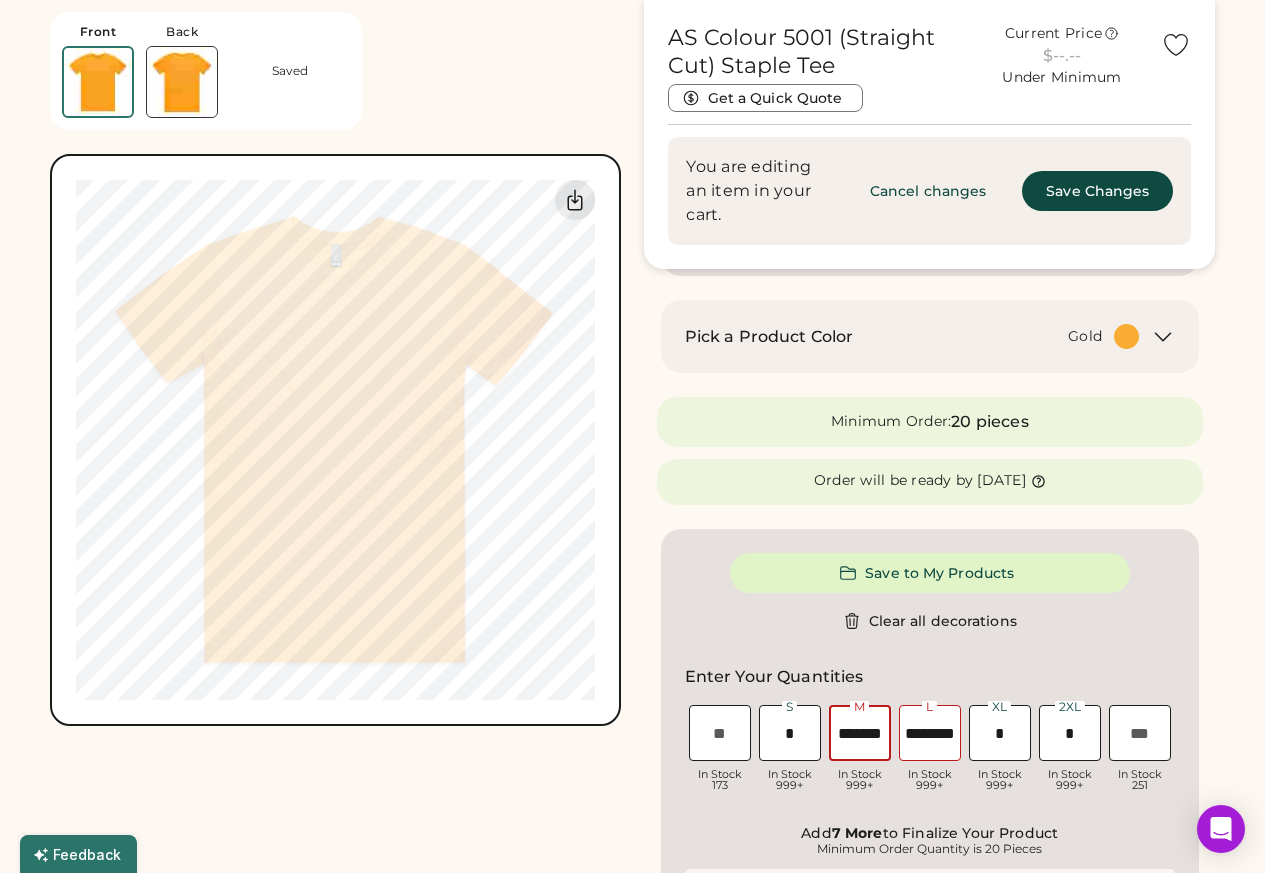 paste on "**" 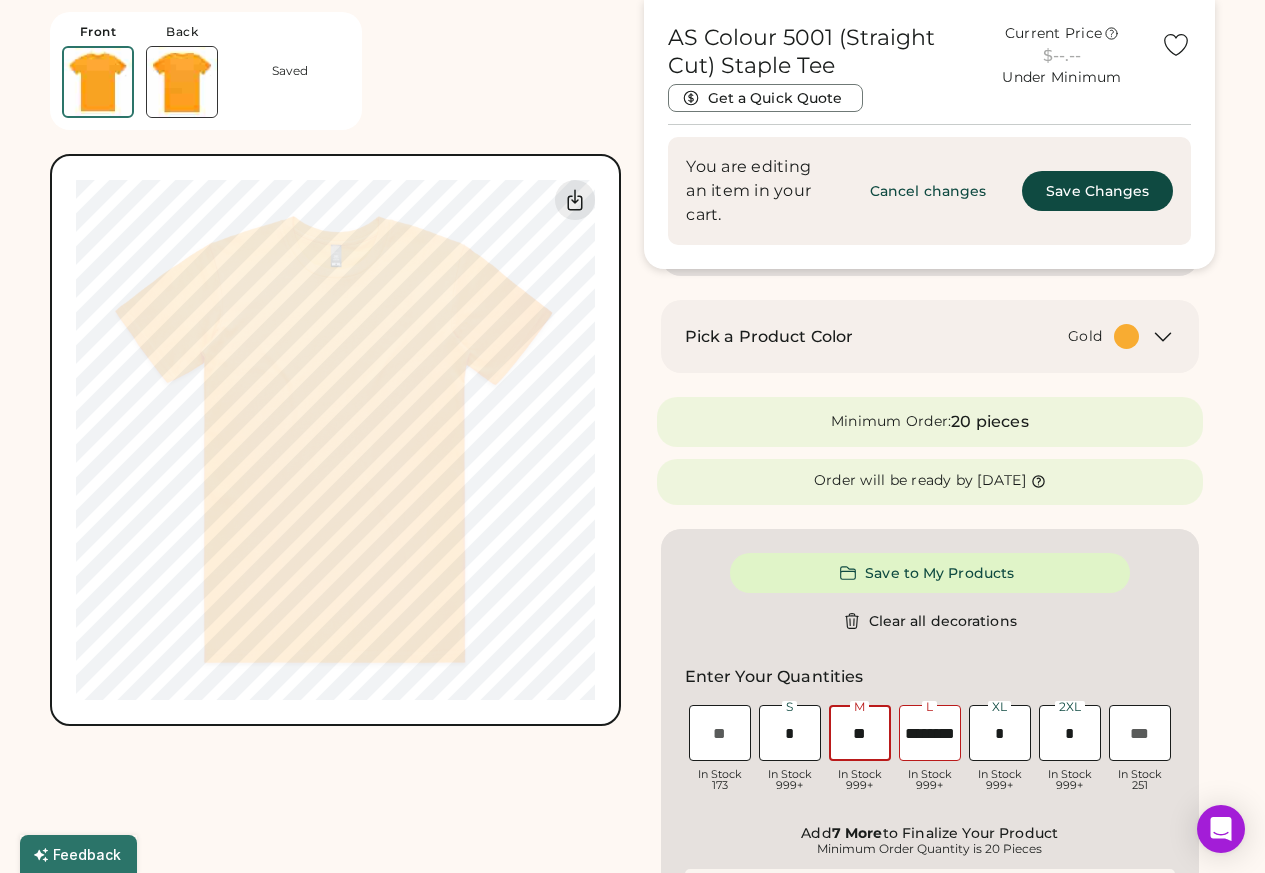 type on "**" 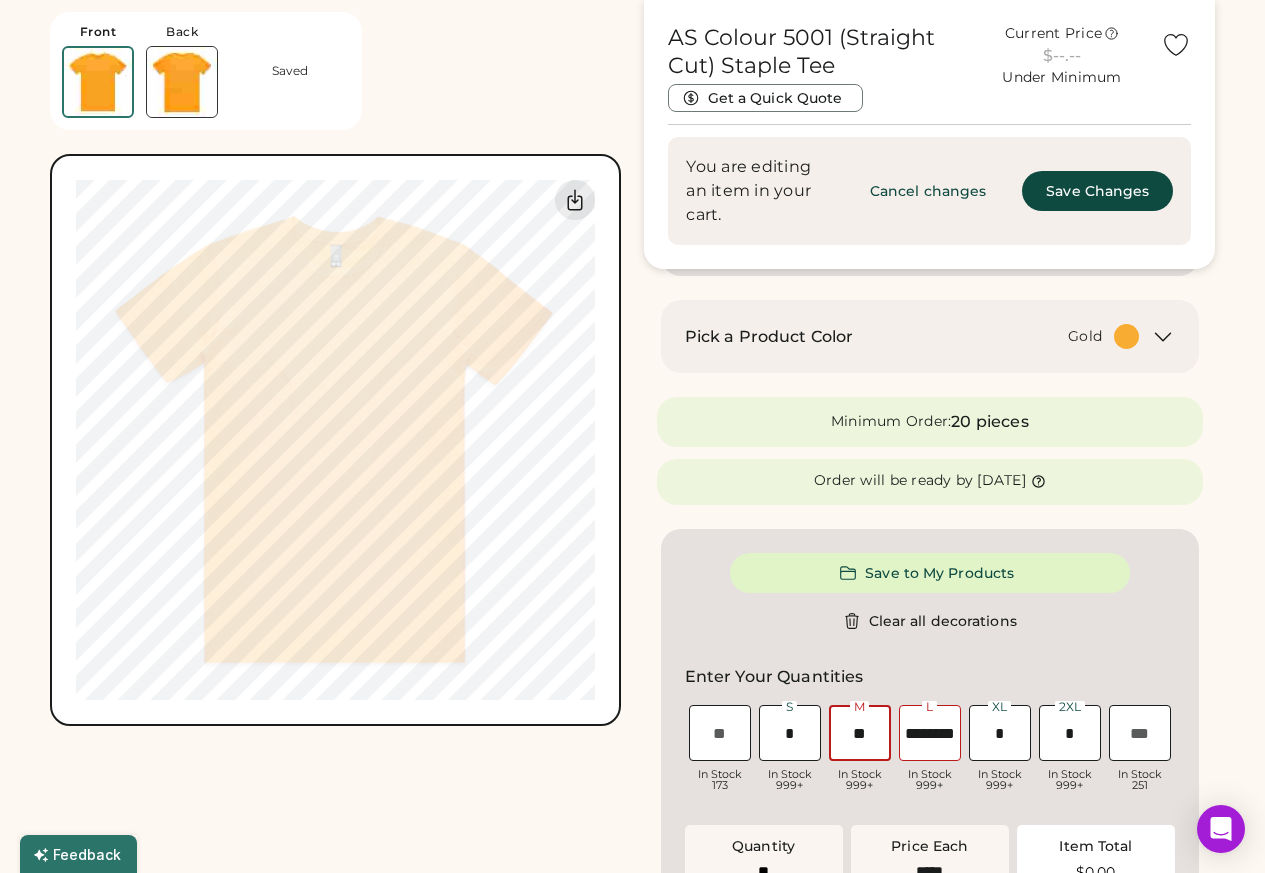 type on "******" 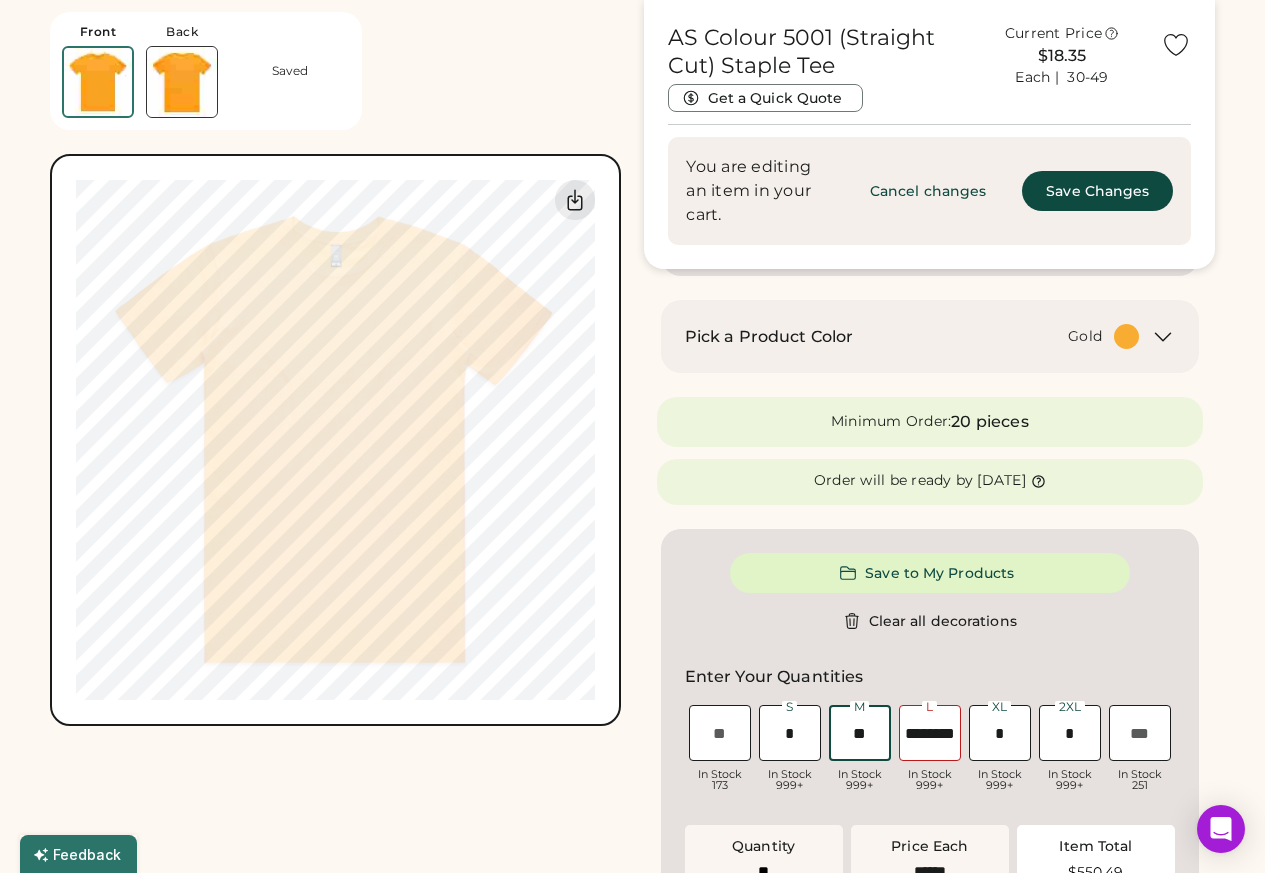 type on "**" 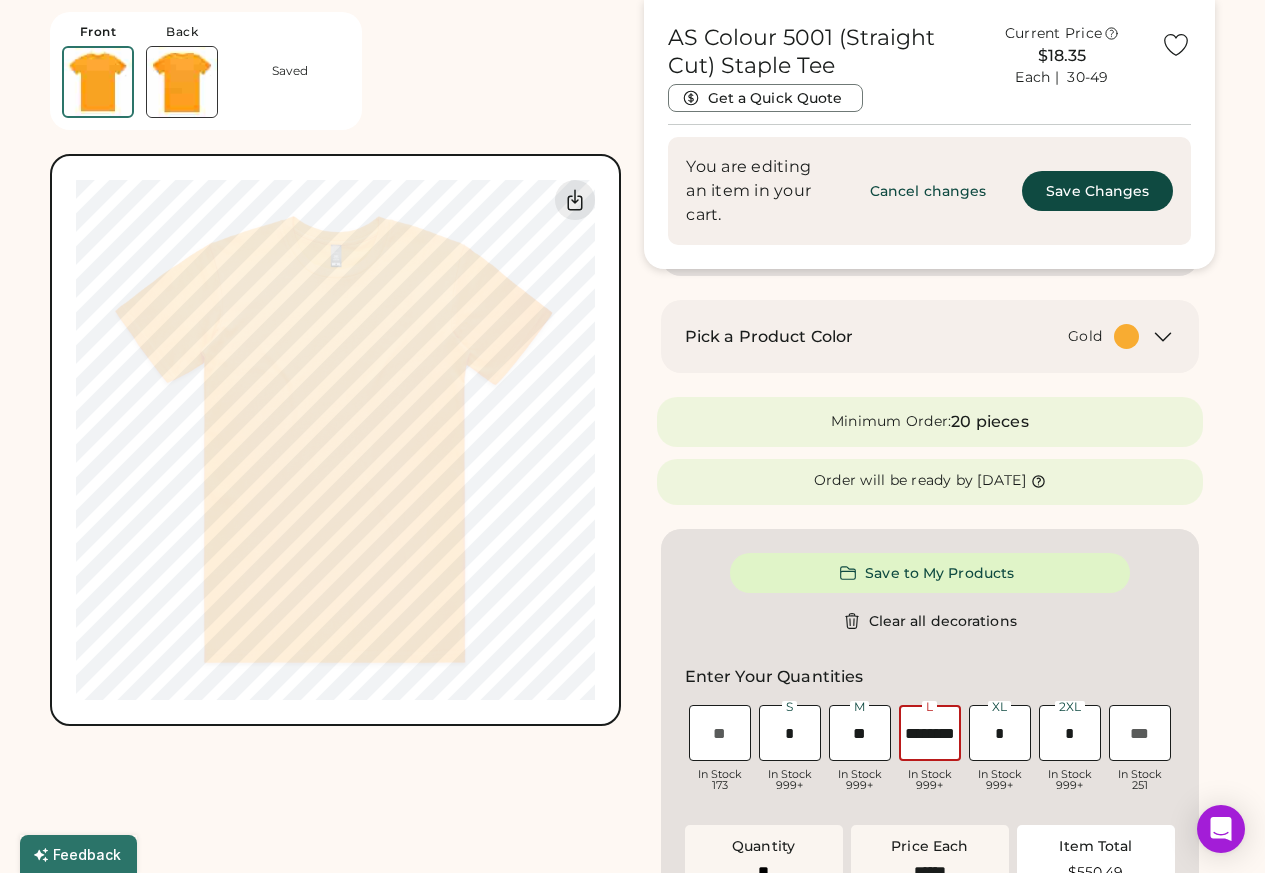 paste on "**" 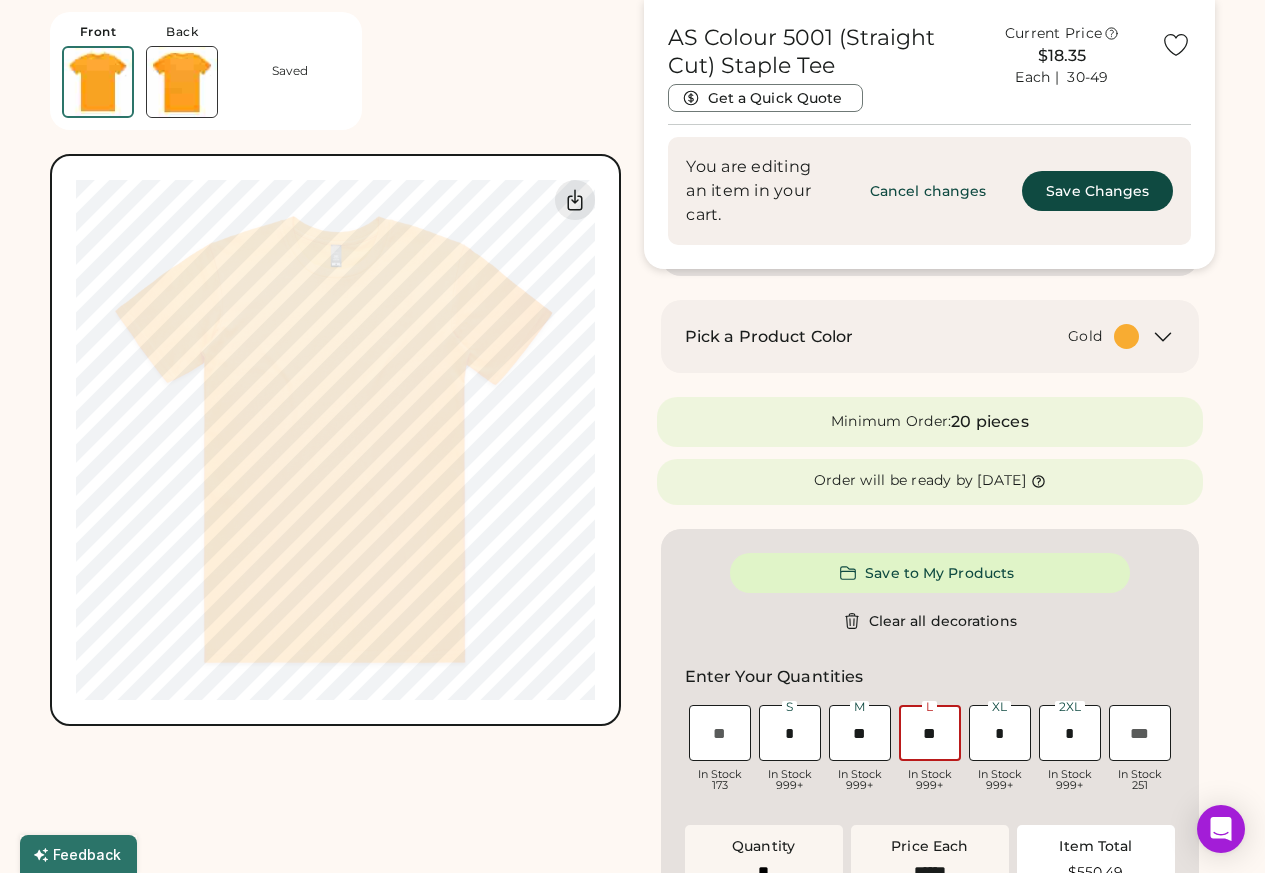 type on "**" 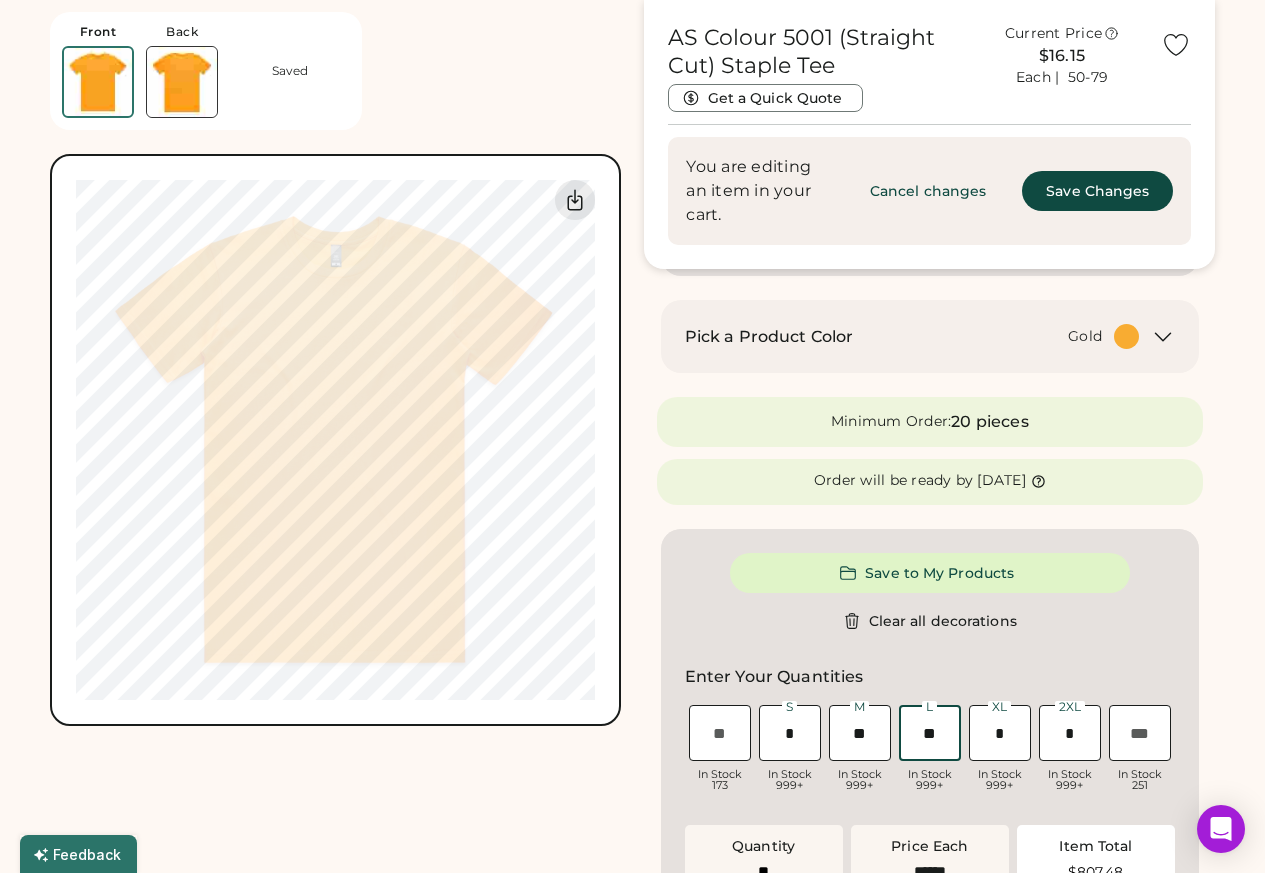 type on "**" 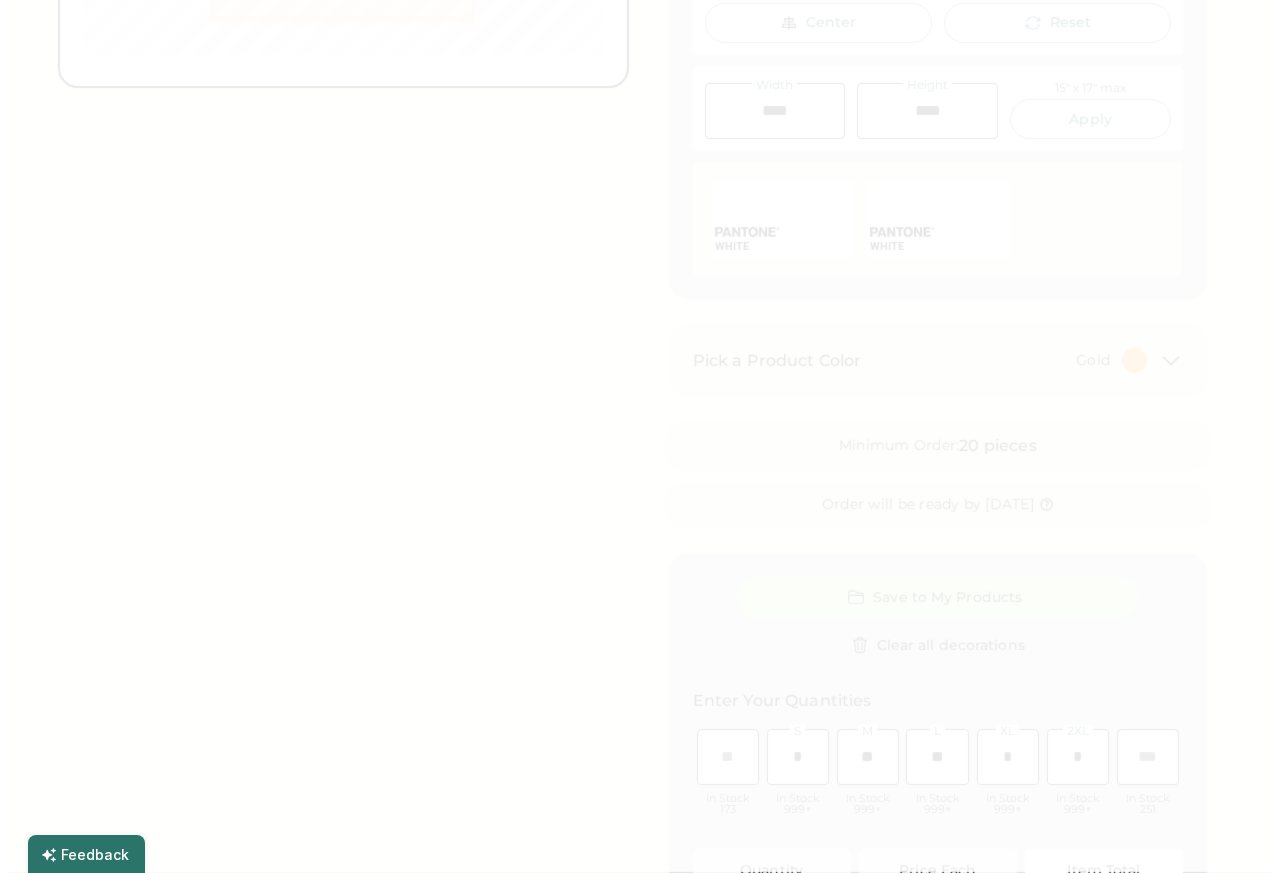 scroll, scrollTop: 0, scrollLeft: 0, axis: both 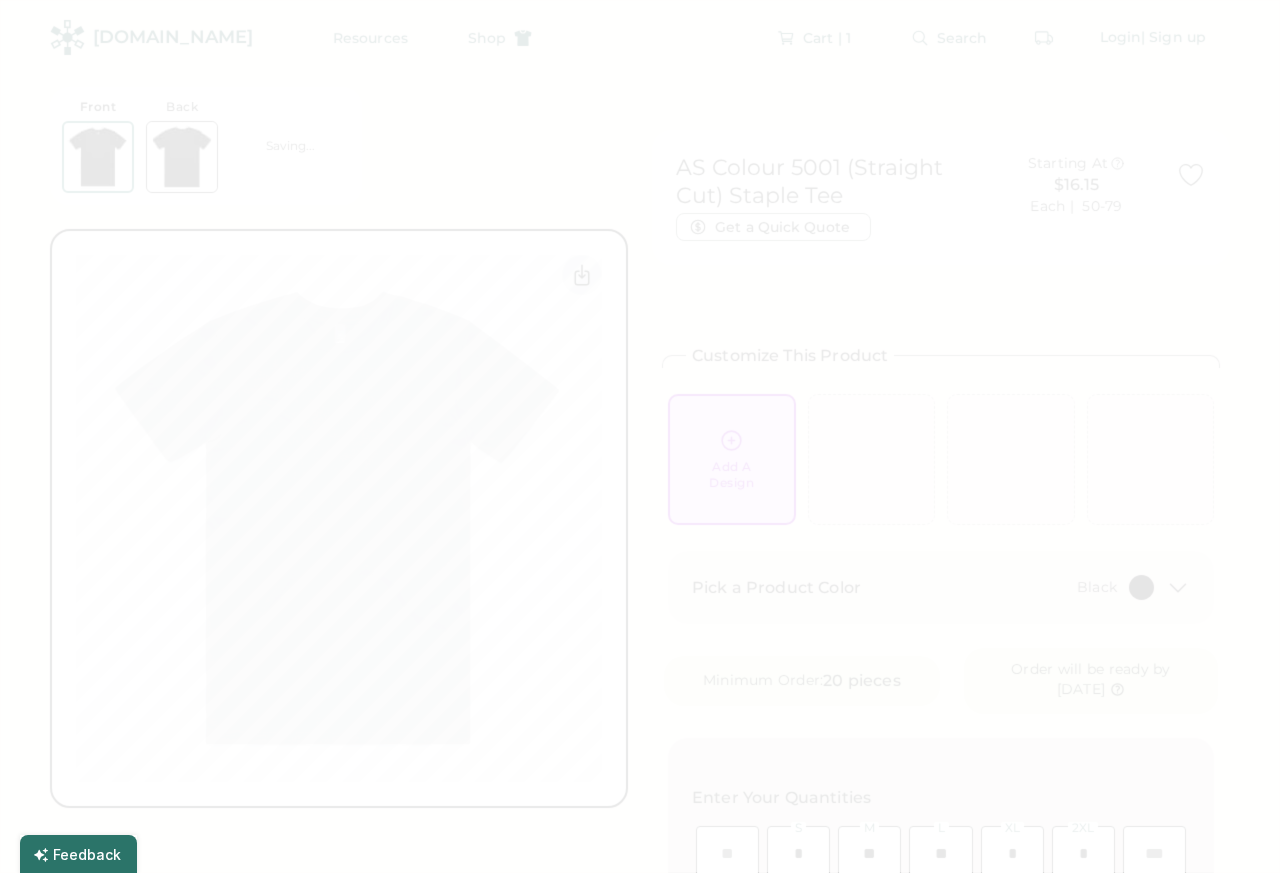 type 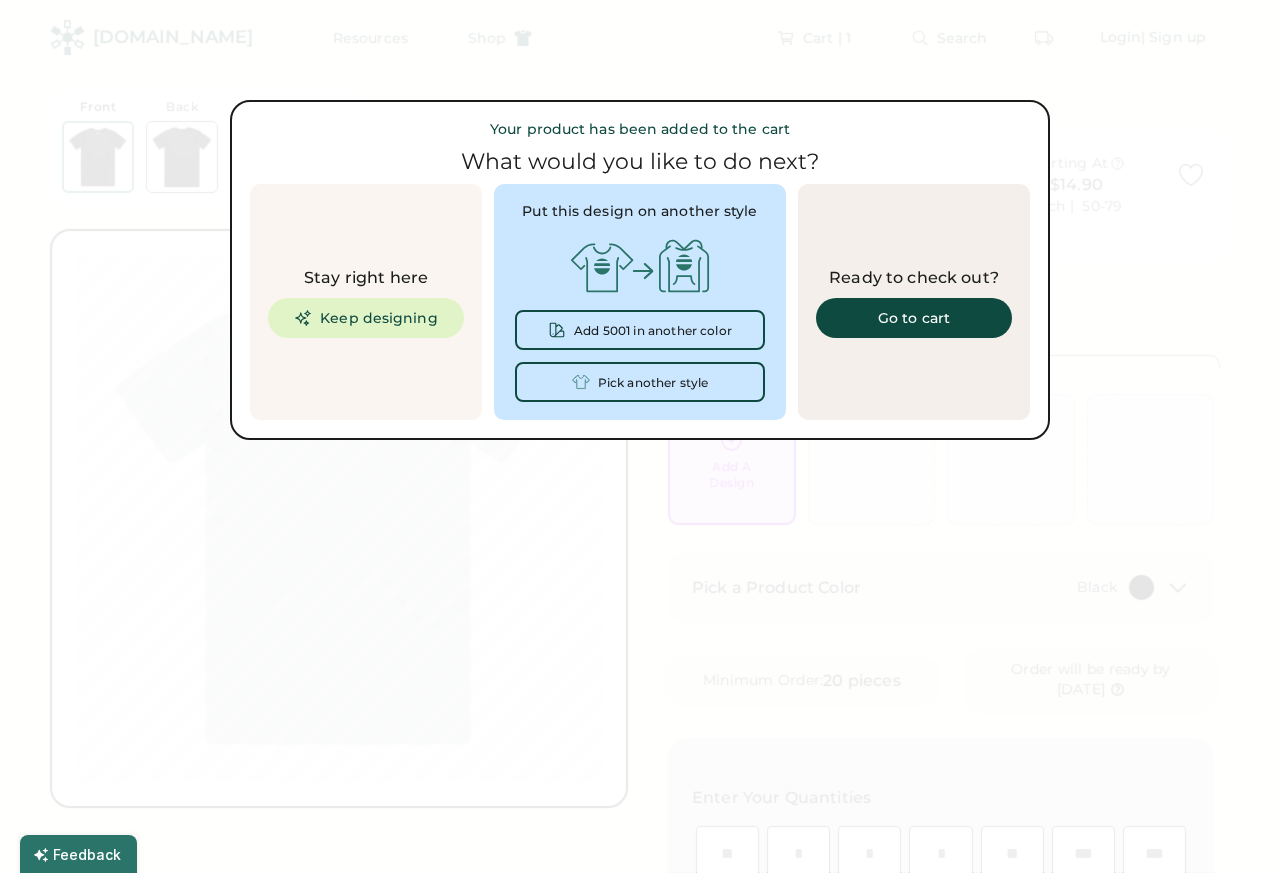 click on "Go to cart" at bounding box center [914, 318] 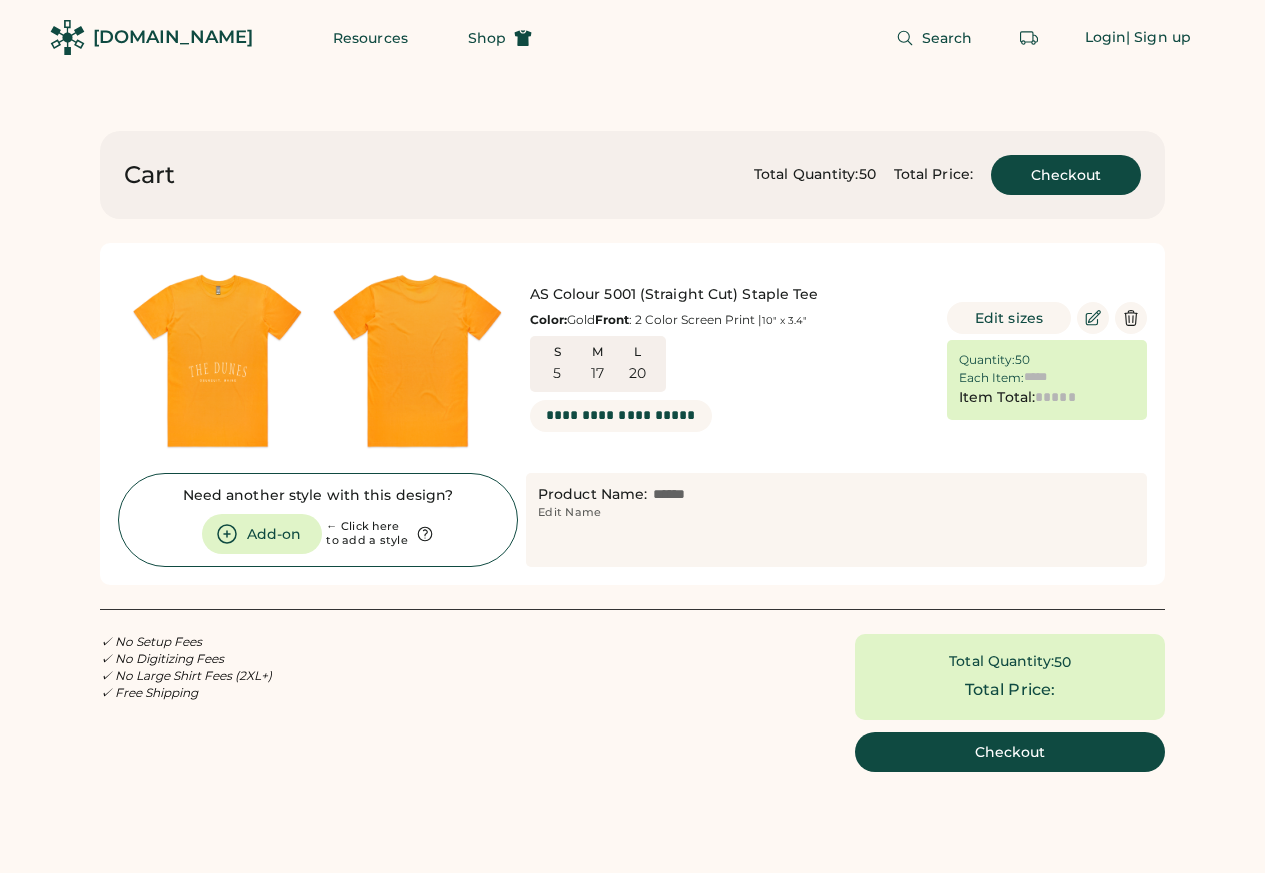 scroll, scrollTop: 0, scrollLeft: 0, axis: both 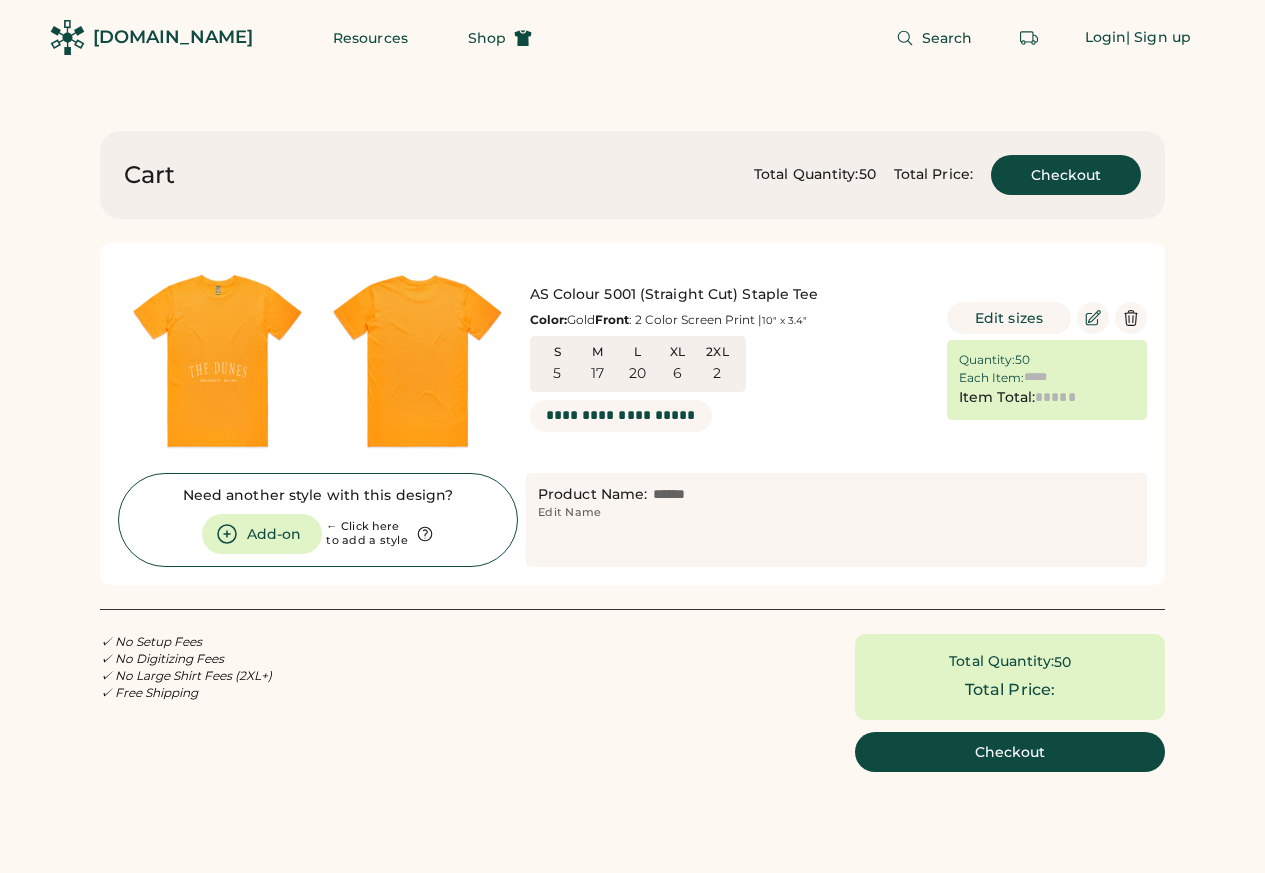 type on "******" 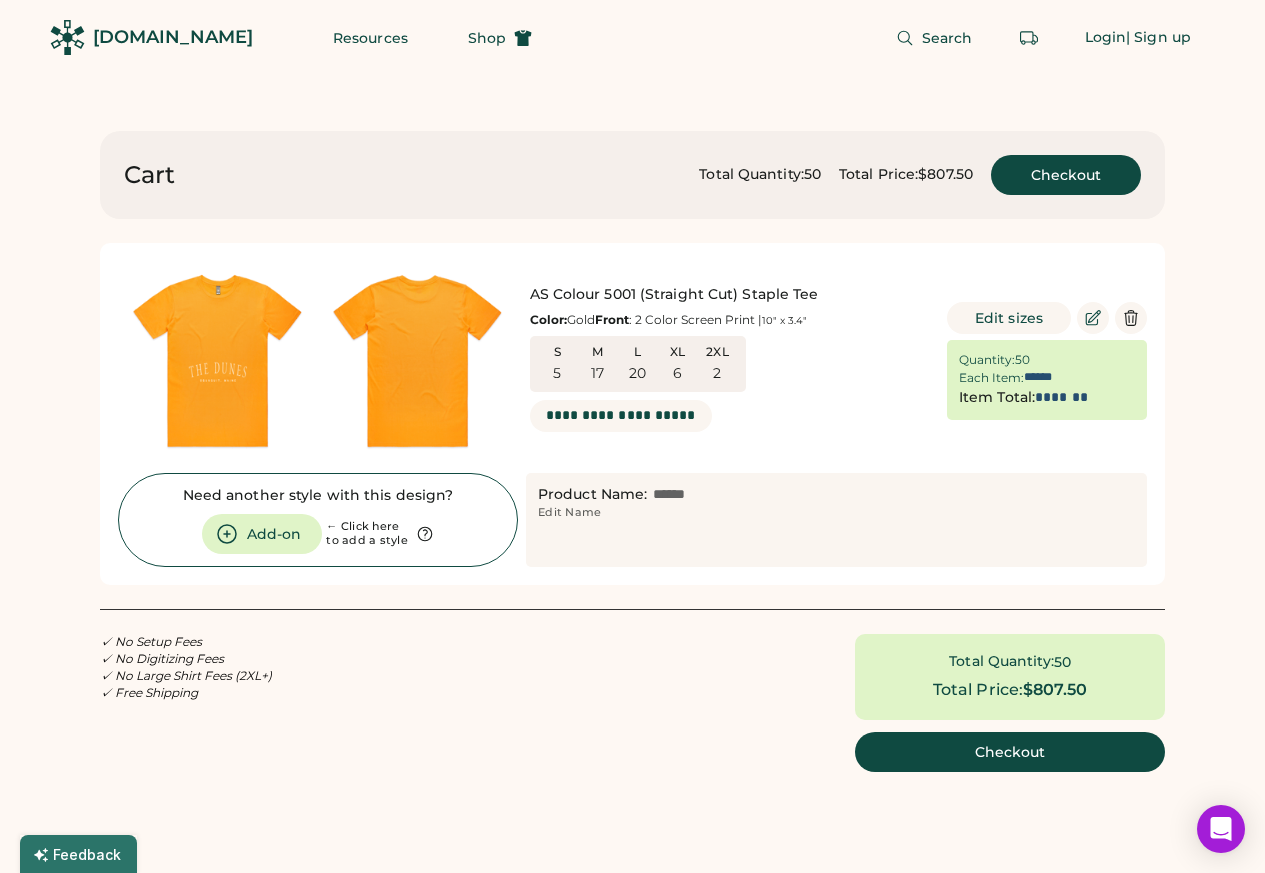 click 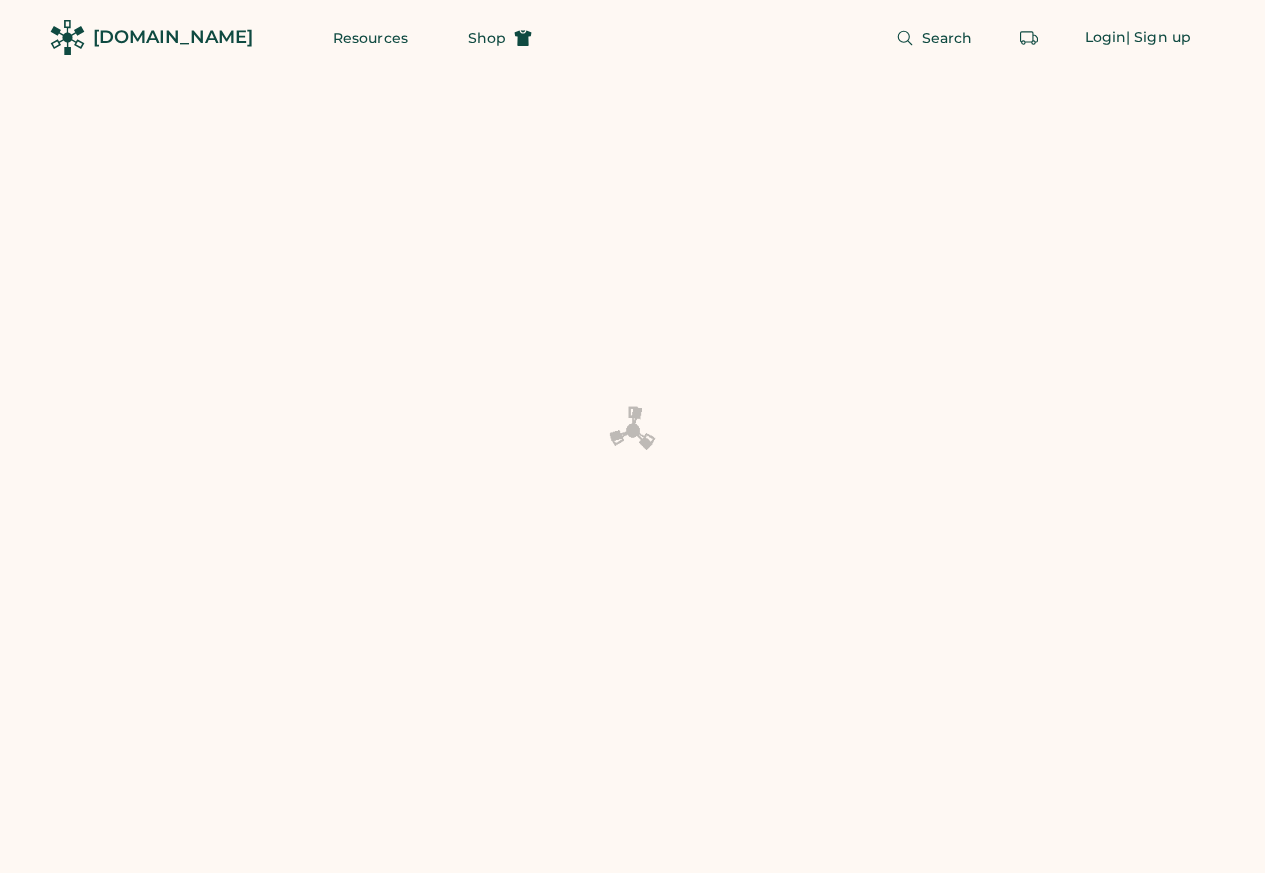 scroll, scrollTop: 0, scrollLeft: 0, axis: both 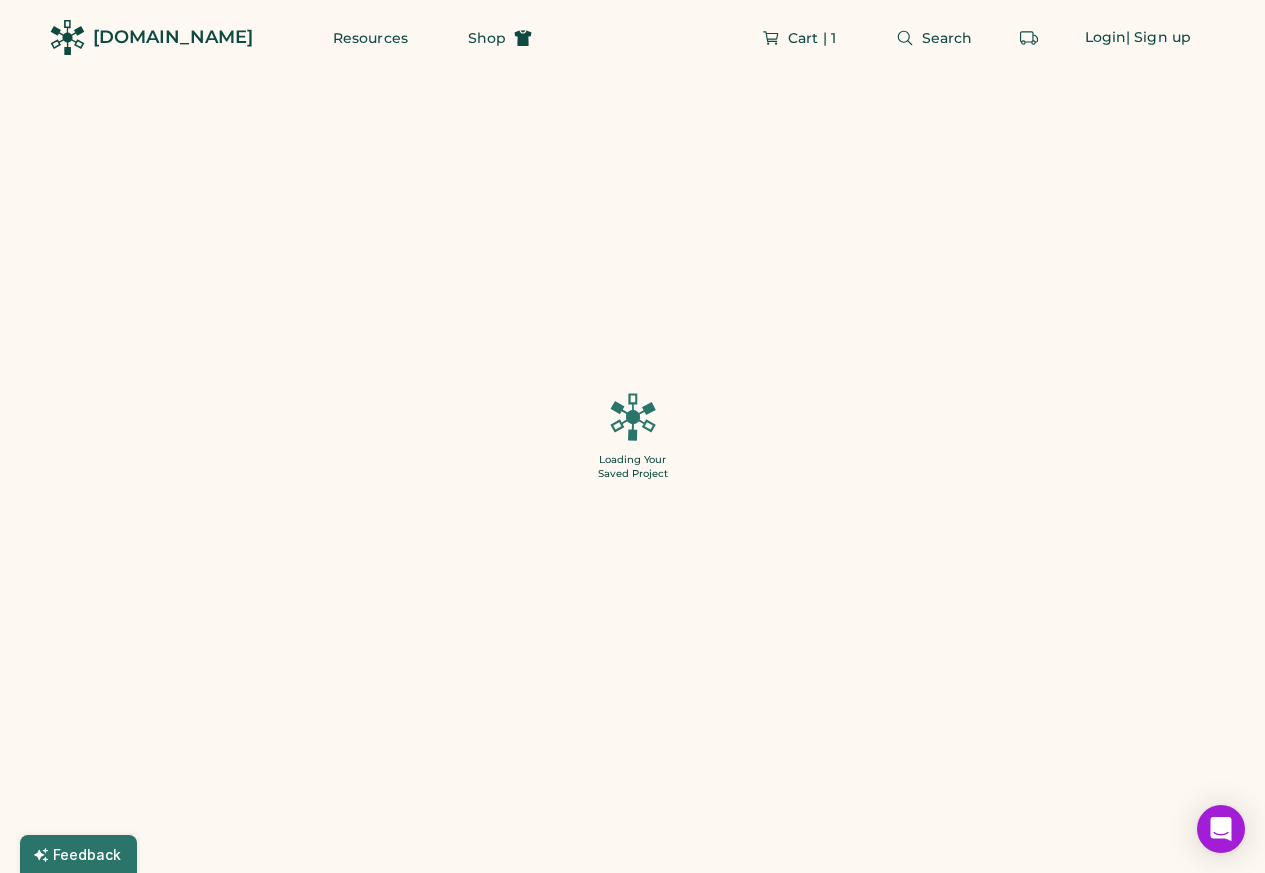 type on "*" 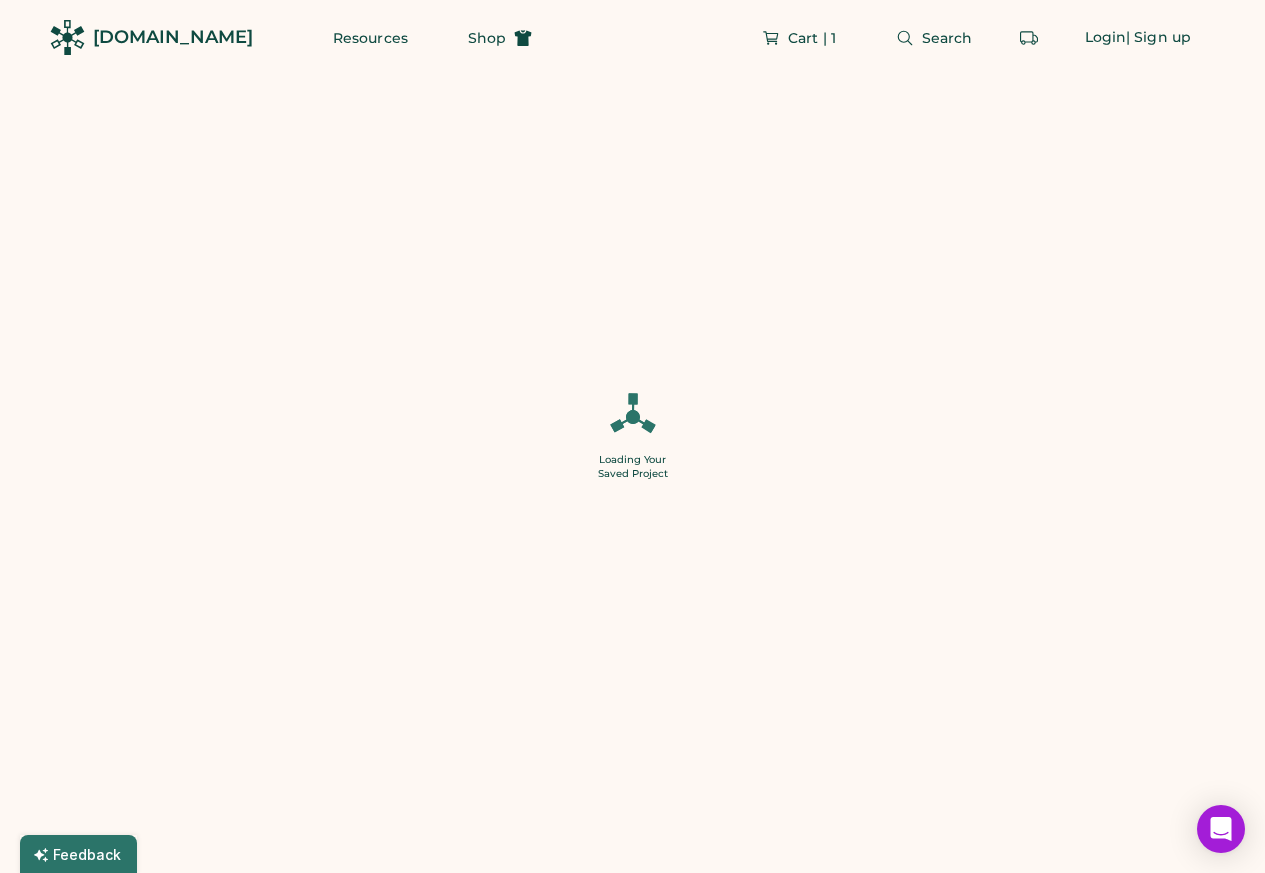 type on "**" 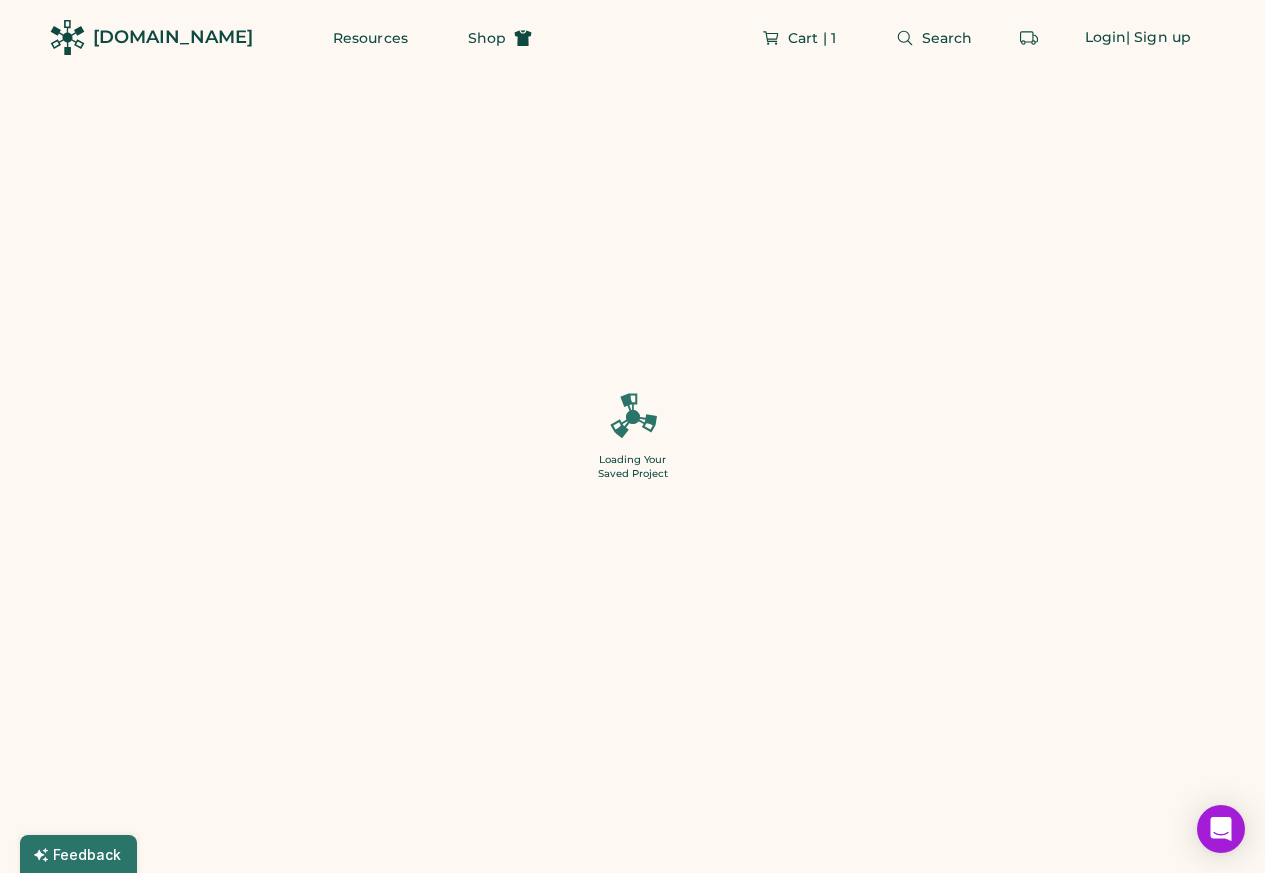 type on "**" 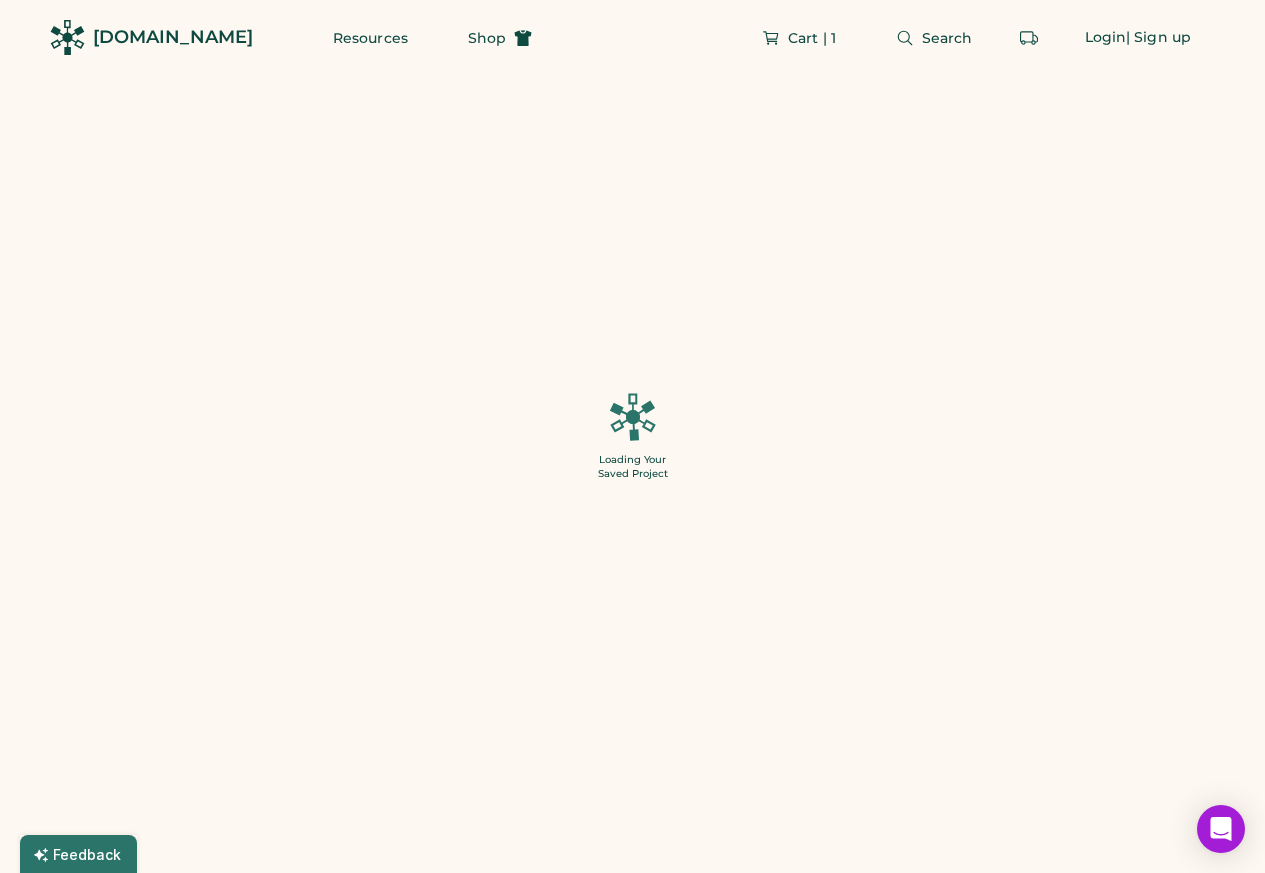 type on "*" 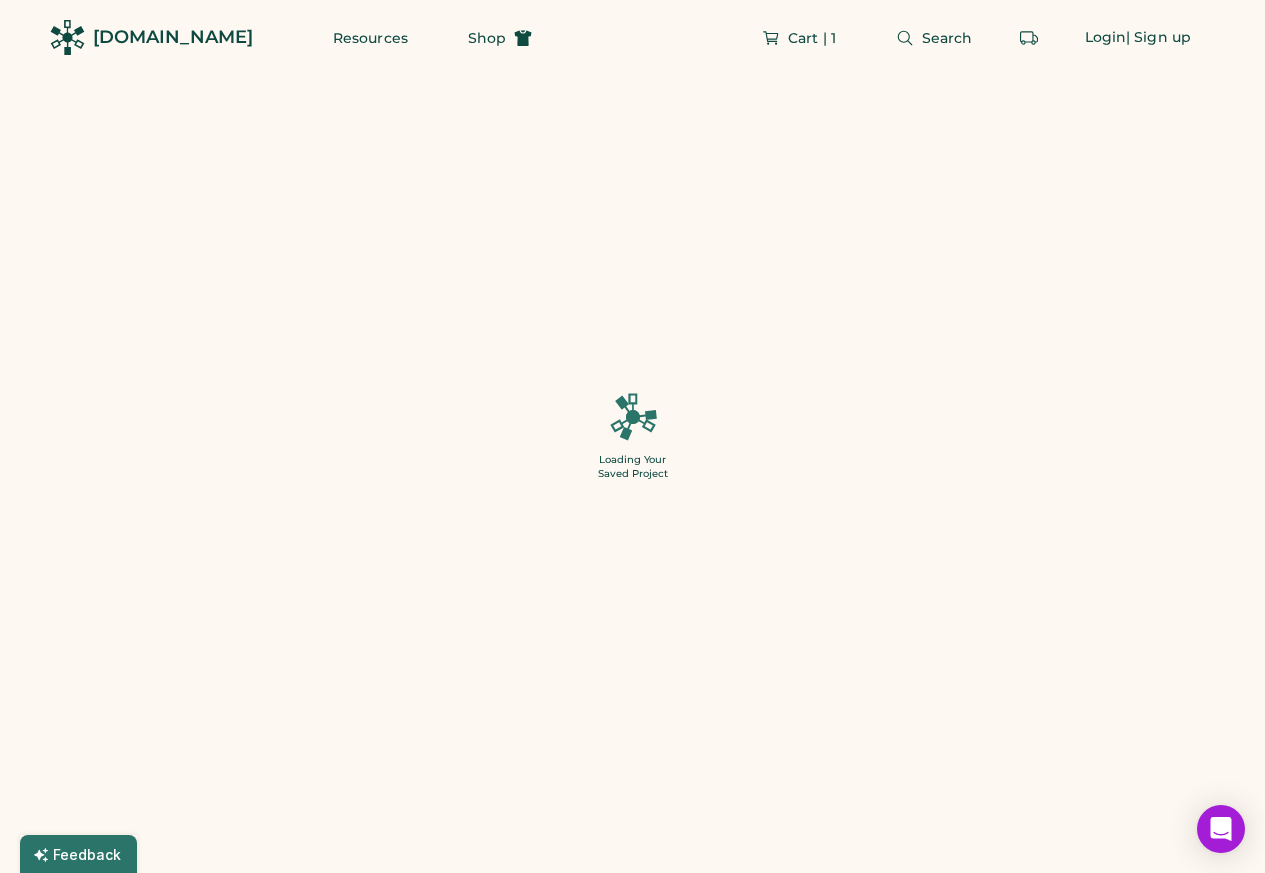 type on "*" 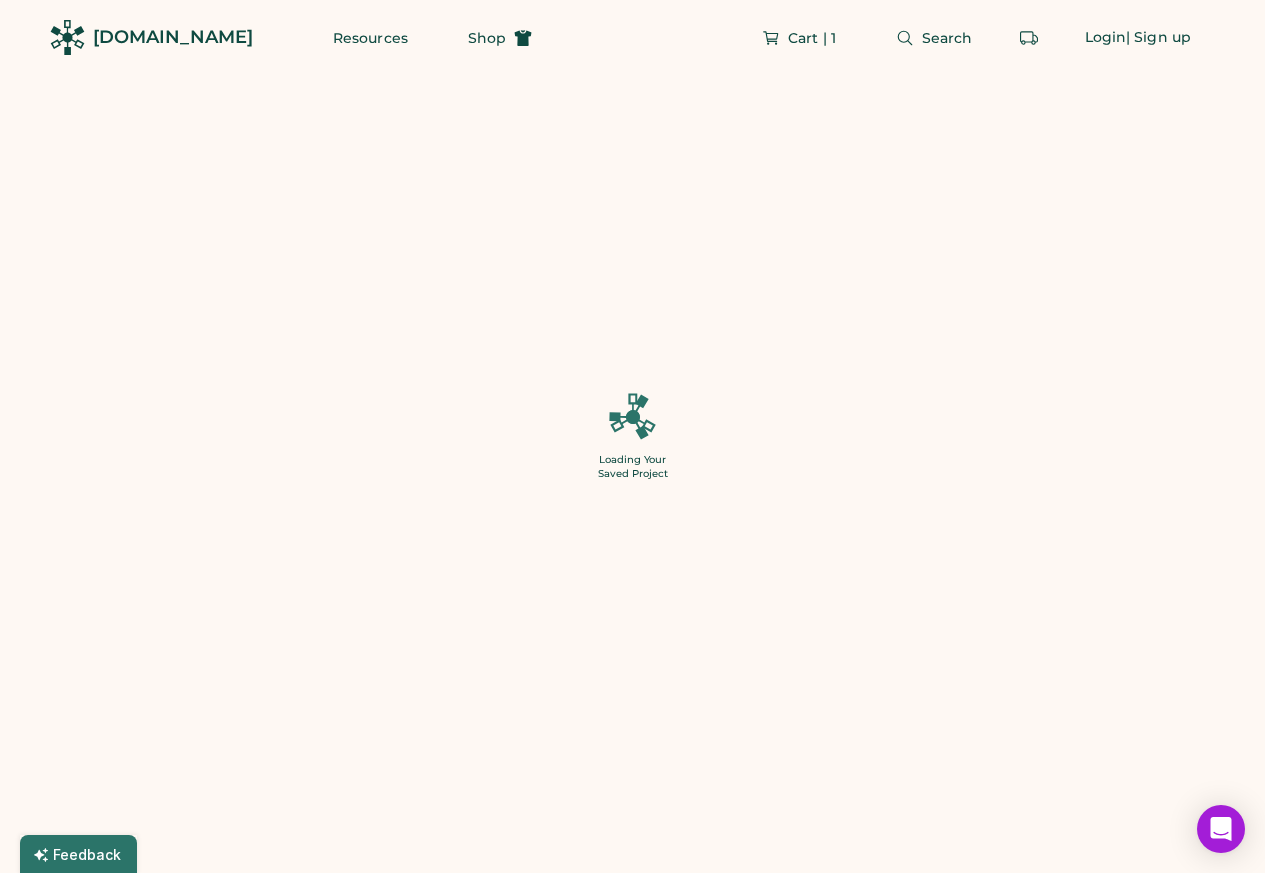 type on "******" 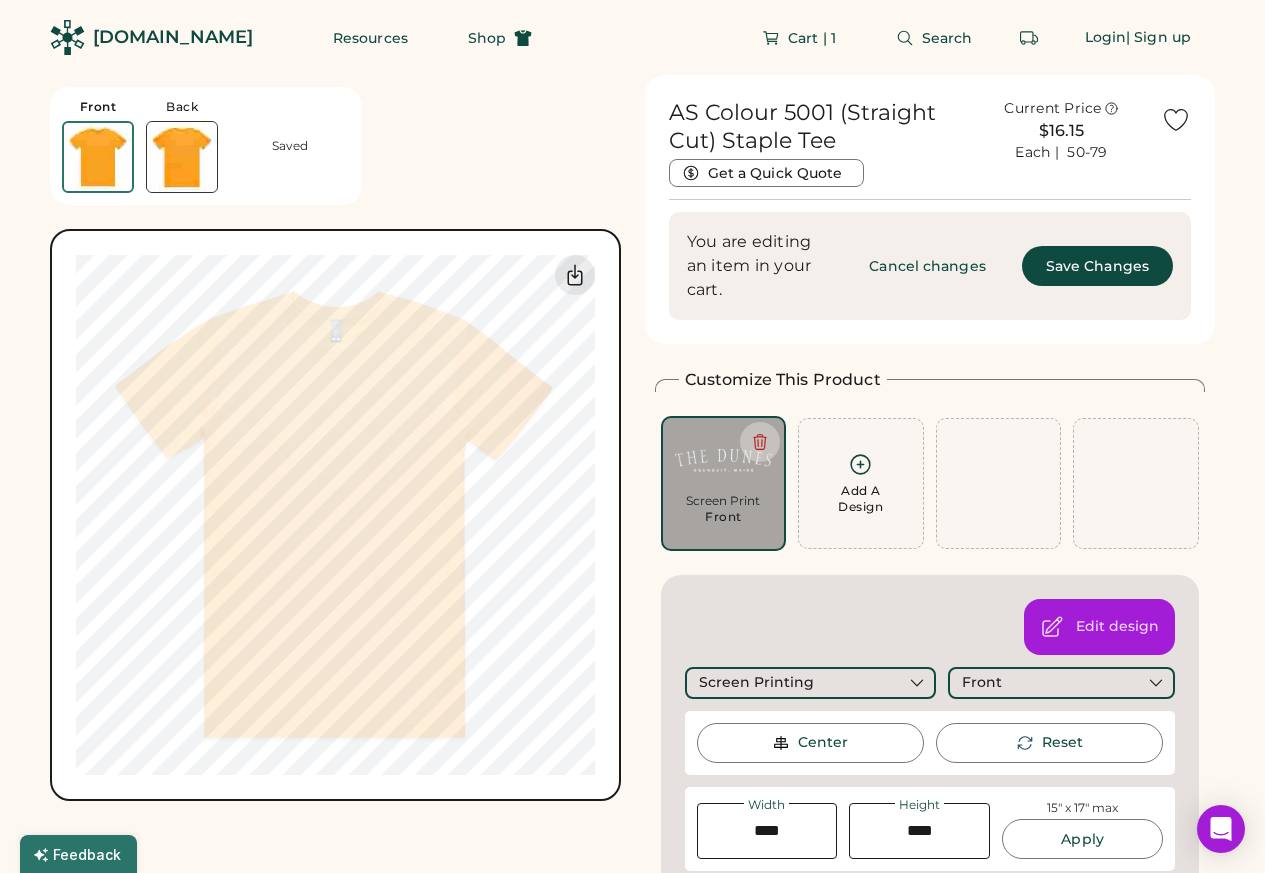 click at bounding box center (767, 831) 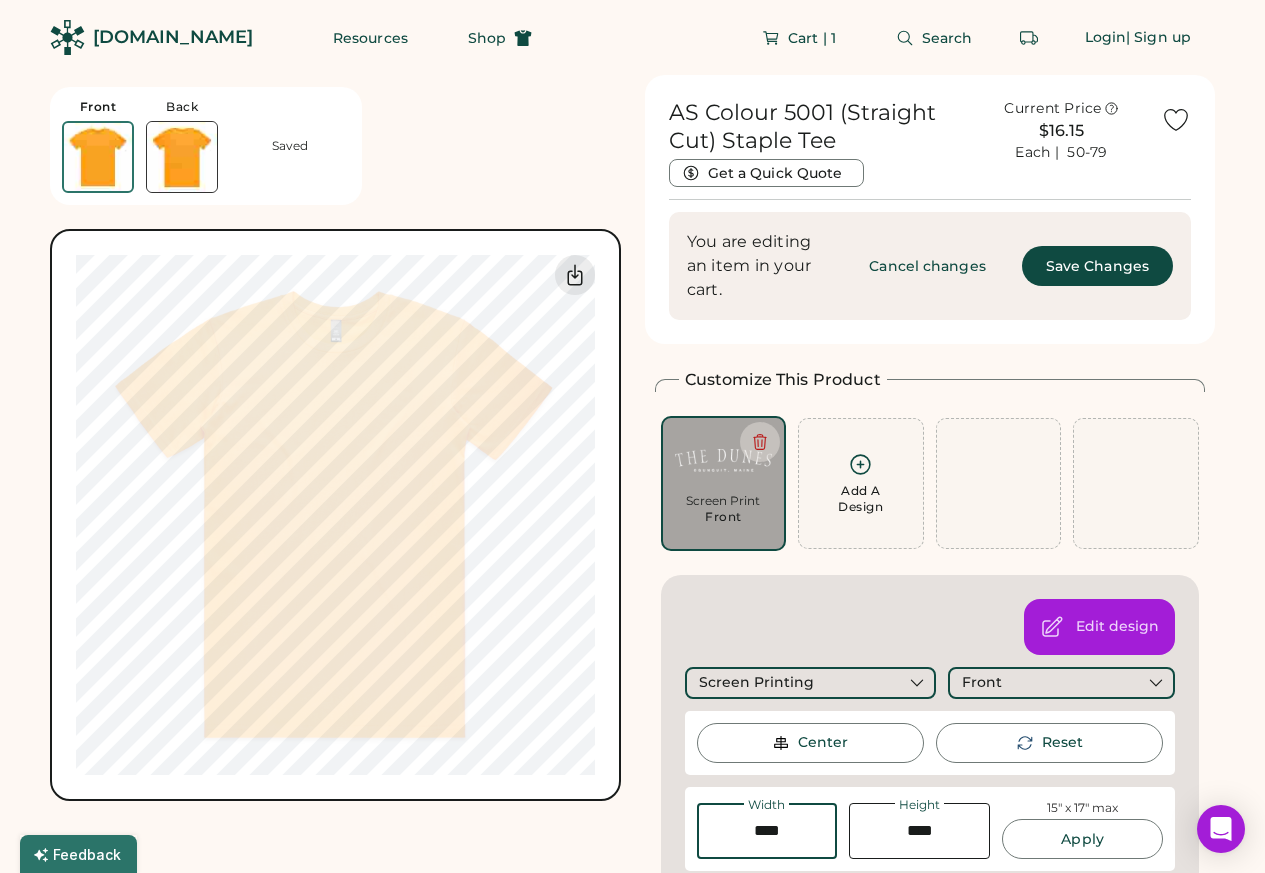paste on "****" 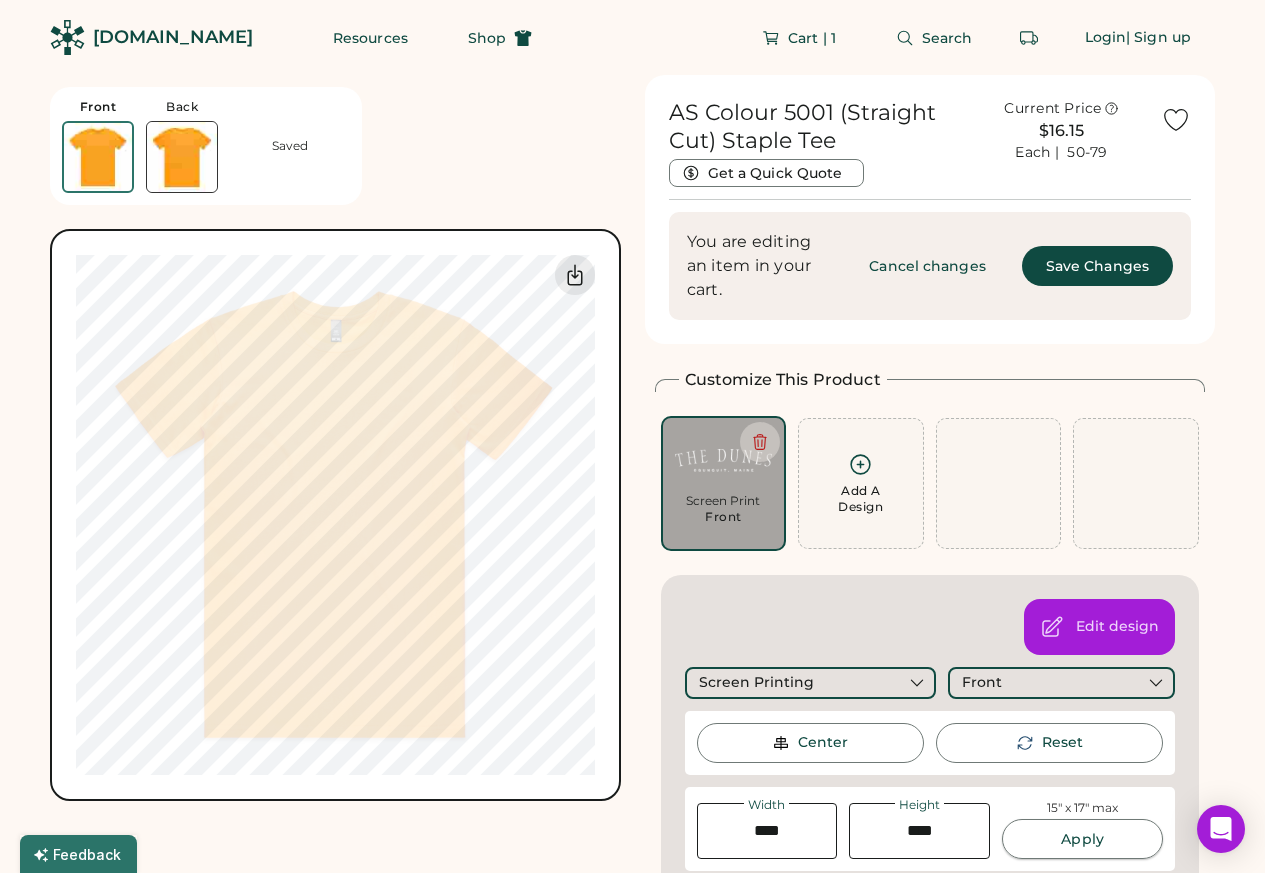 click at bounding box center (767, 831) 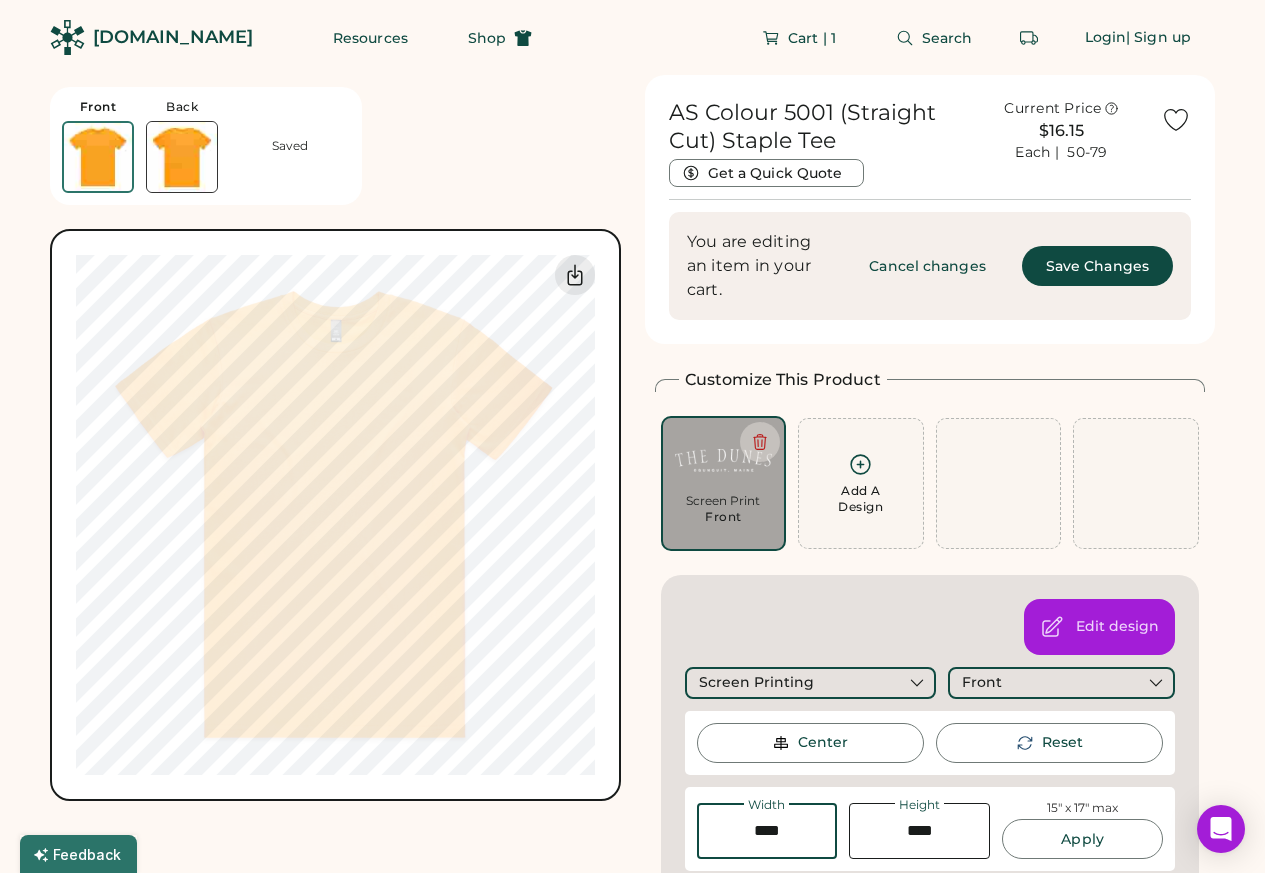 click on "Apply" at bounding box center (1082, 839) 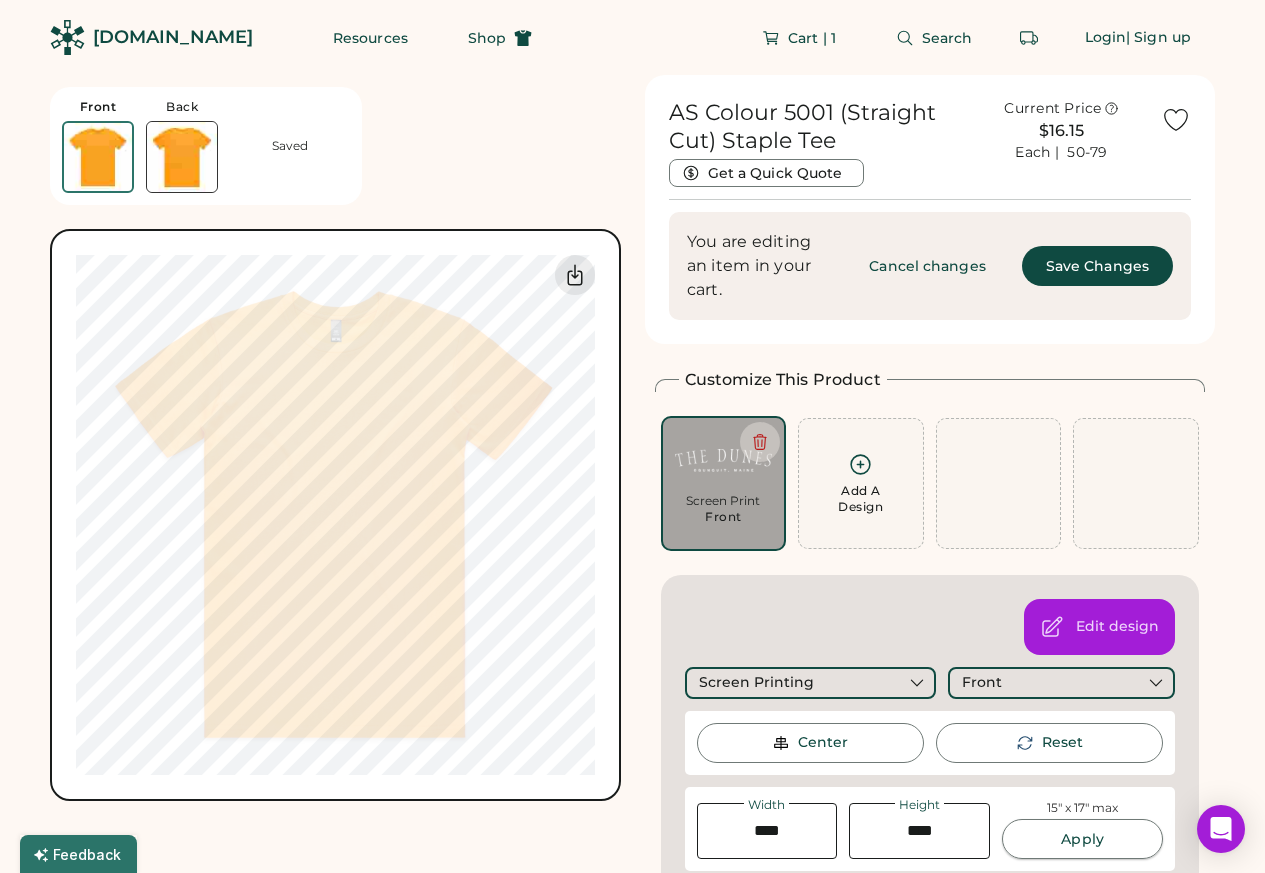click at bounding box center (767, 831) 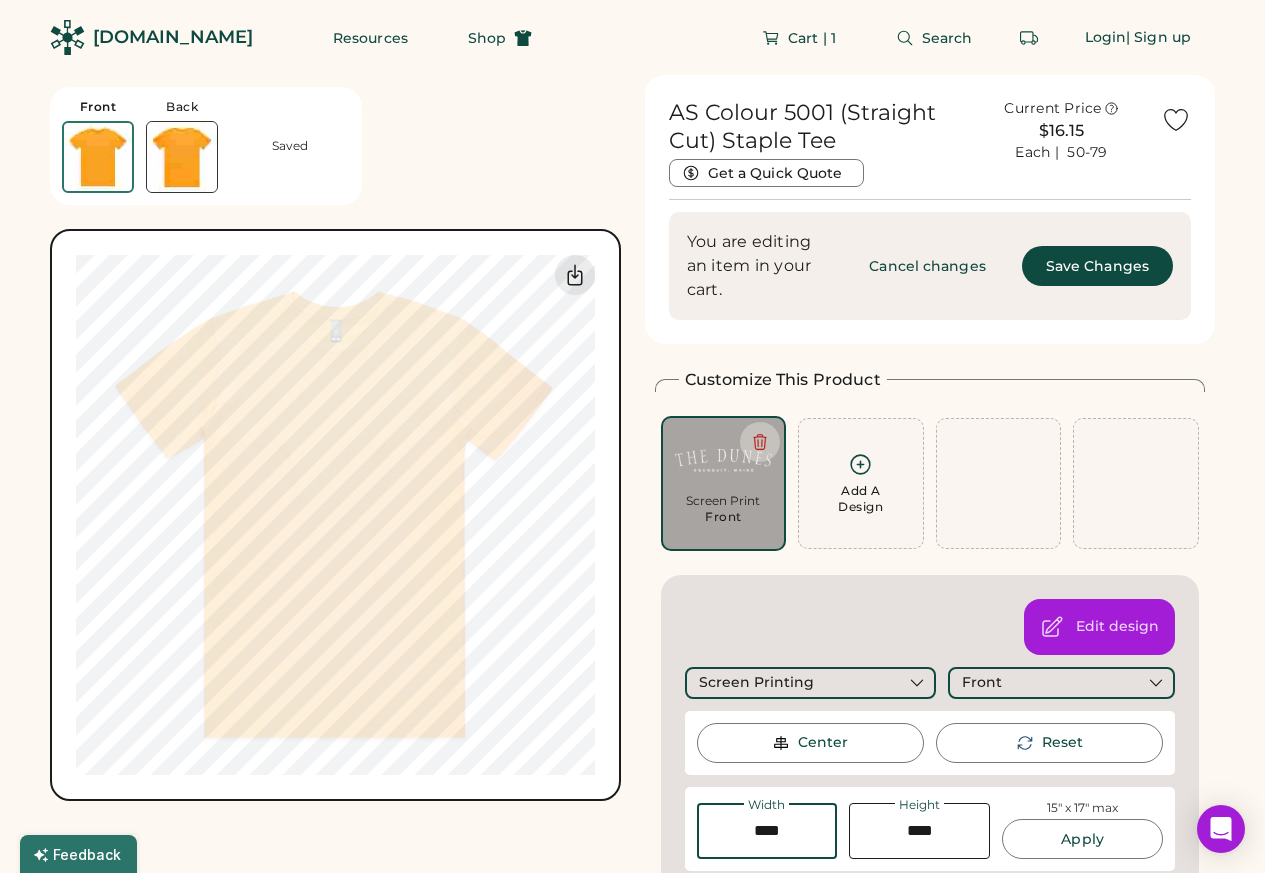 paste on "*****" 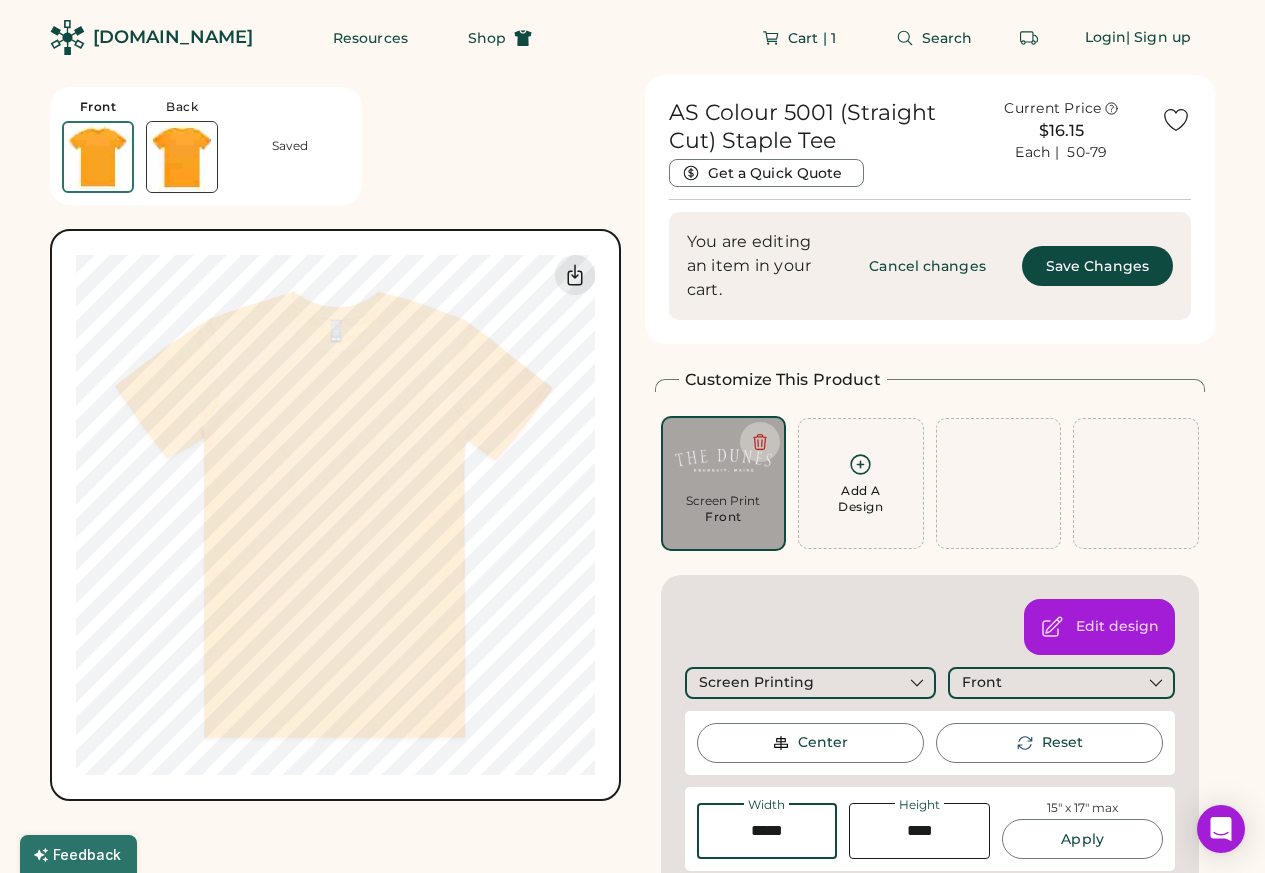 click on "Apply" at bounding box center [1082, 839] 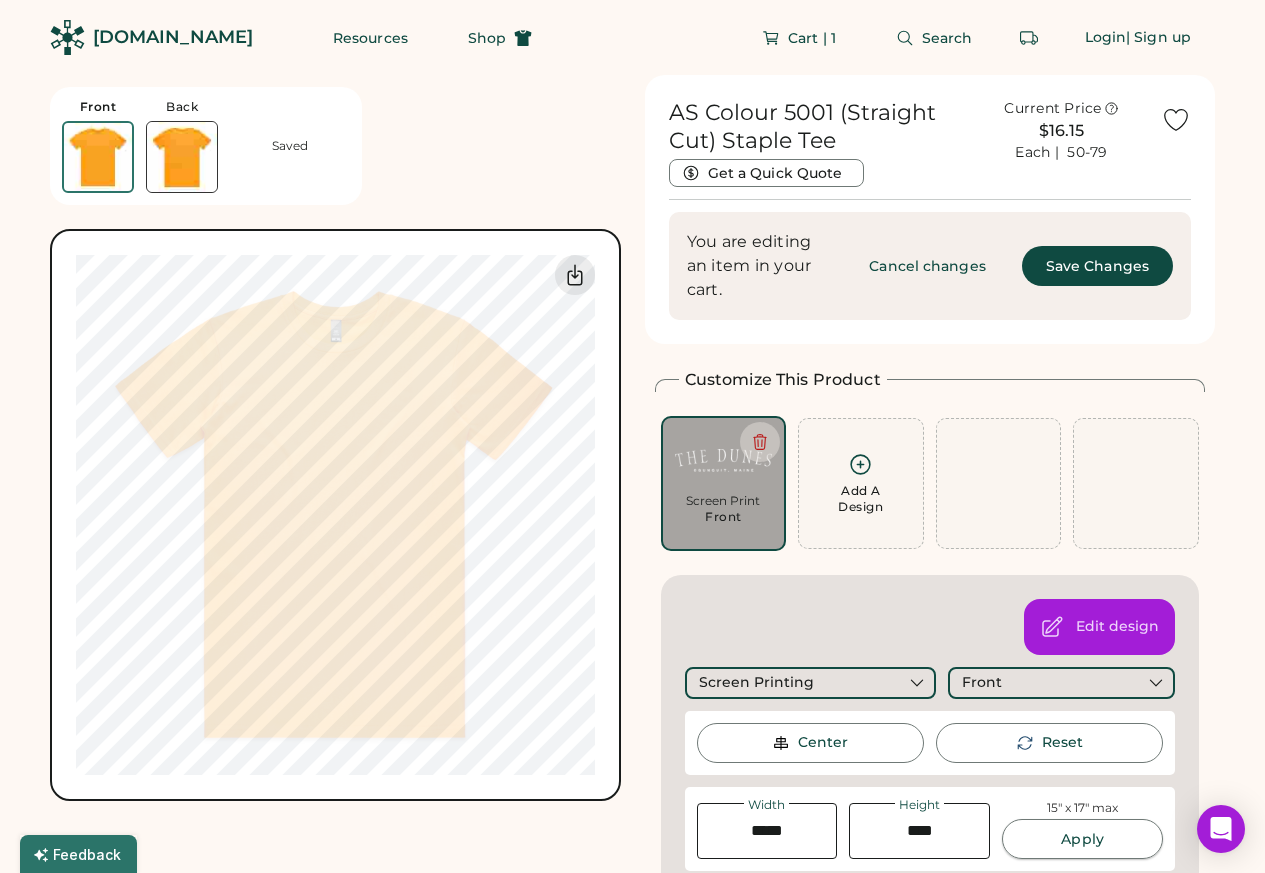 type on "****" 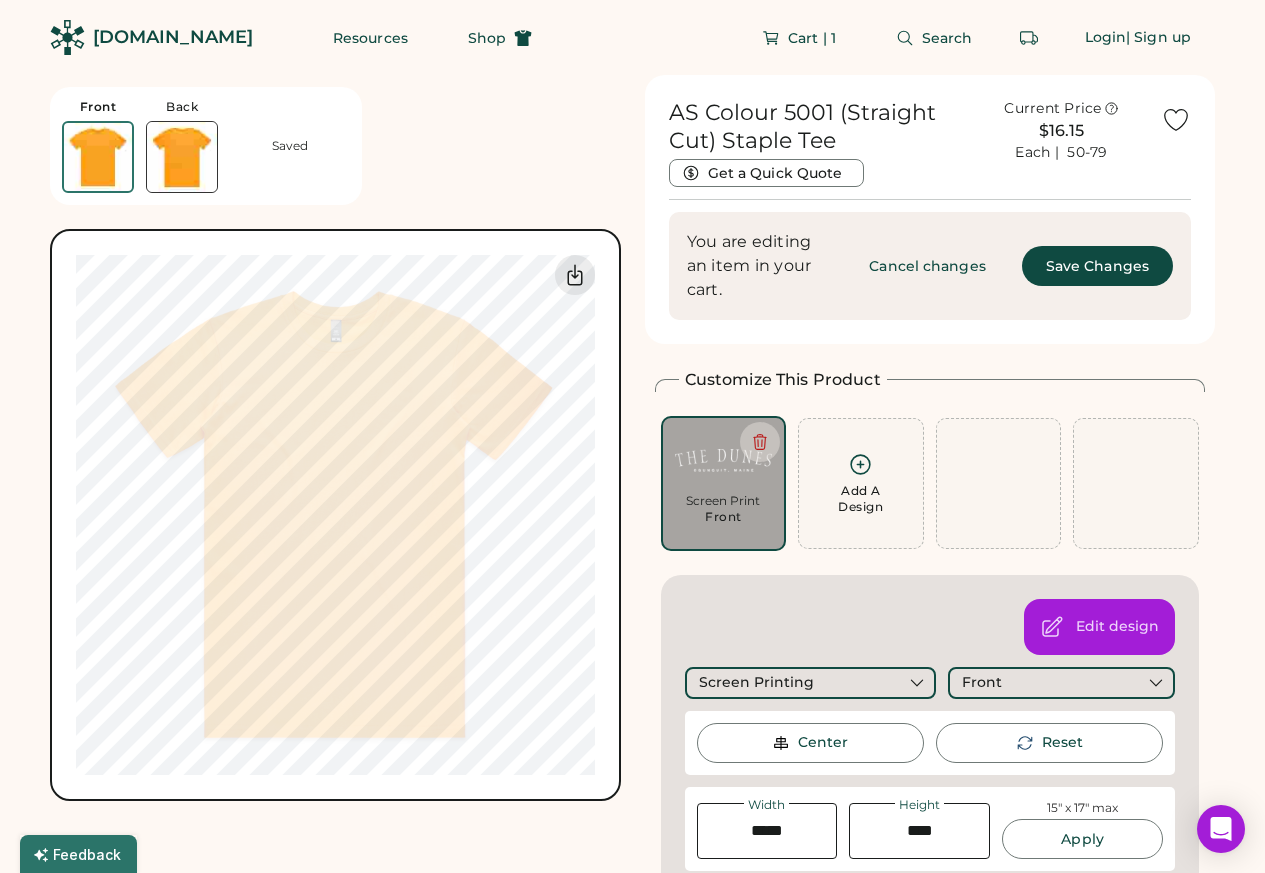 click on "Reset" at bounding box center [1062, 743] 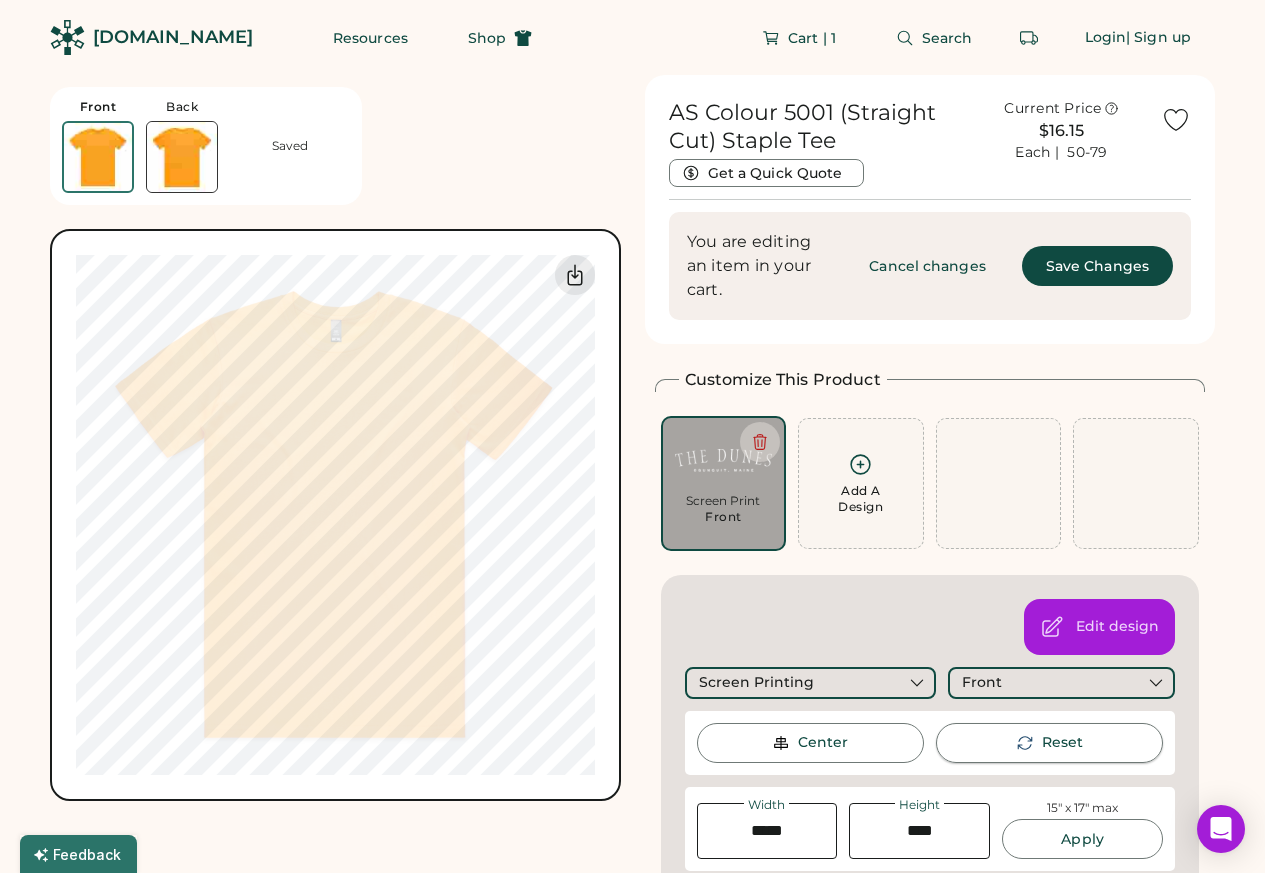click at bounding box center [767, 831] 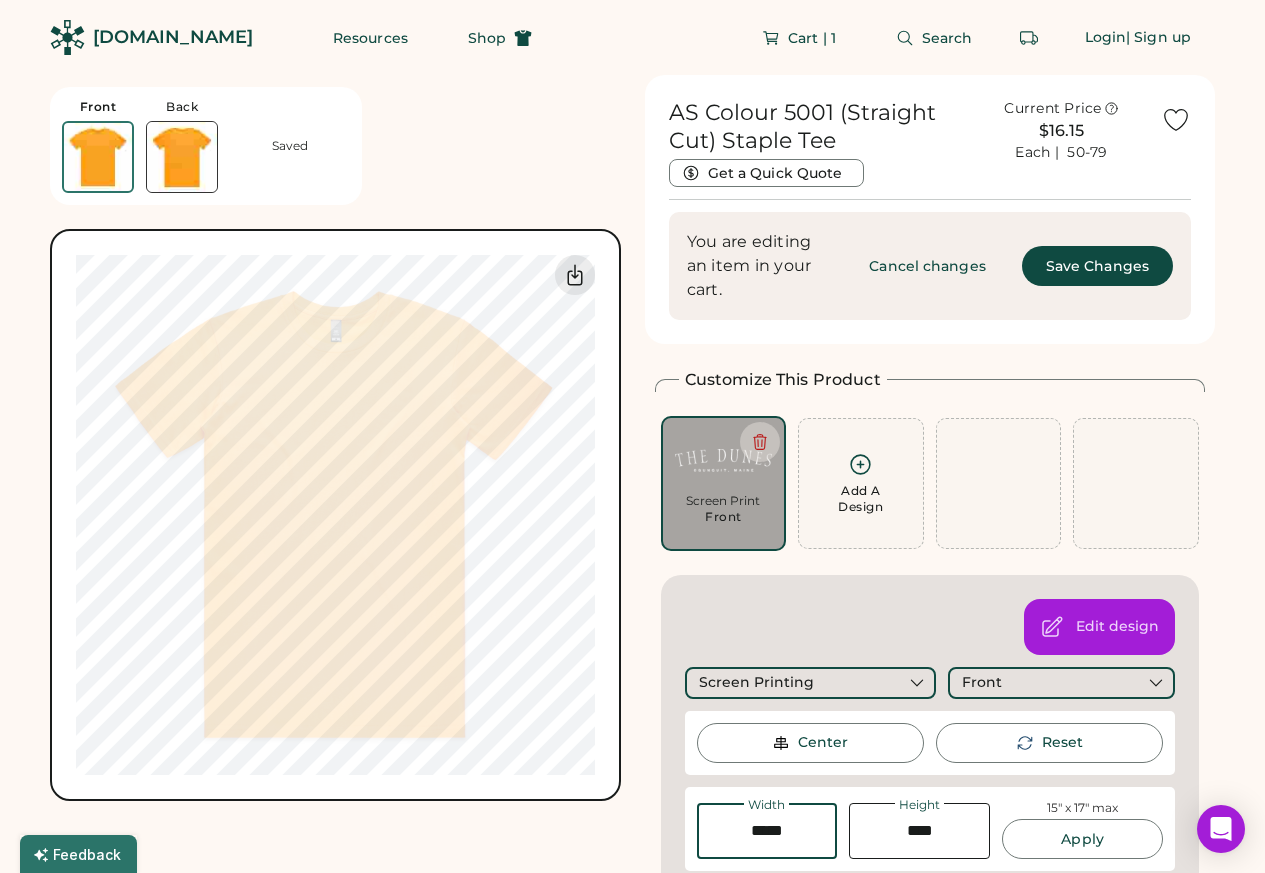 paste on "*****" 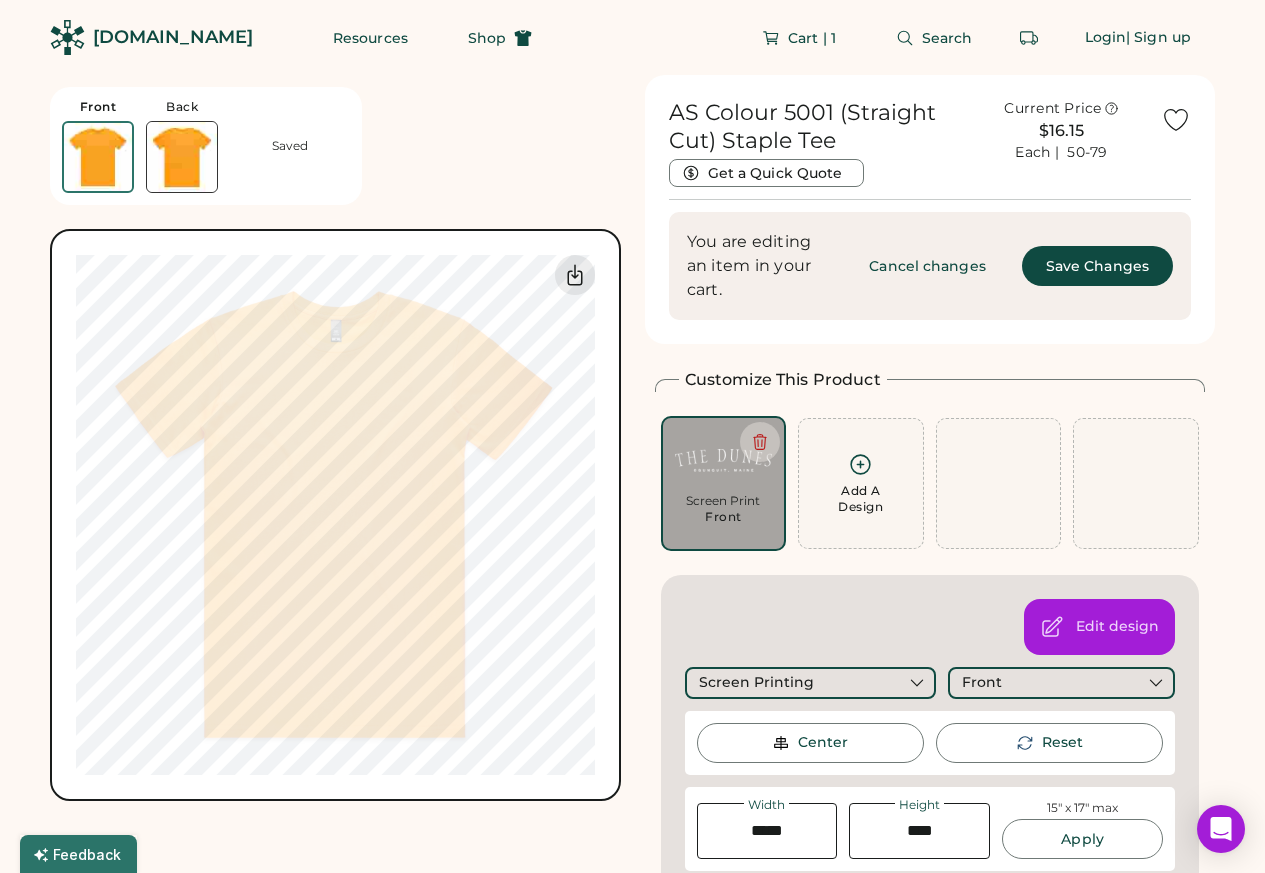 click on "Save Changes" at bounding box center (1097, 266) 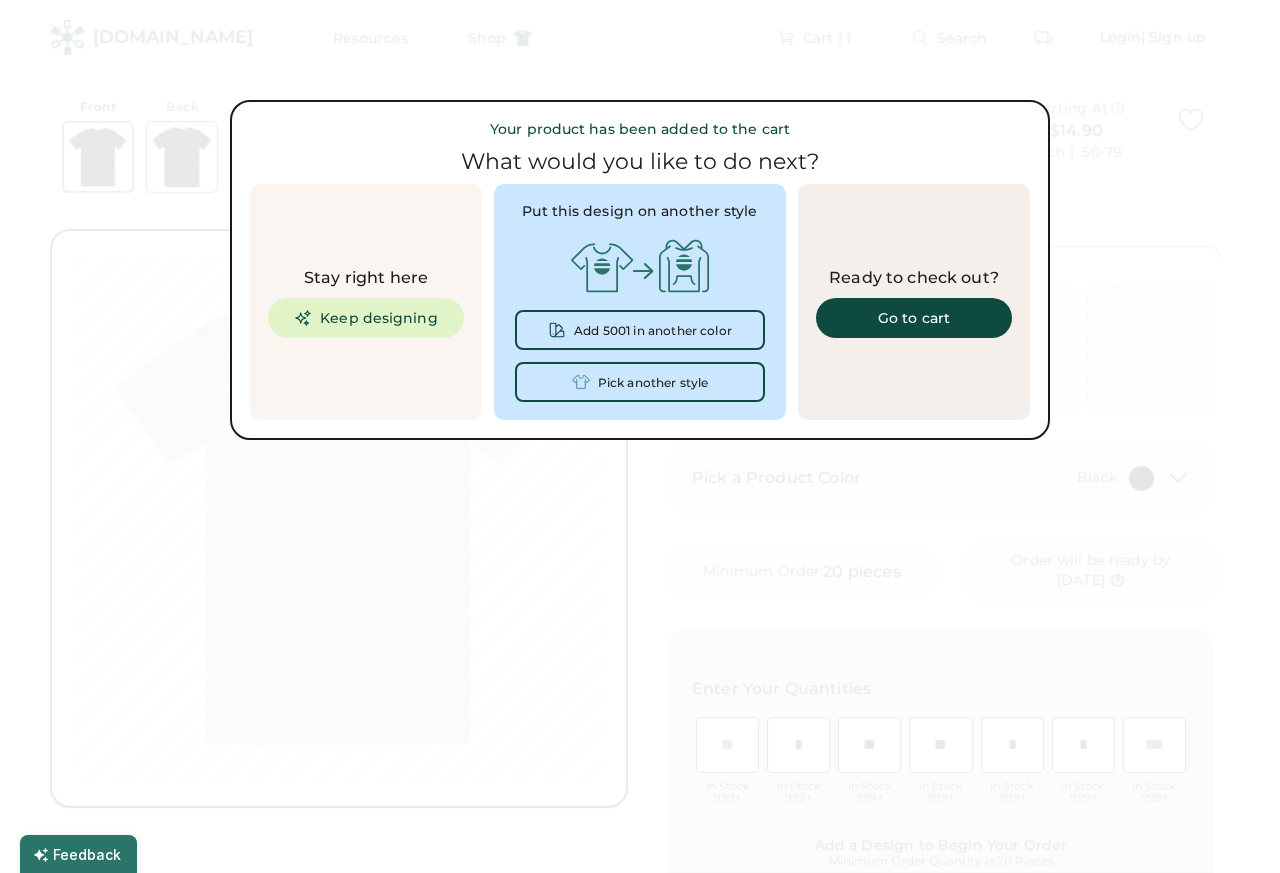 type 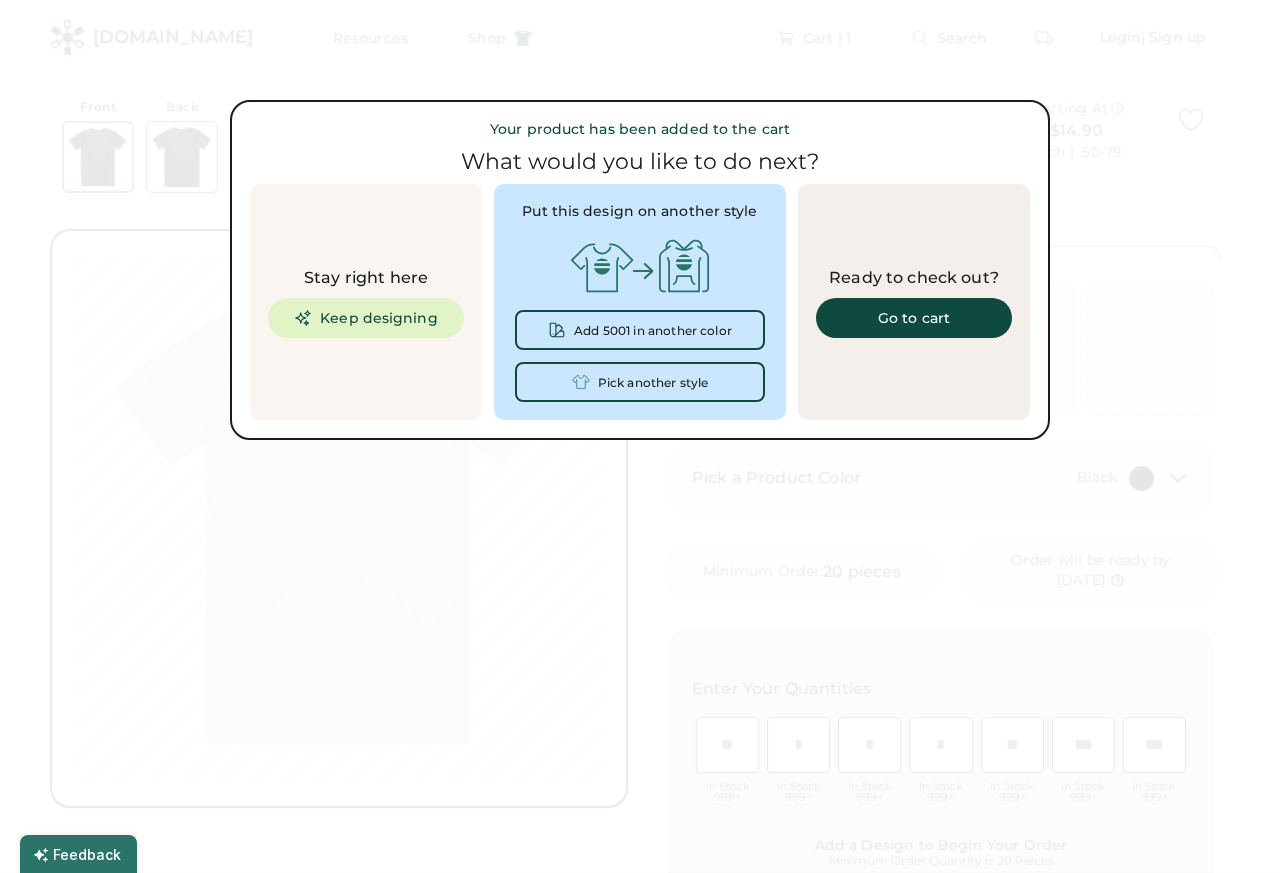click at bounding box center (640, 436) 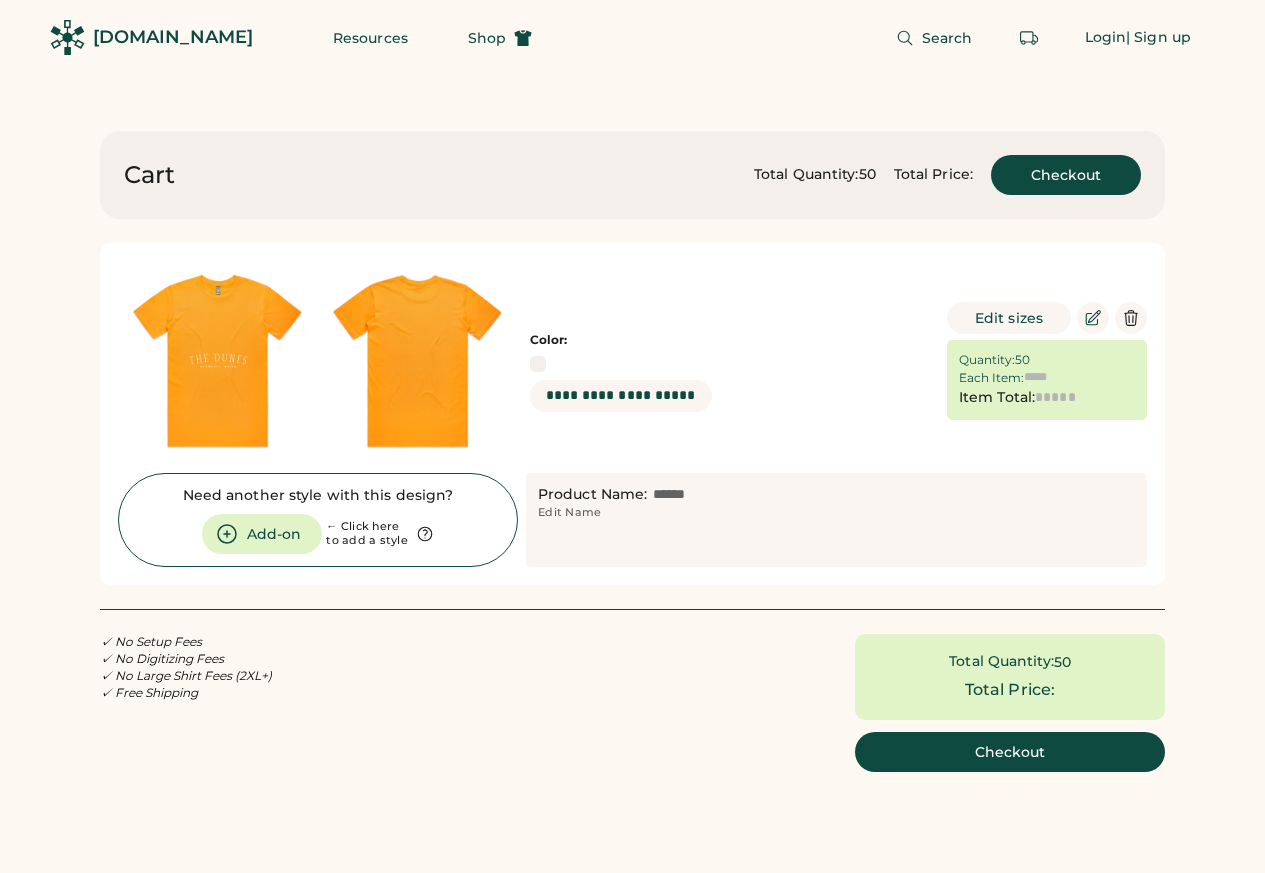 scroll, scrollTop: 0, scrollLeft: 0, axis: both 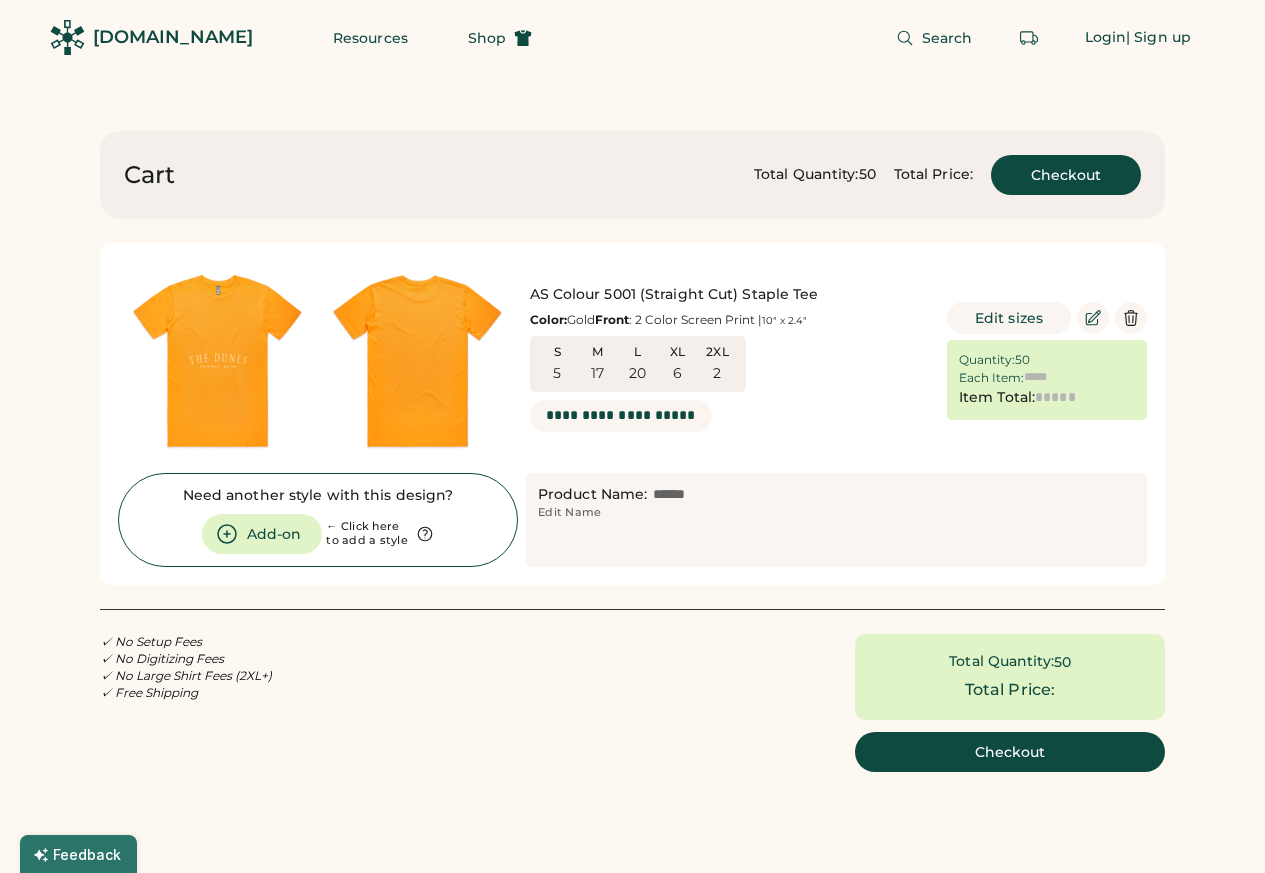 type on "******" 